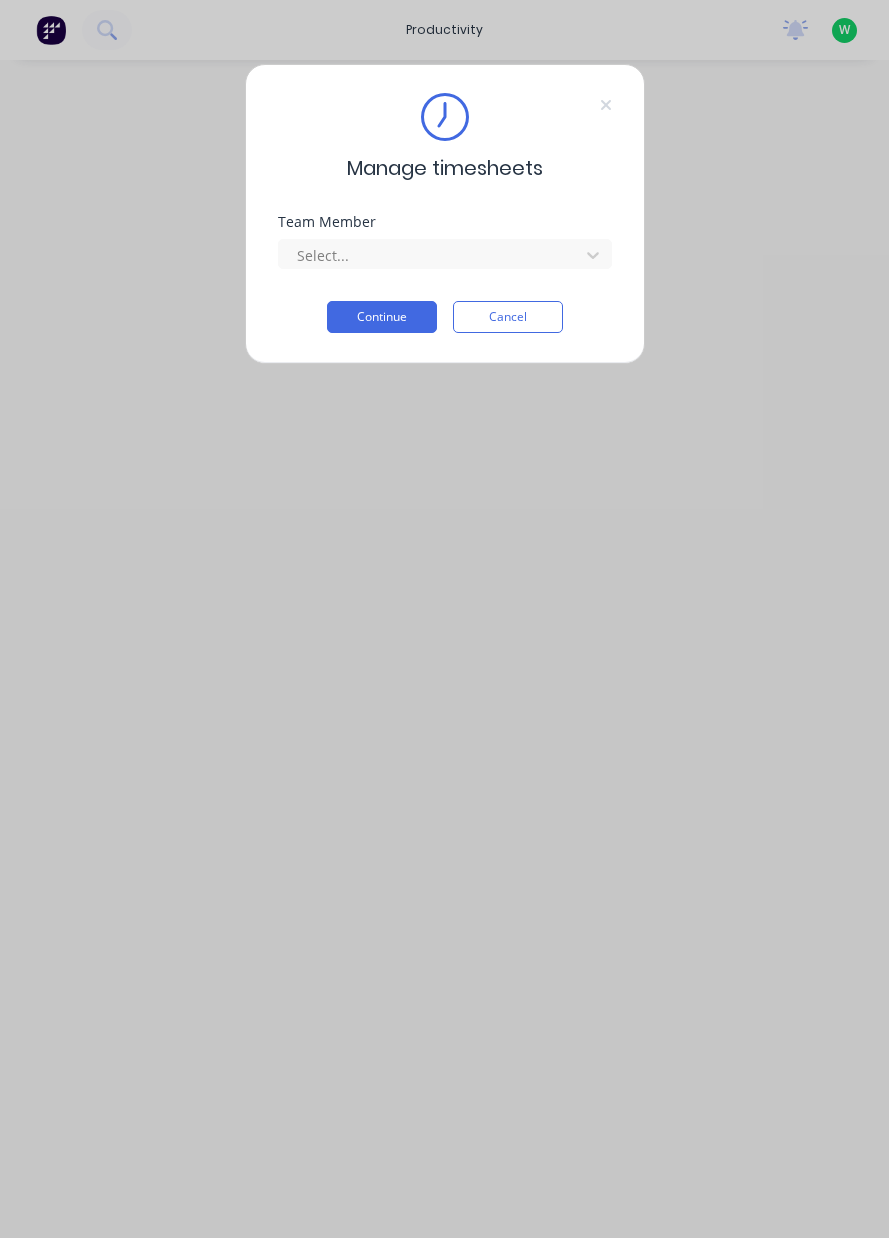 scroll, scrollTop: 0, scrollLeft: 0, axis: both 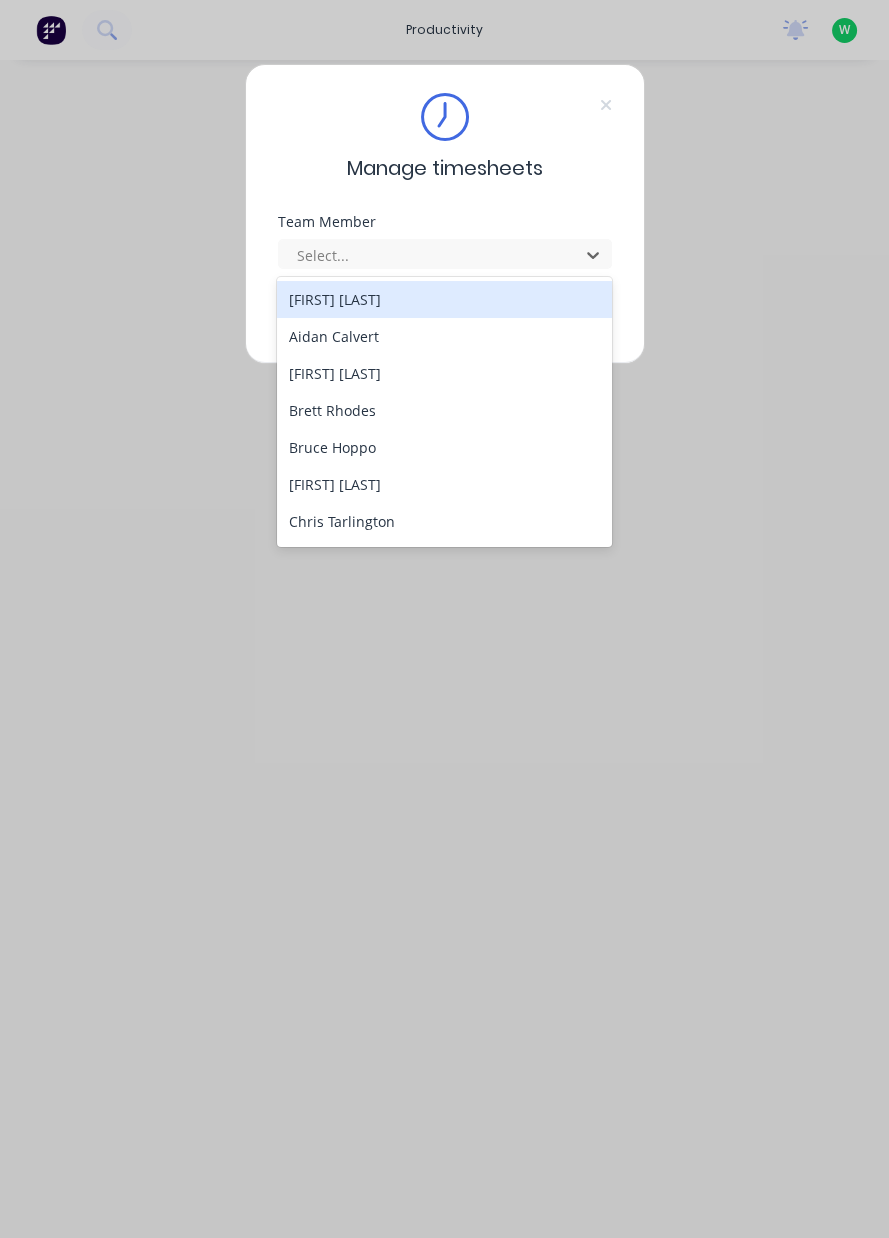 click on "Chris Tarlington" at bounding box center (444, 521) 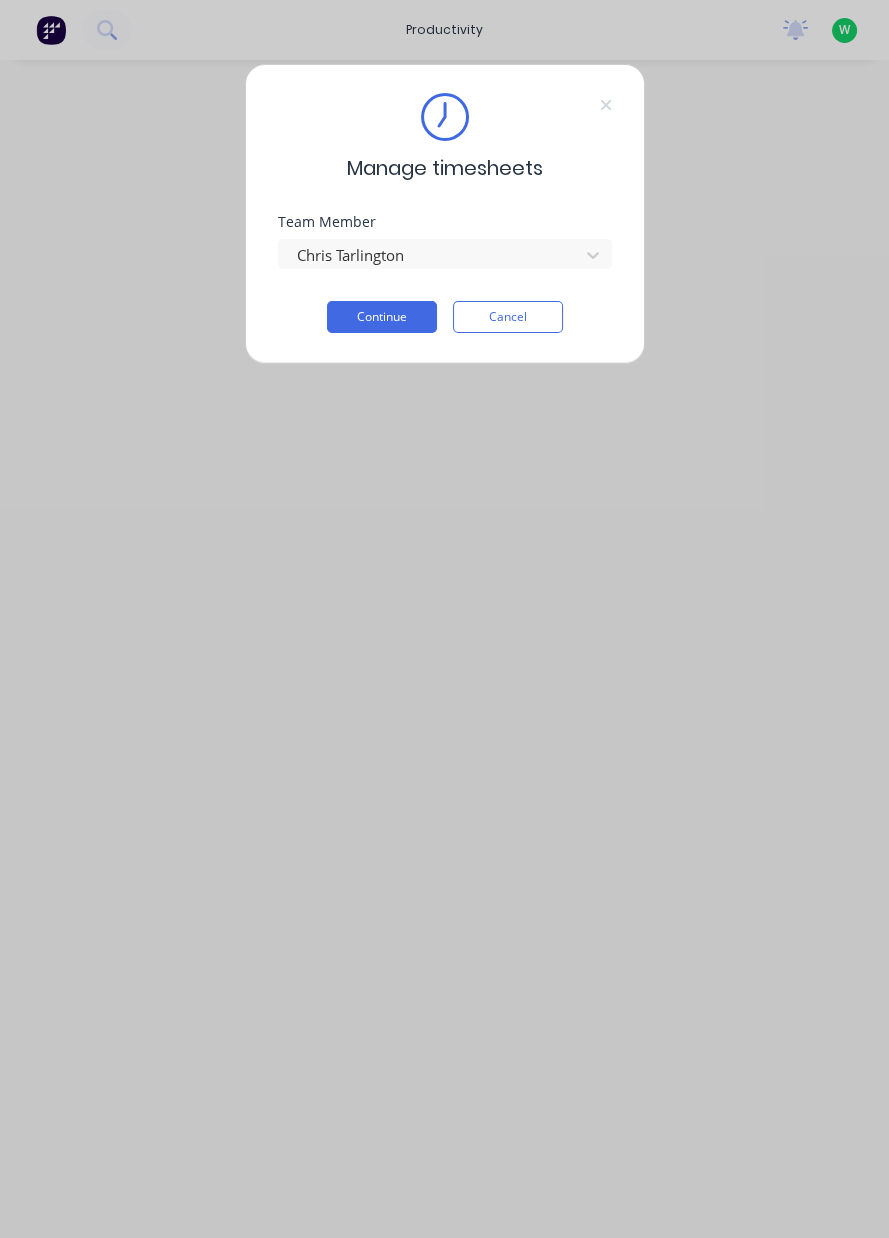 click on "Continue" at bounding box center [382, 317] 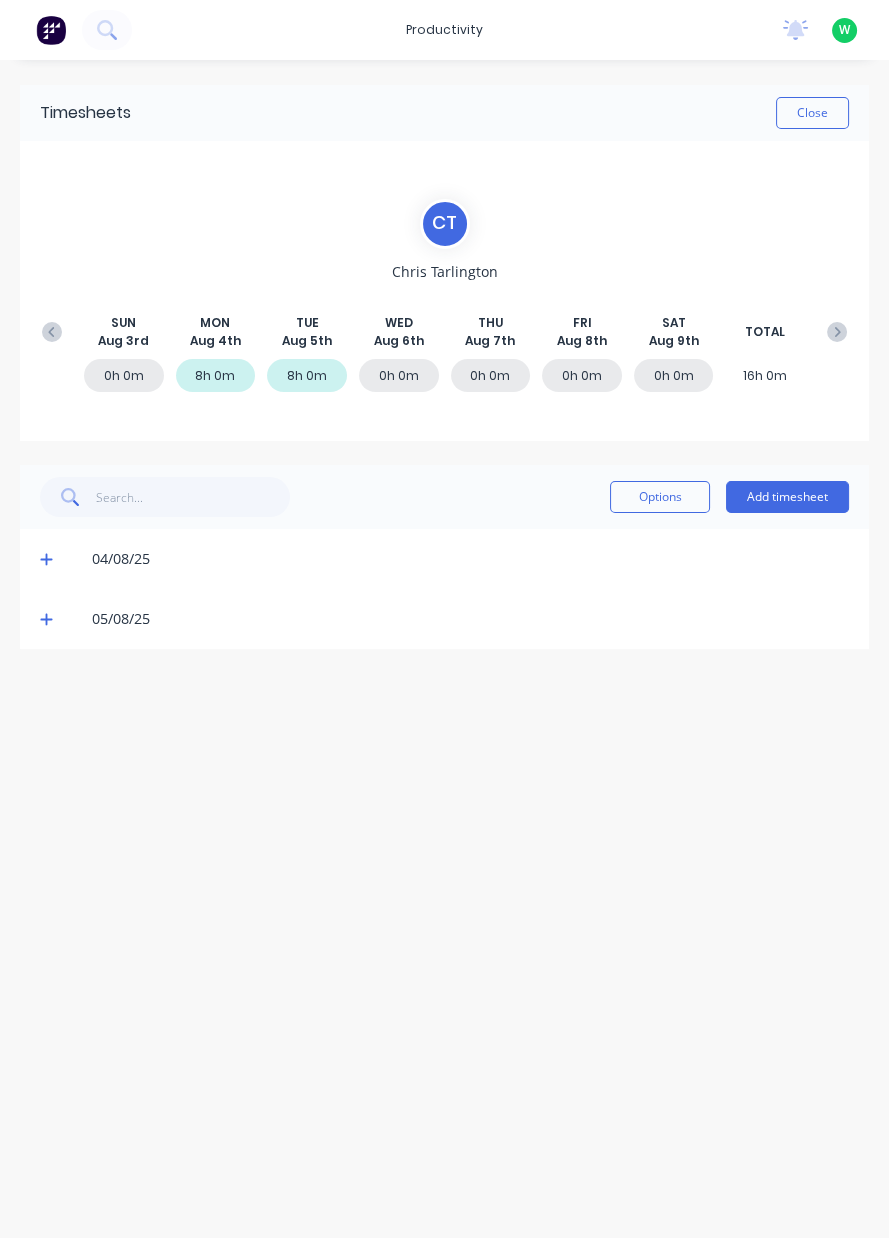 click on "Add timesheet" at bounding box center (787, 497) 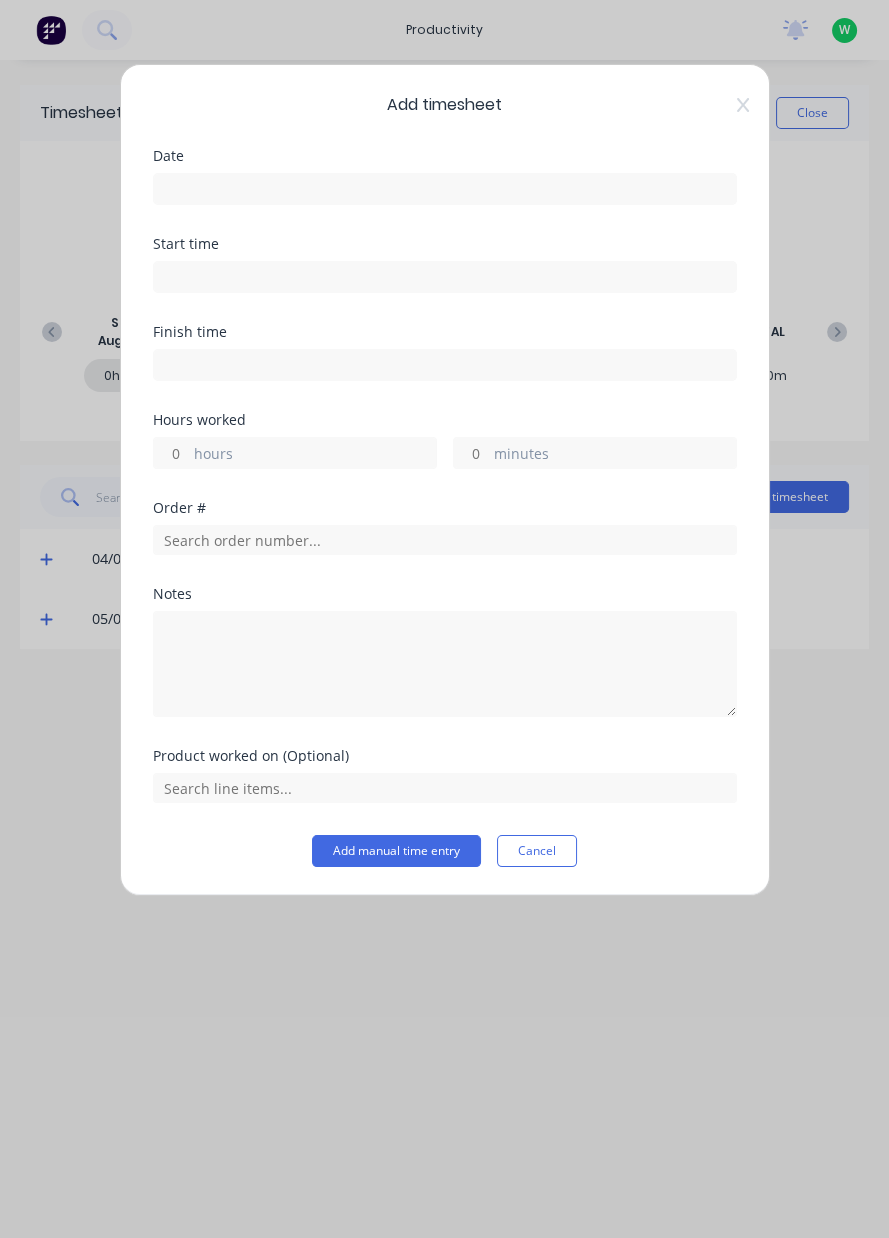 click at bounding box center [445, 189] 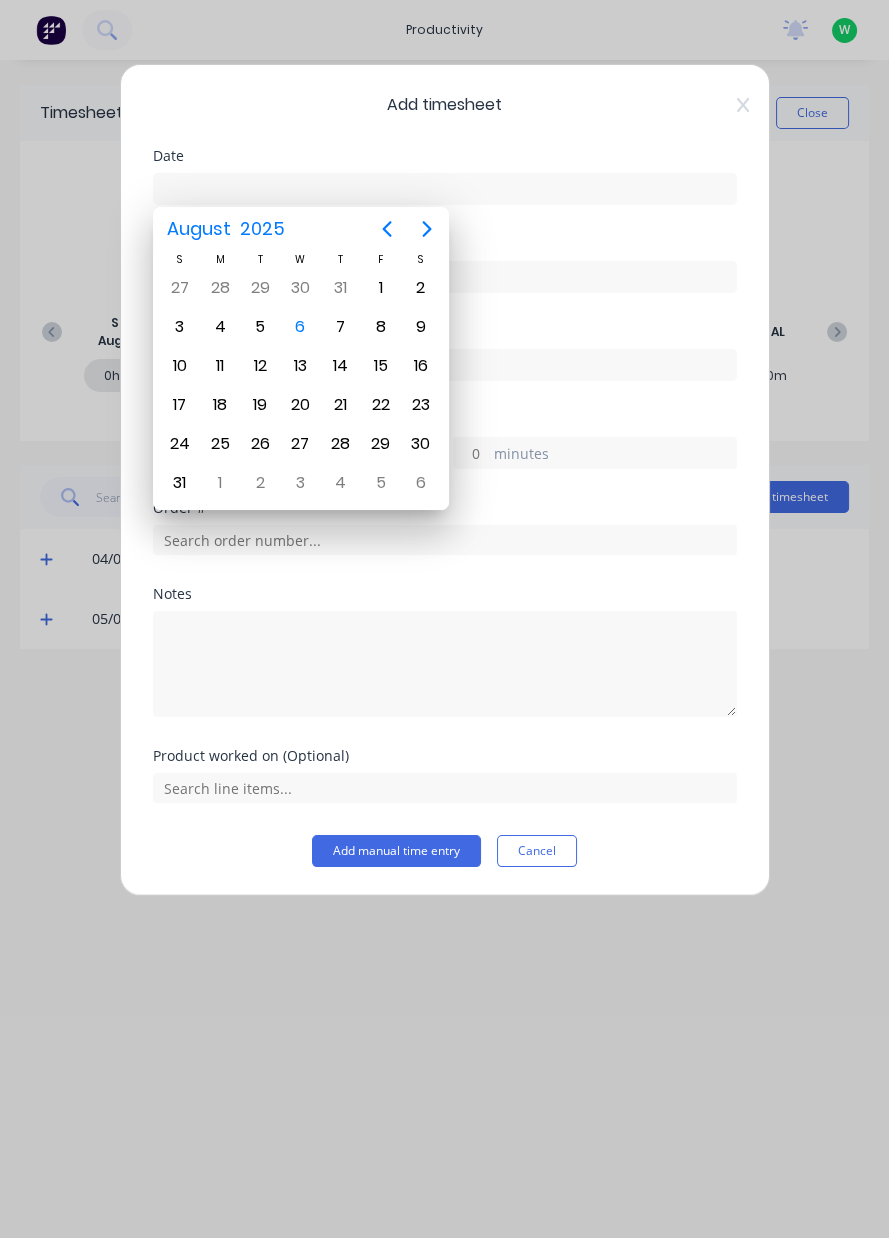 click on "6" at bounding box center [300, 327] 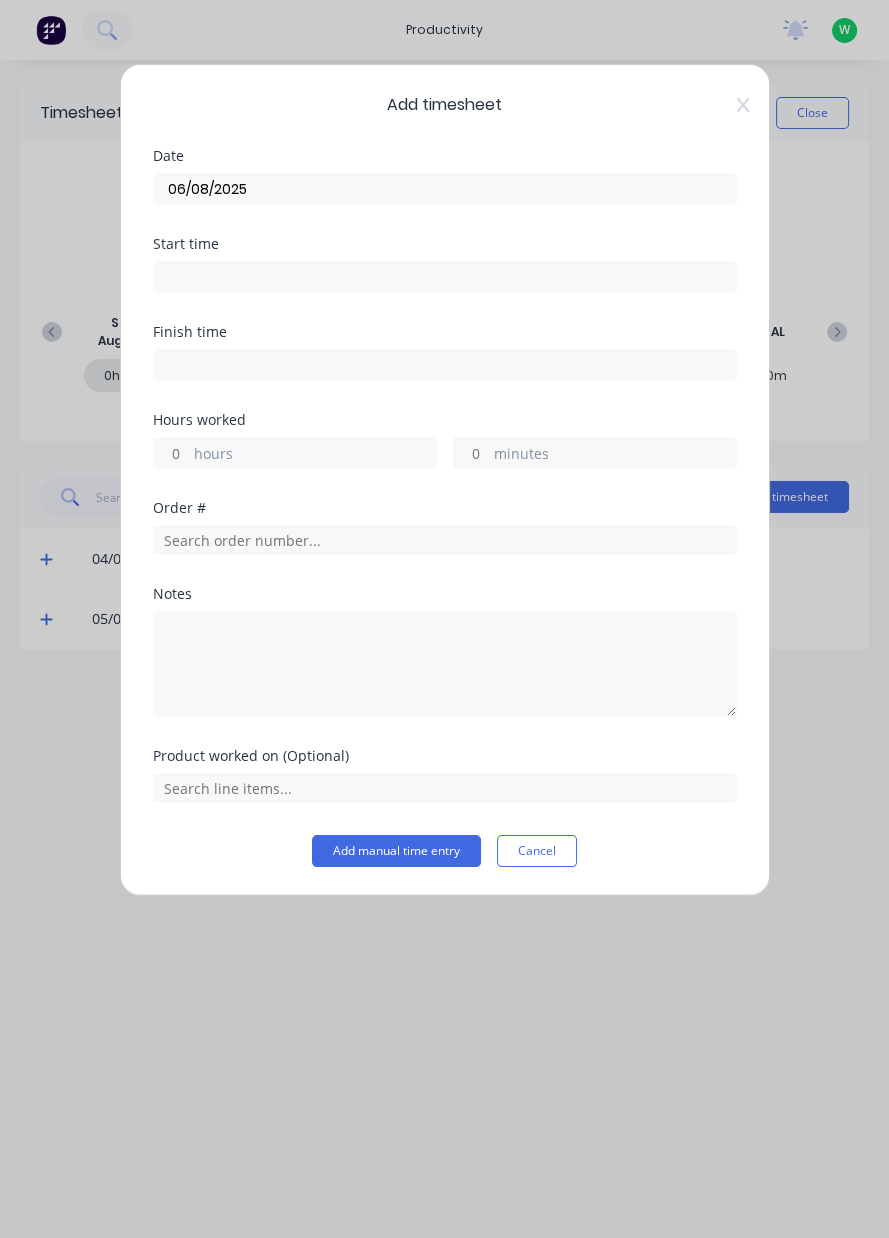 click on "hours" at bounding box center (171, 453) 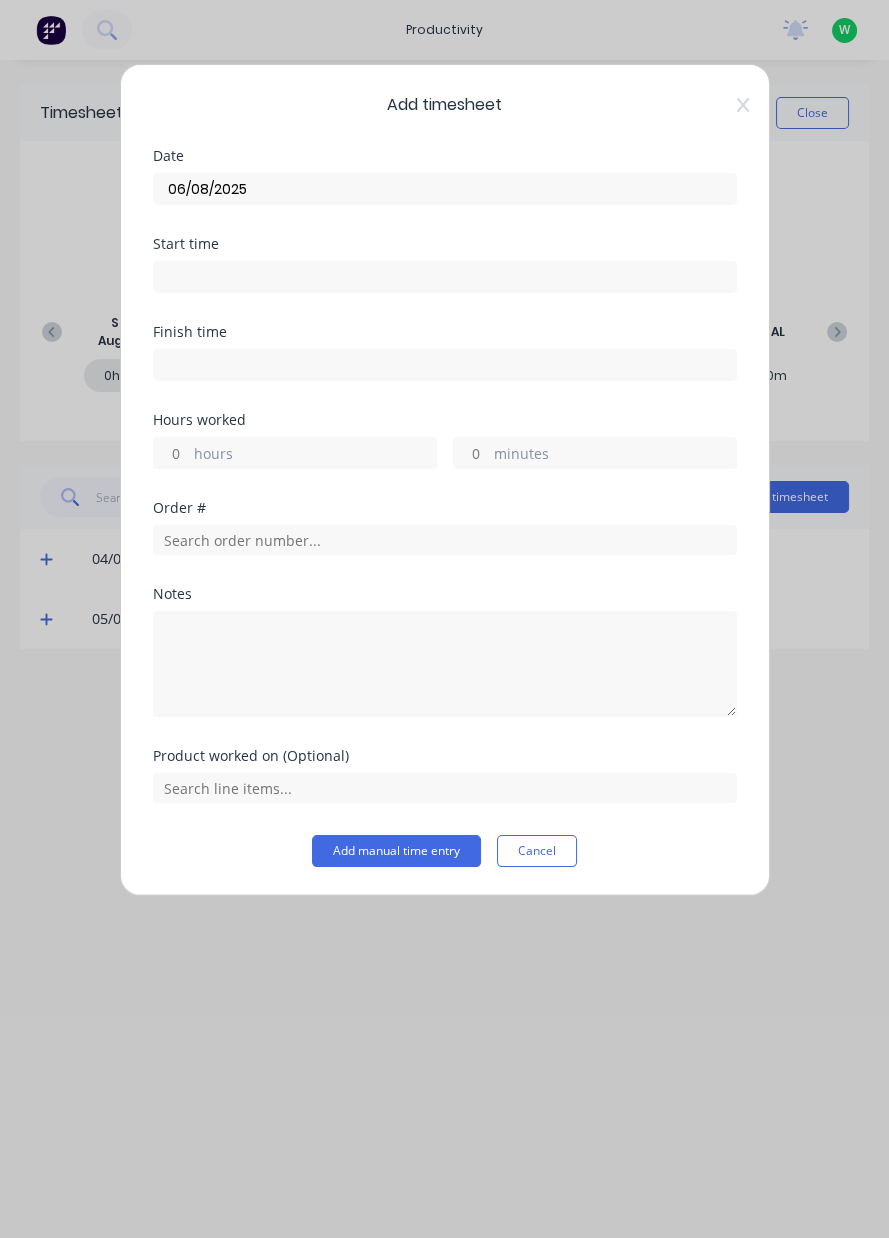 type on "3" 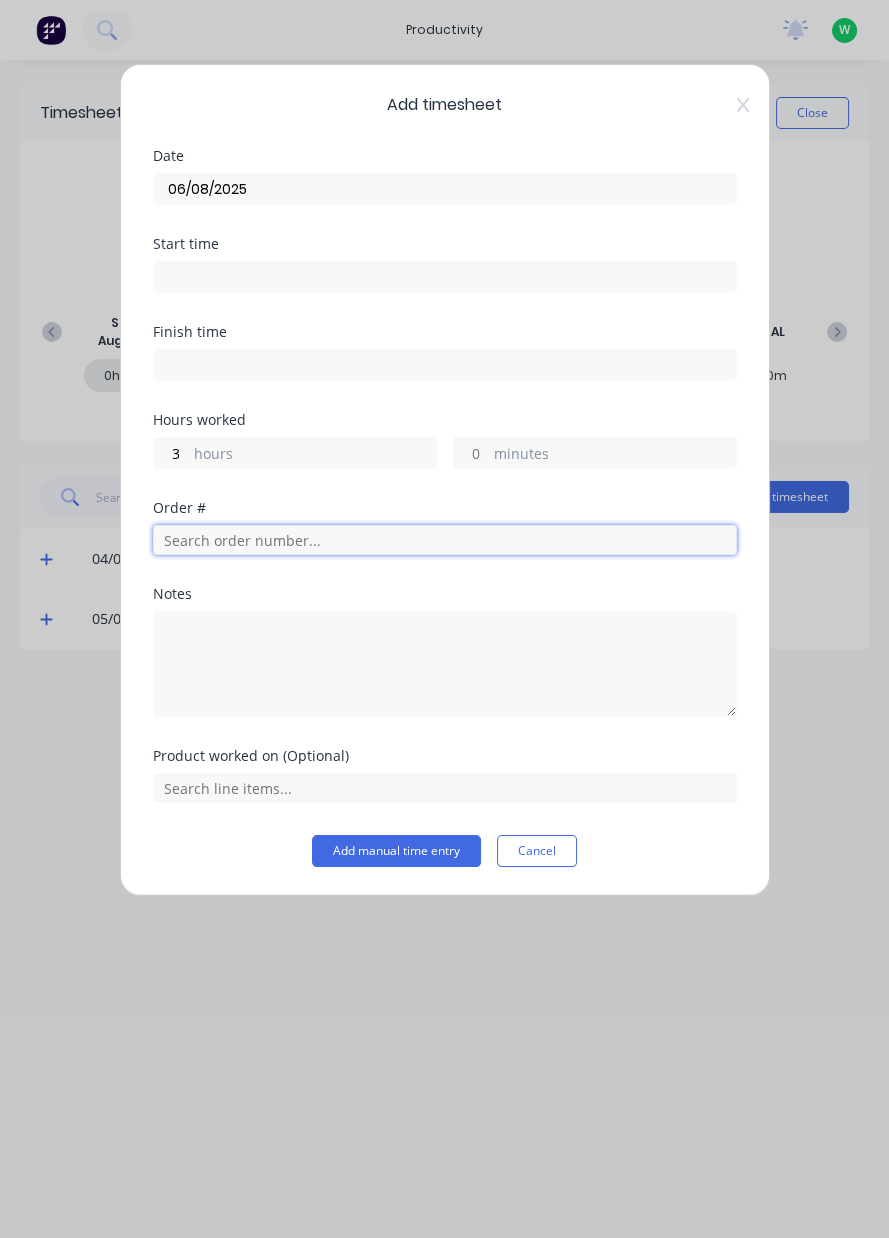 click at bounding box center [445, 540] 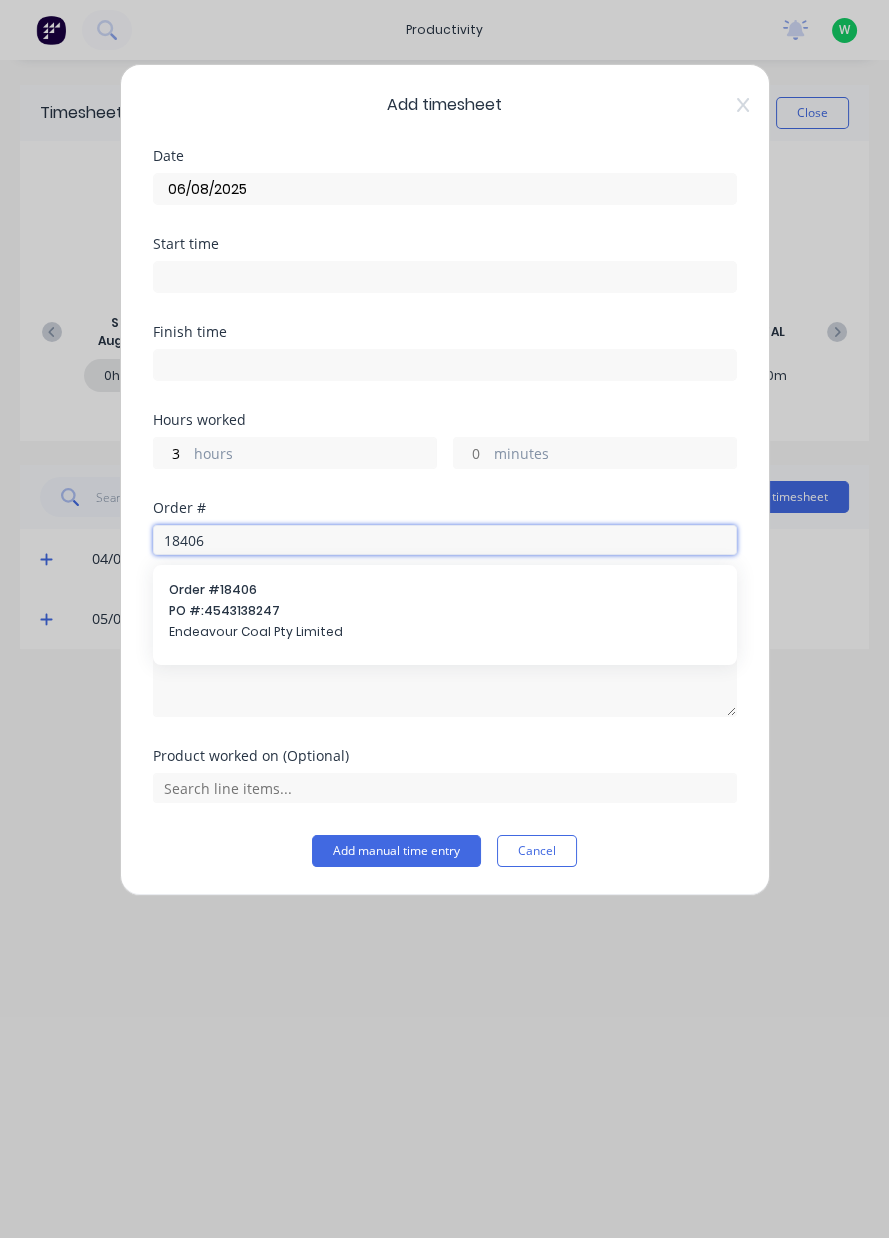 type on "18406" 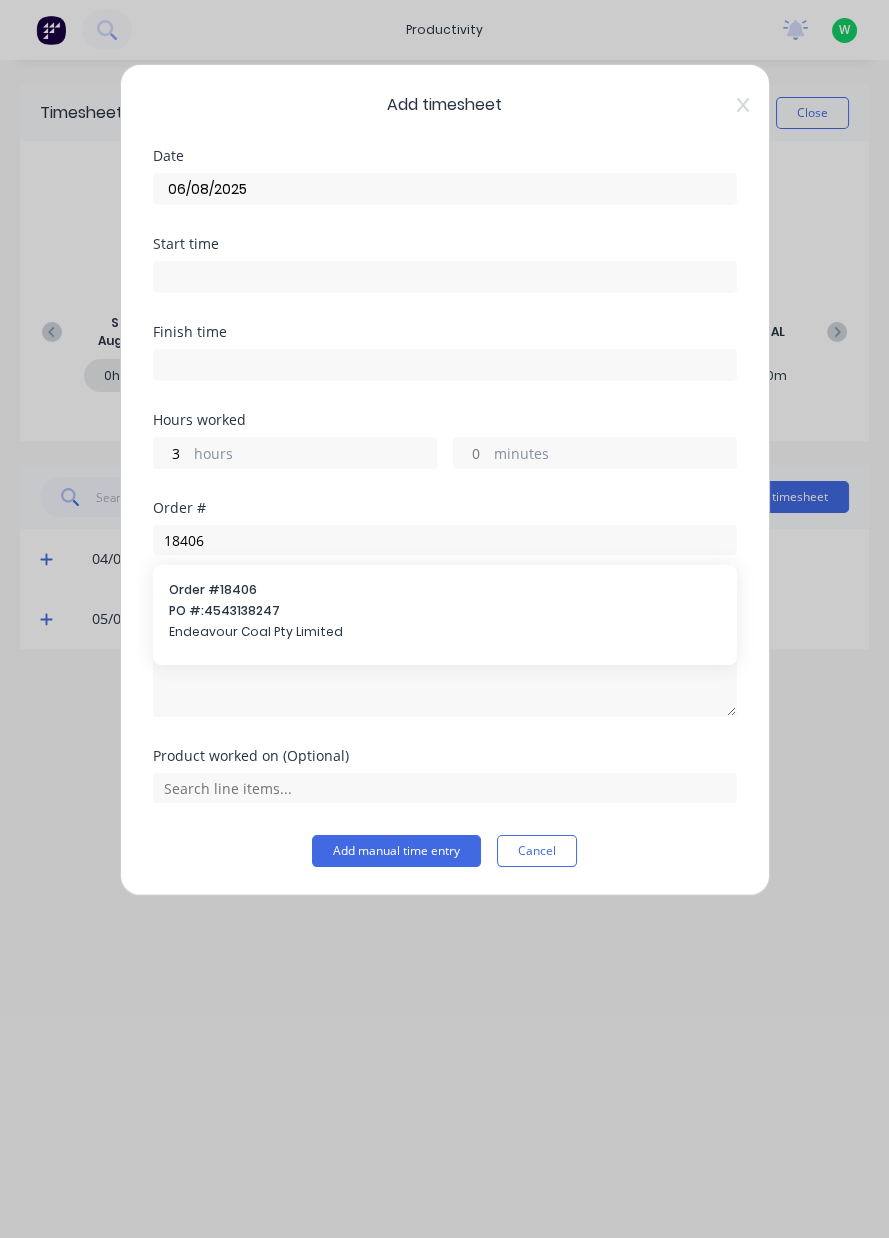 click on "Endeavour Coal Pty Limited" at bounding box center [445, 632] 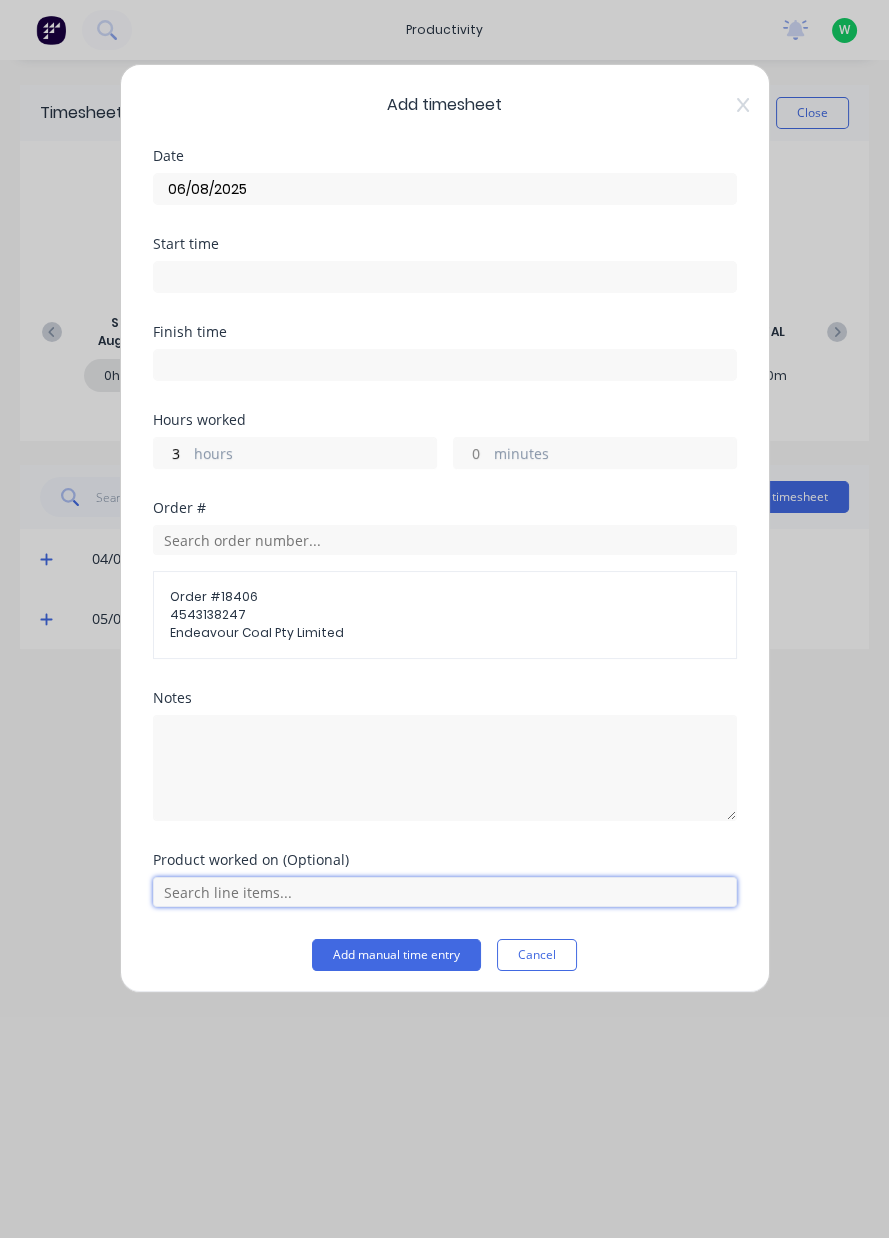 click at bounding box center [445, 892] 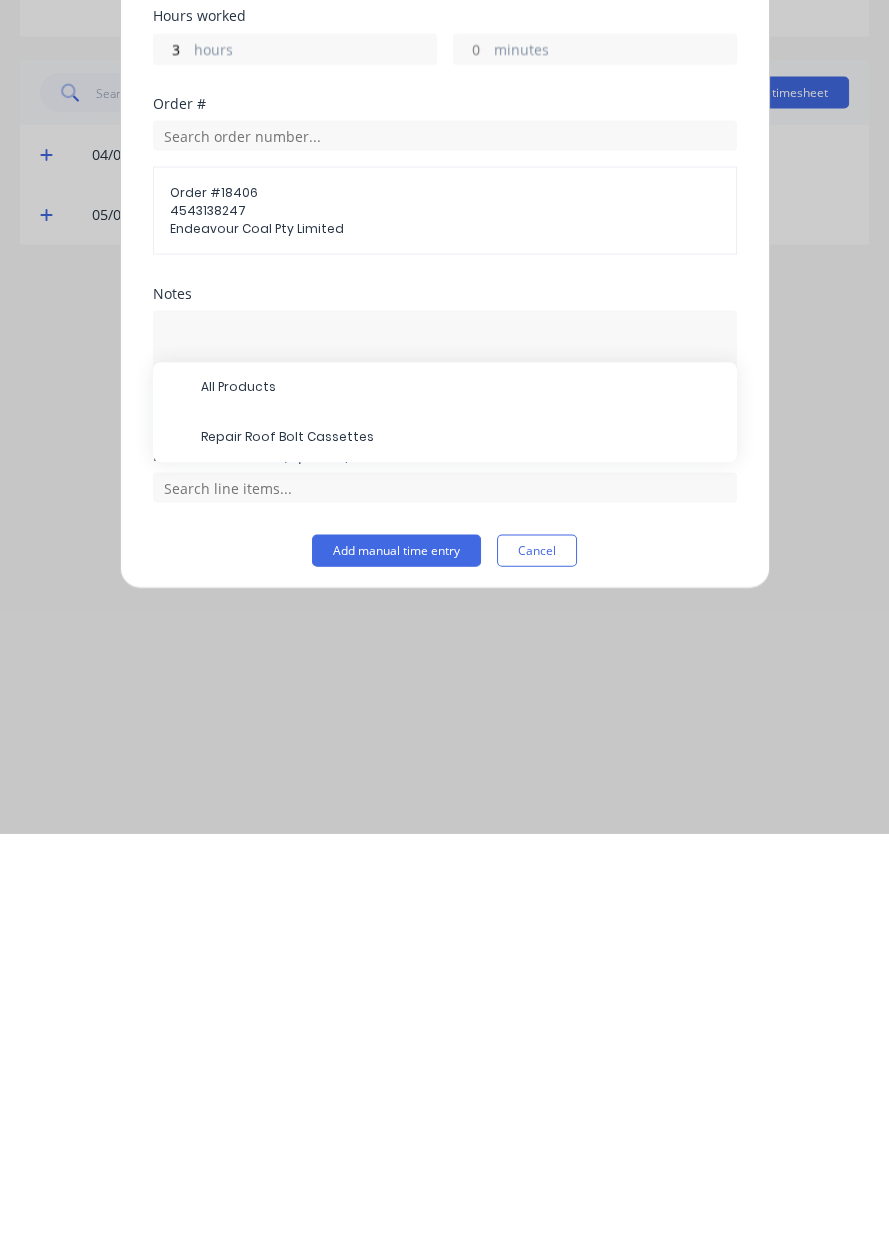 click on "Repair Roof Bolt Cassettes" at bounding box center [461, 842] 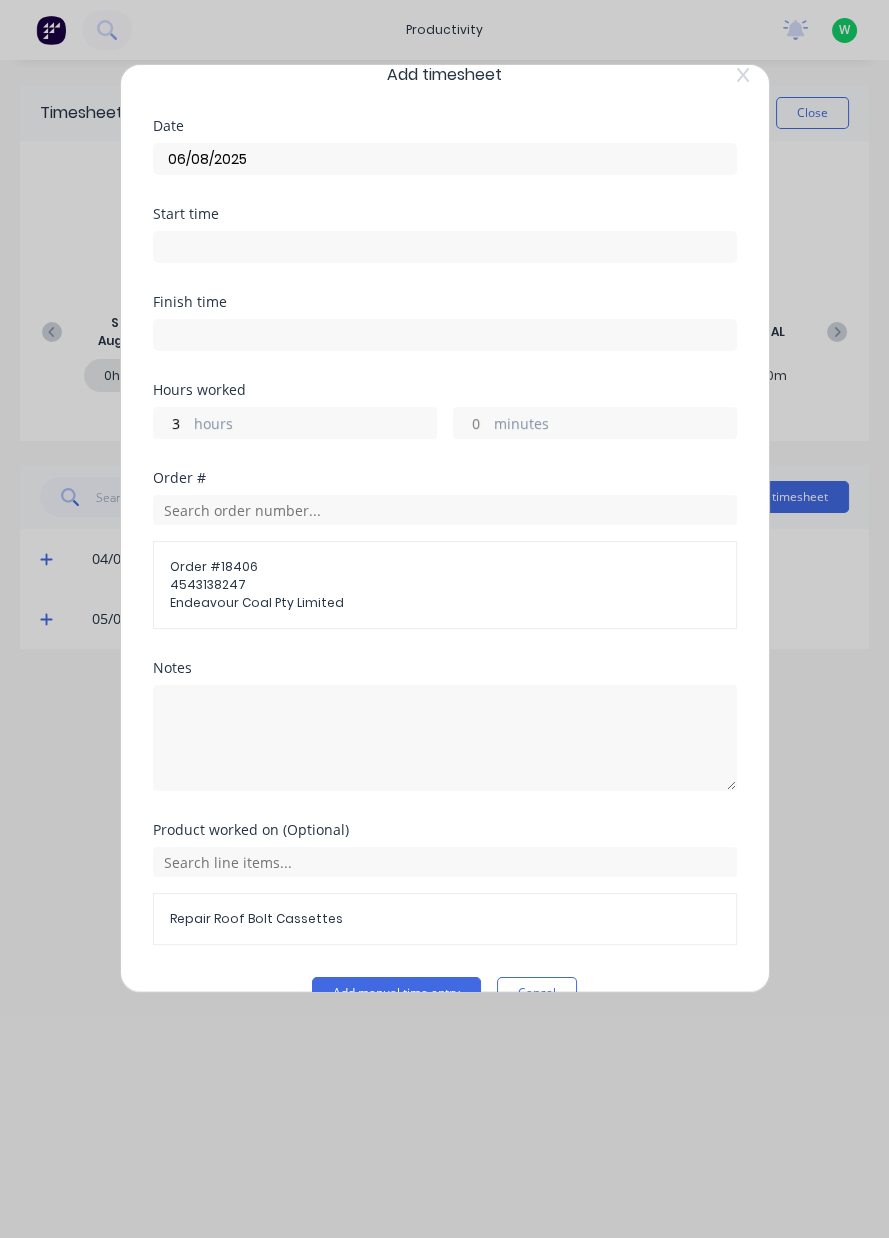 scroll, scrollTop: 71, scrollLeft: 0, axis: vertical 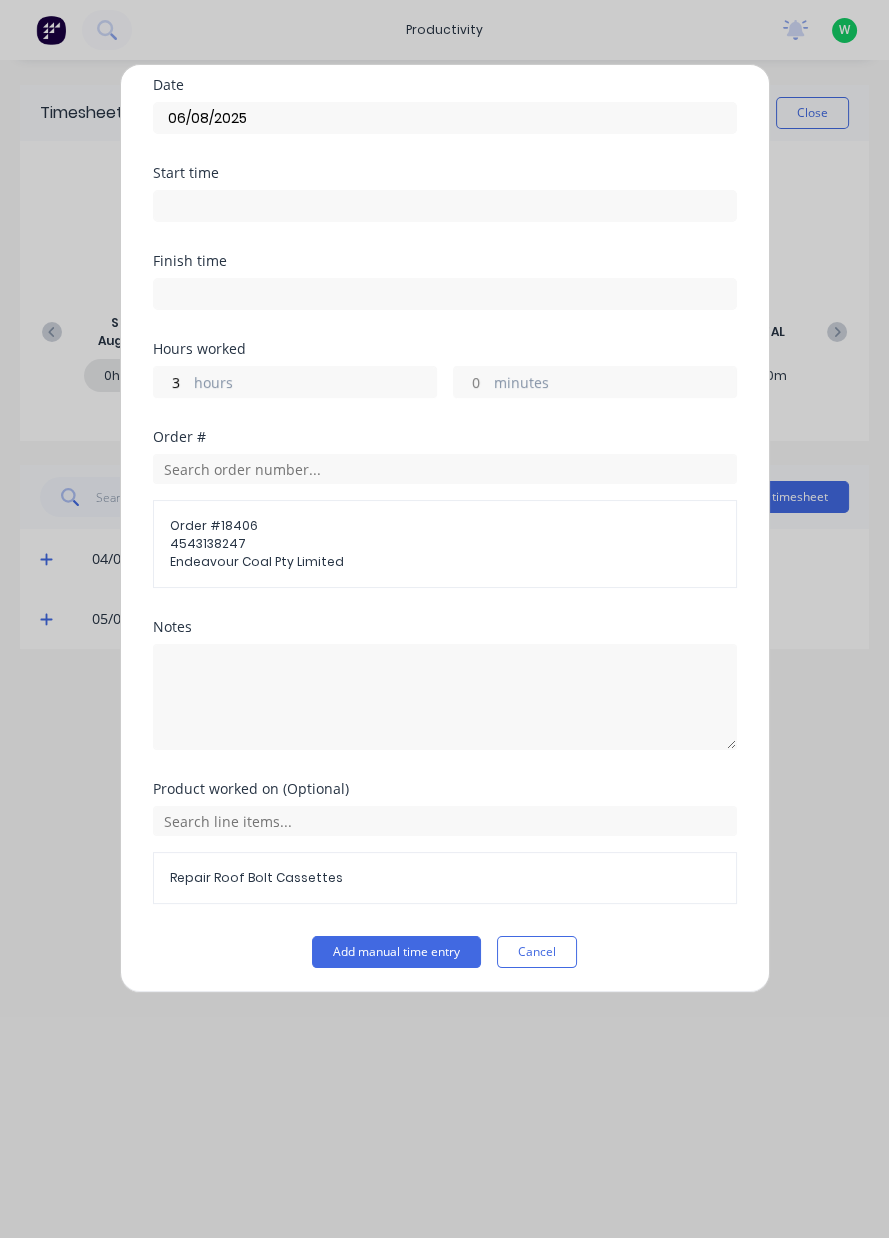 click on "Add manual time entry" at bounding box center [396, 952] 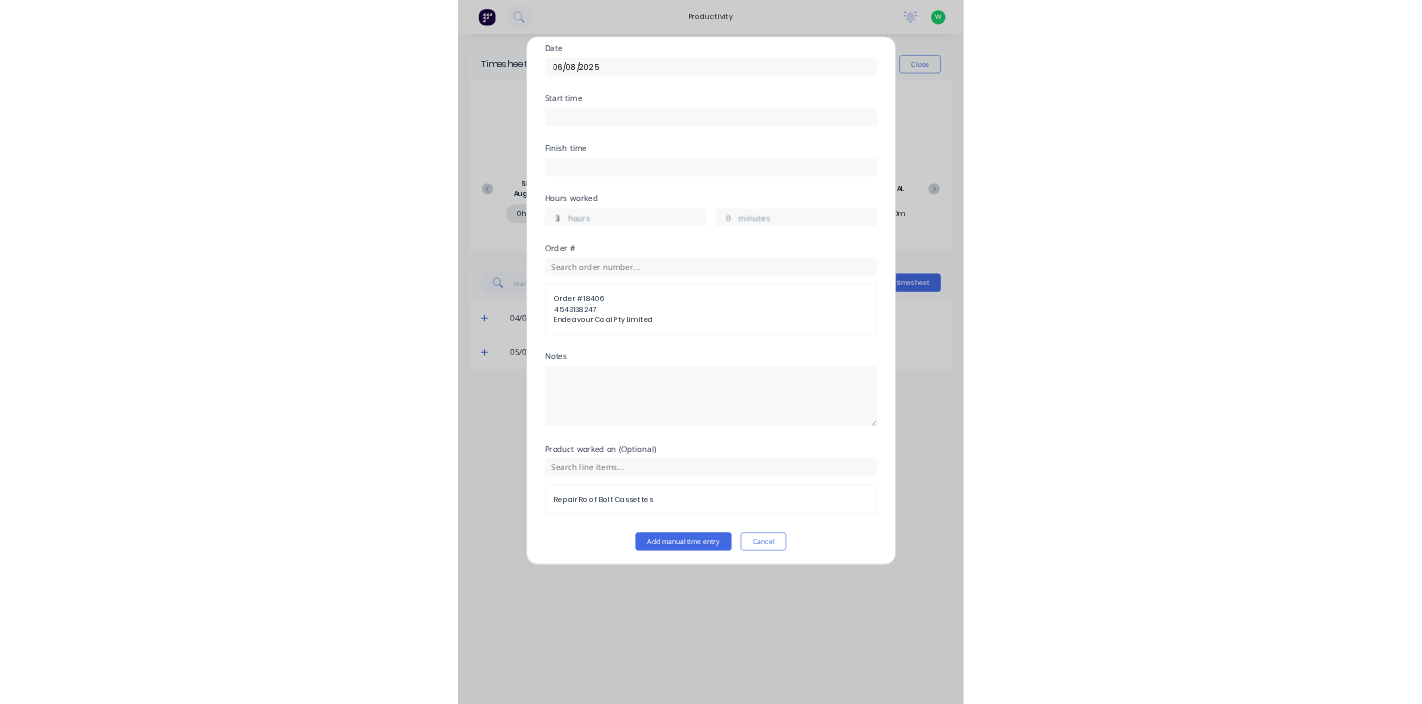 scroll, scrollTop: 0, scrollLeft: 0, axis: both 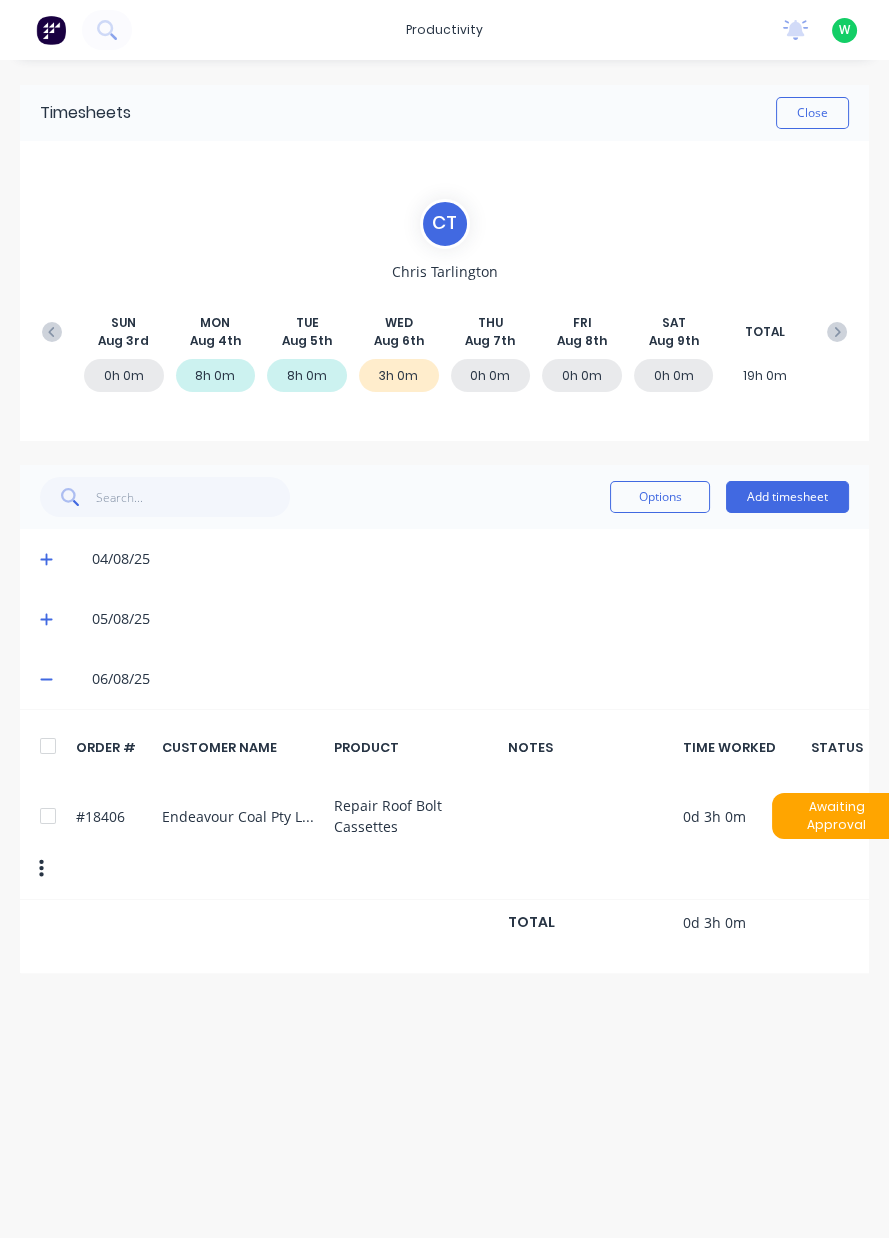 click on "Add timesheet" at bounding box center (787, 497) 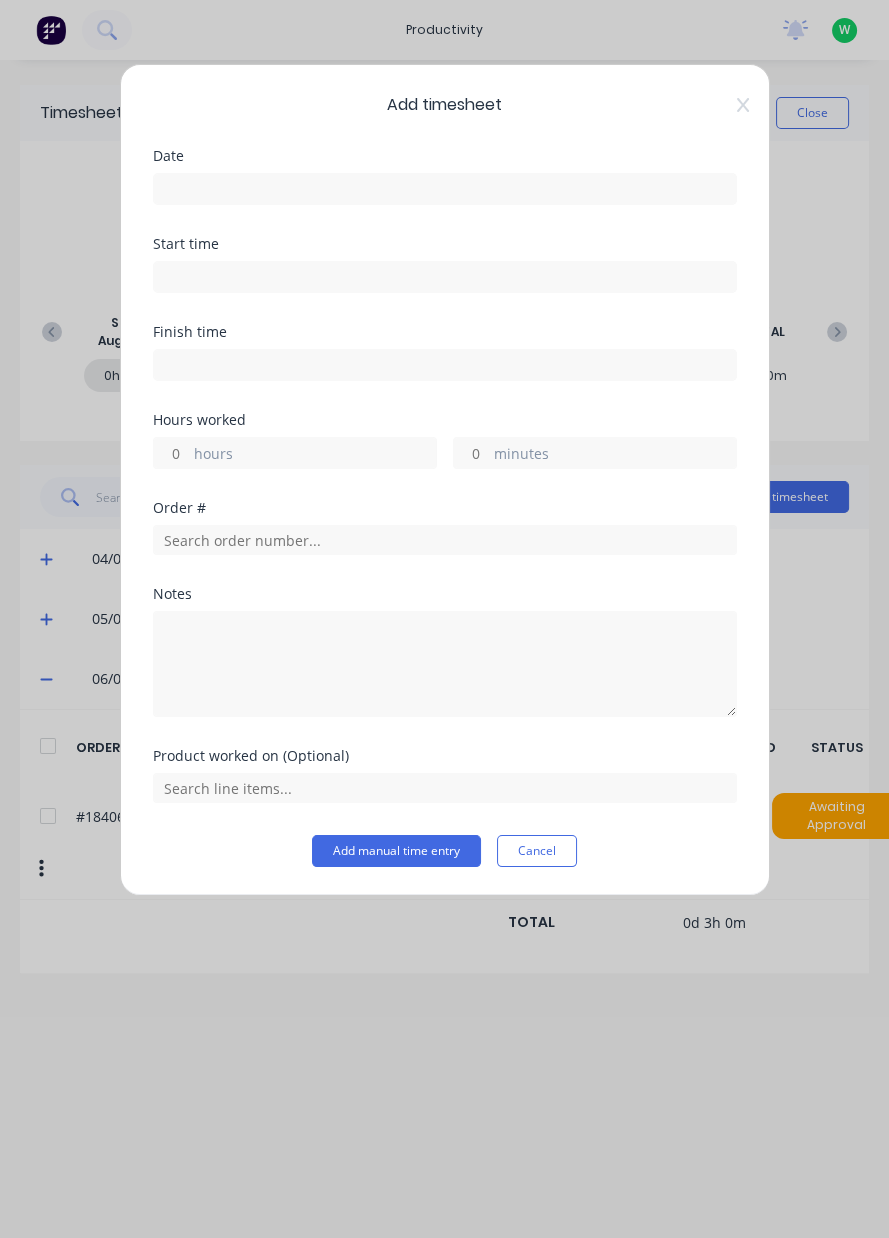 click at bounding box center [445, 189] 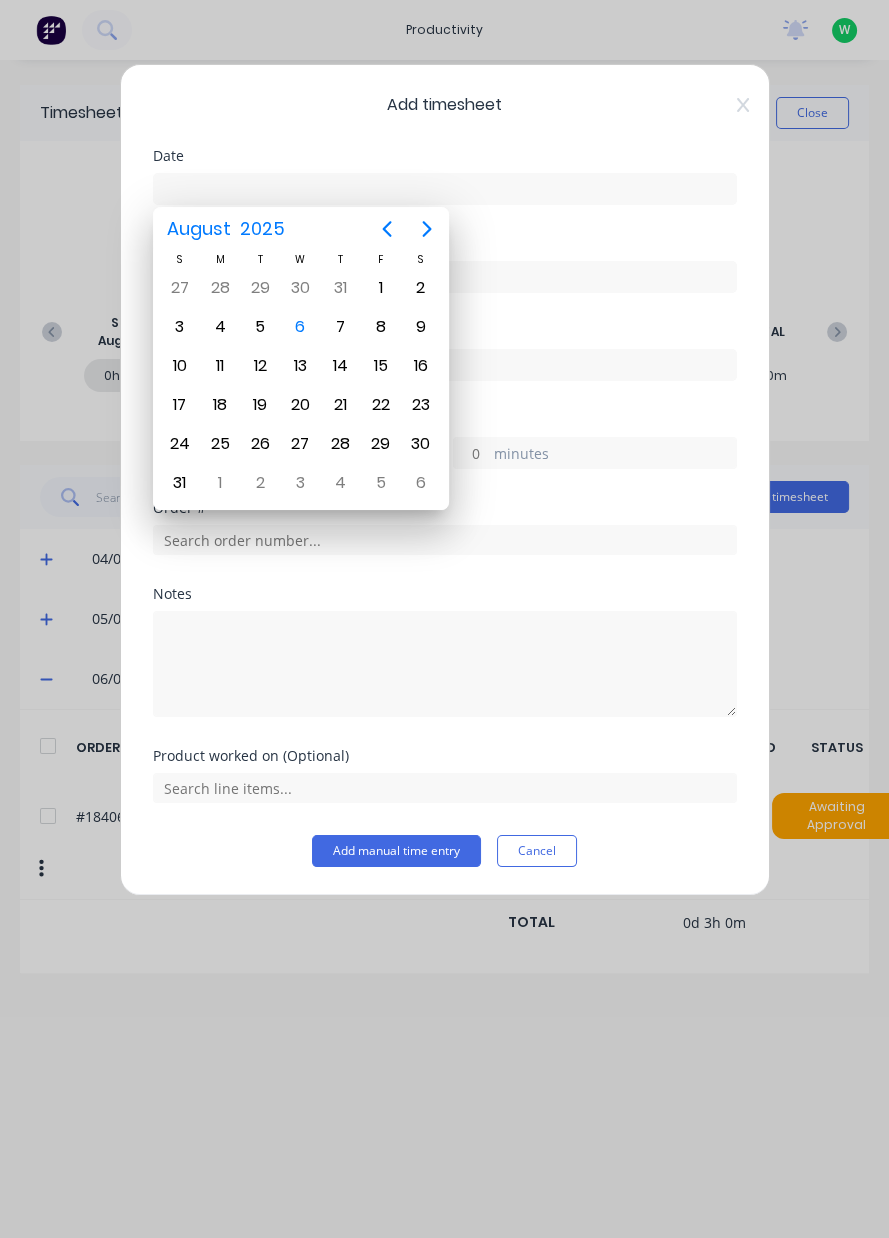 click on "6" at bounding box center (300, 327) 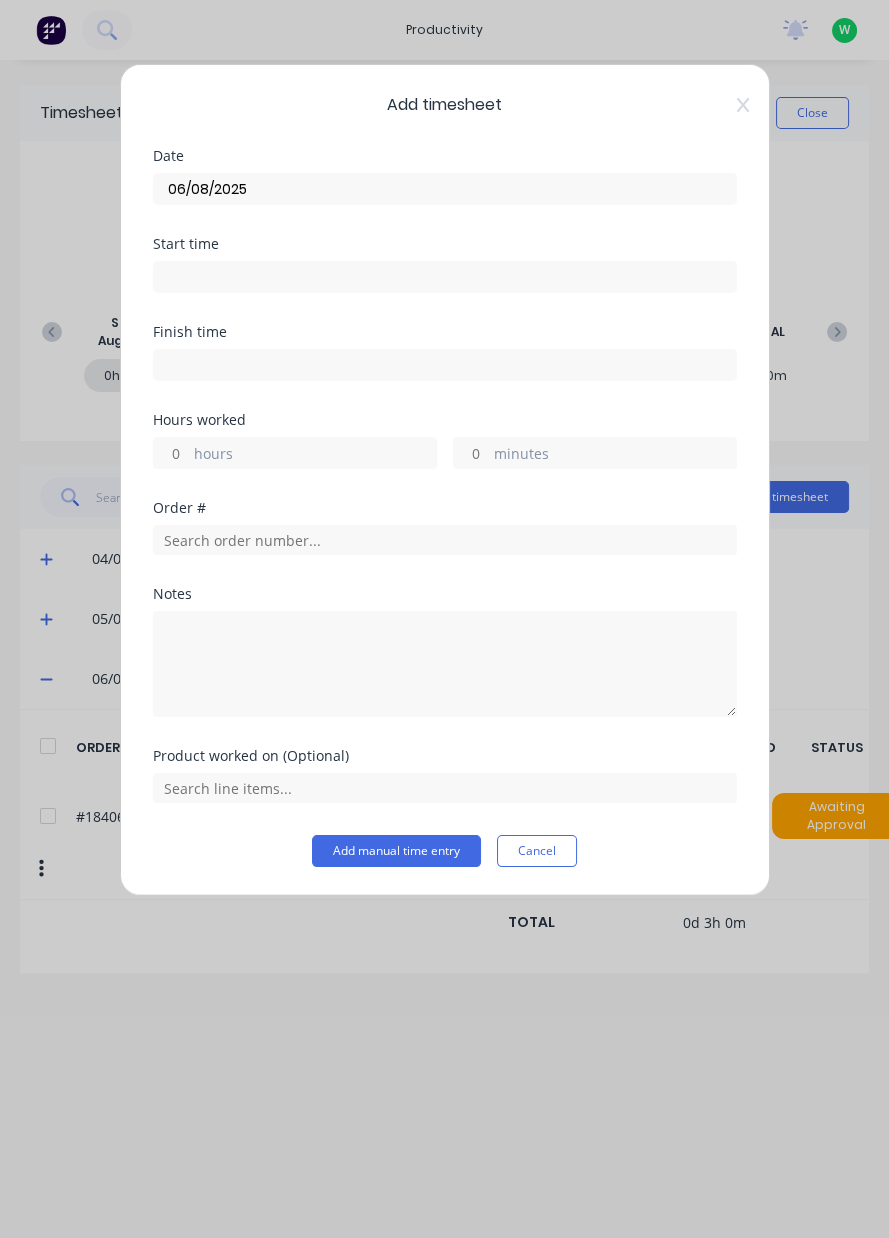 click on "hours" at bounding box center [171, 453] 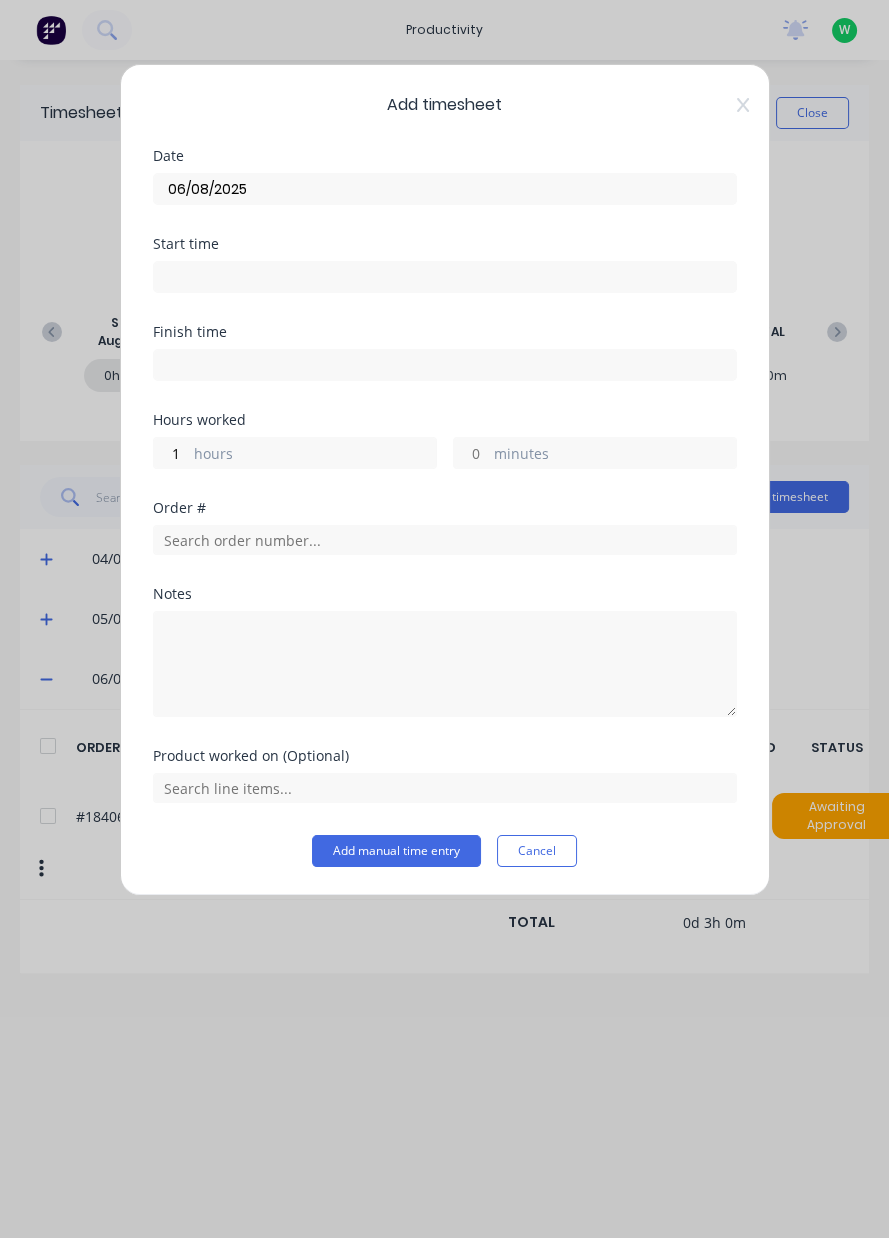 click on "minutes" at bounding box center [471, 453] 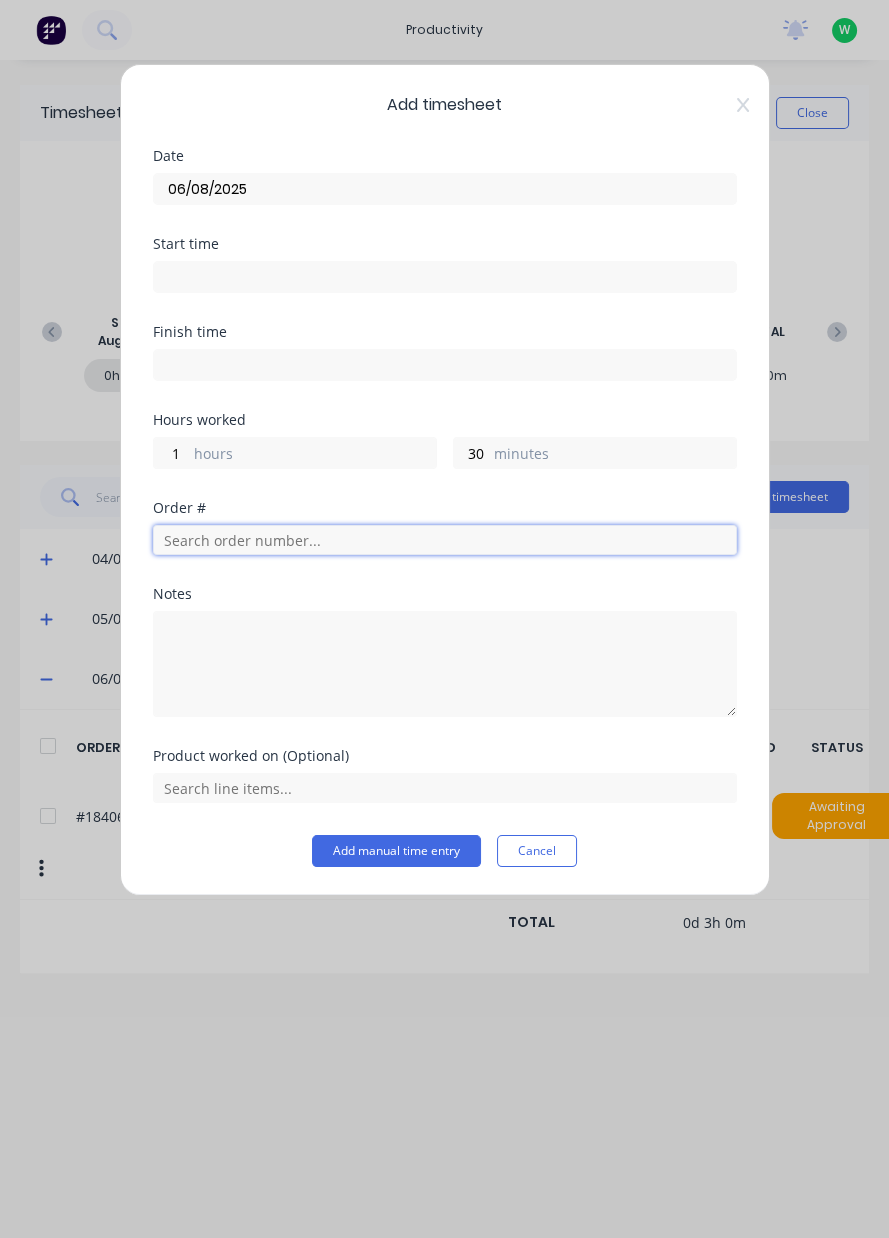 click at bounding box center [445, 540] 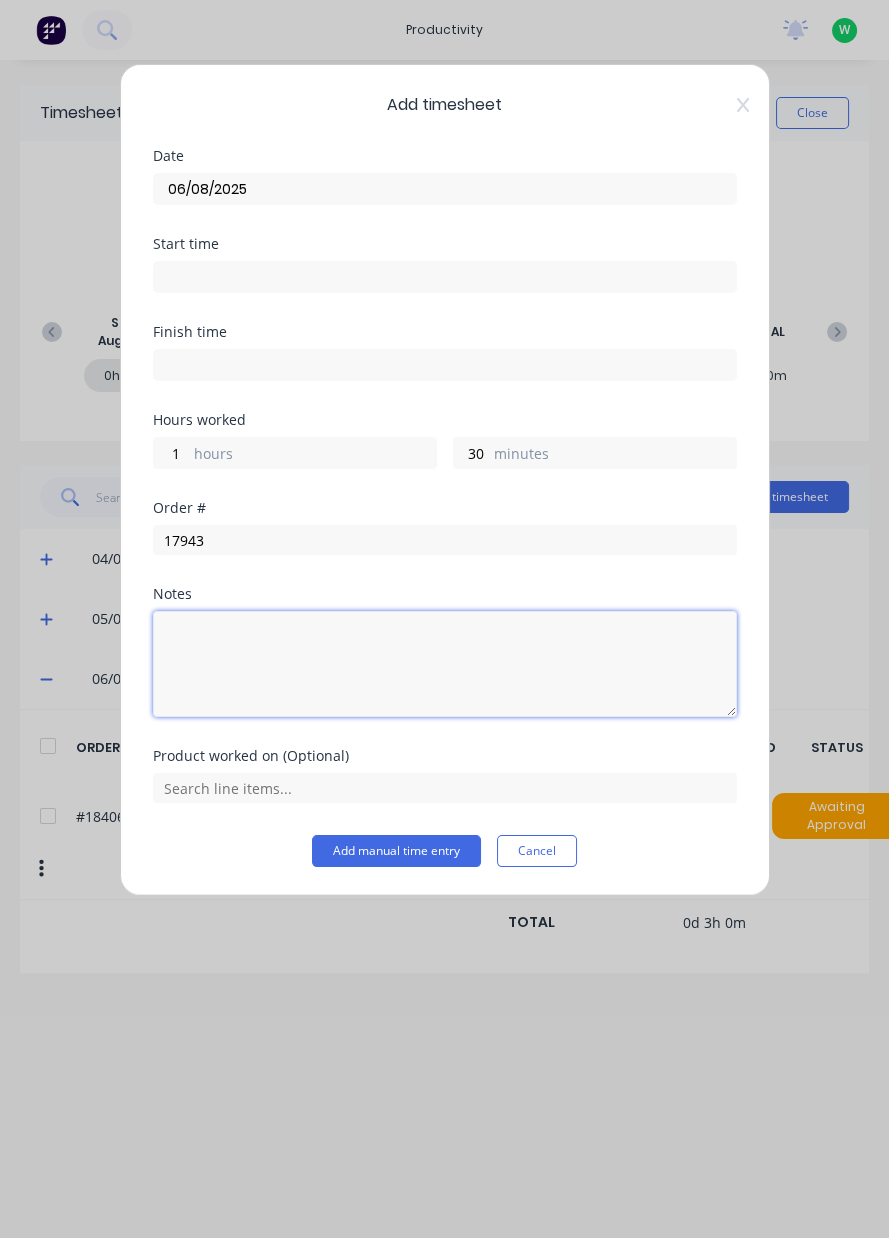 click at bounding box center (445, 664) 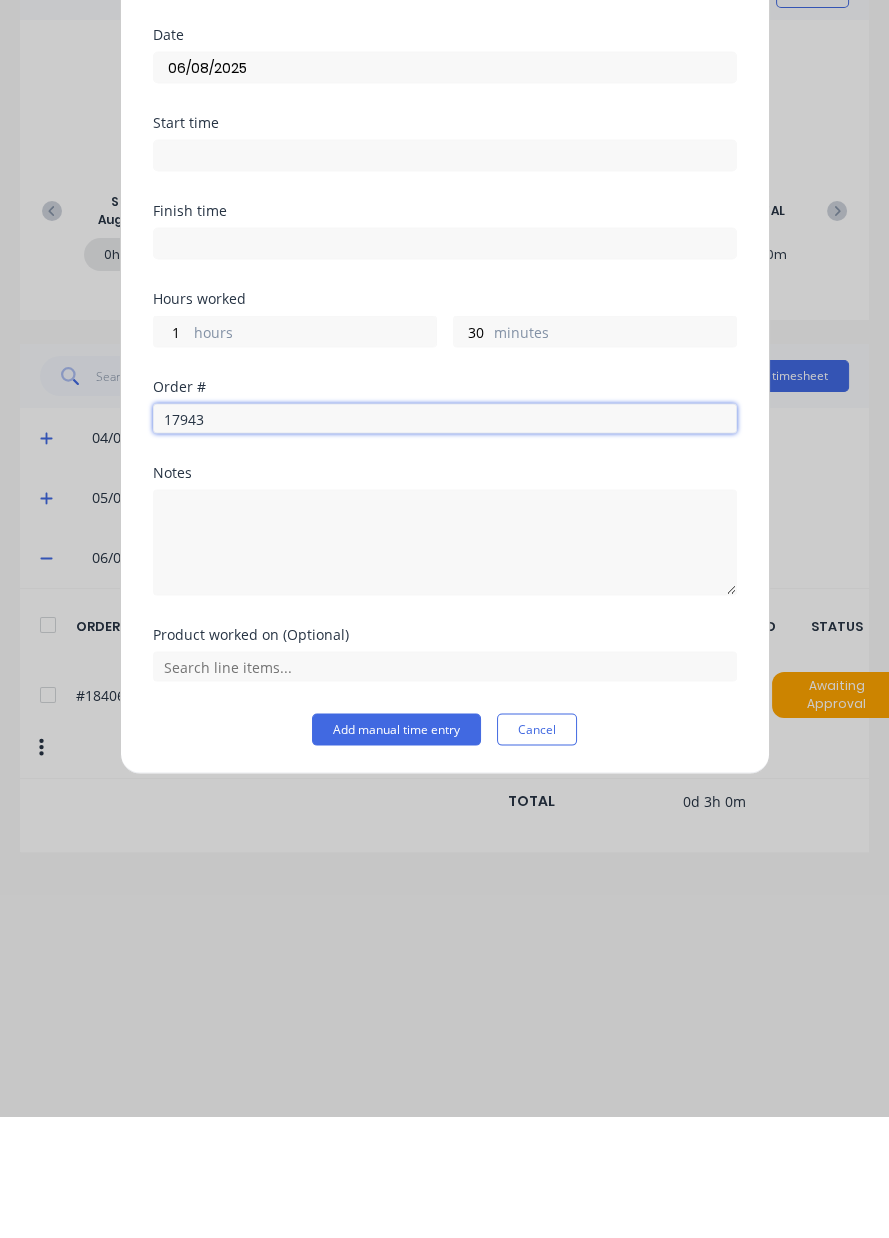 click on "17943" at bounding box center (445, 540) 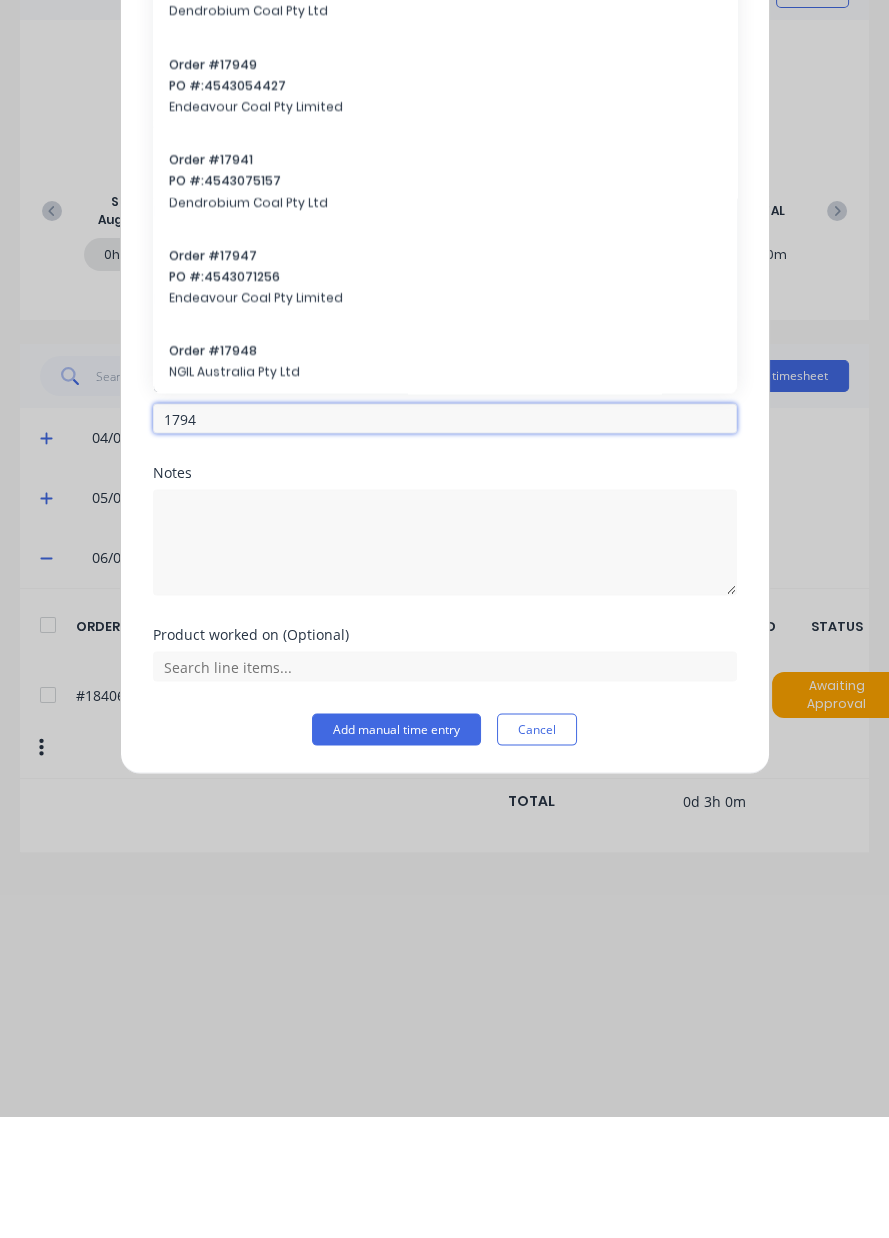 type on "17943" 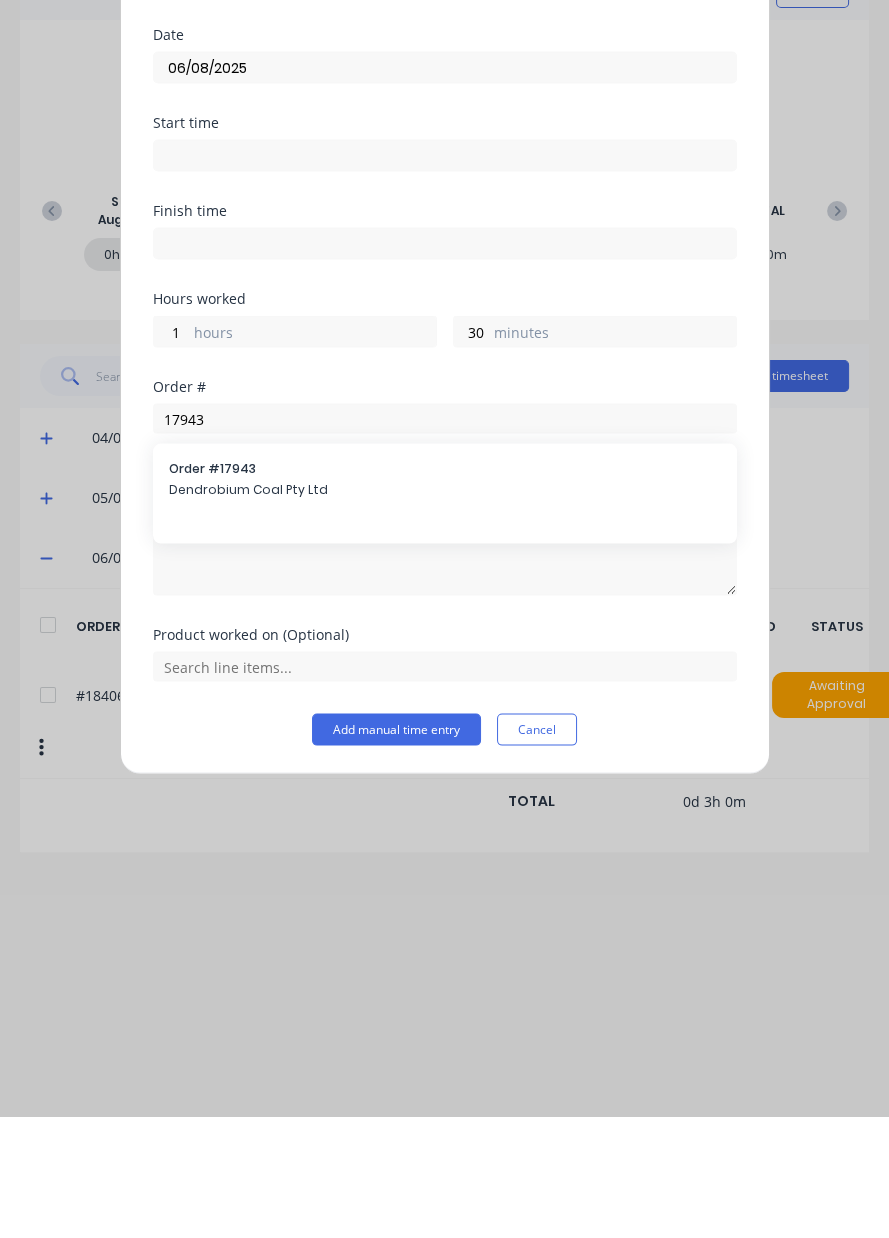 click on "Dendrobium Coal Pty Ltd" at bounding box center (445, 611) 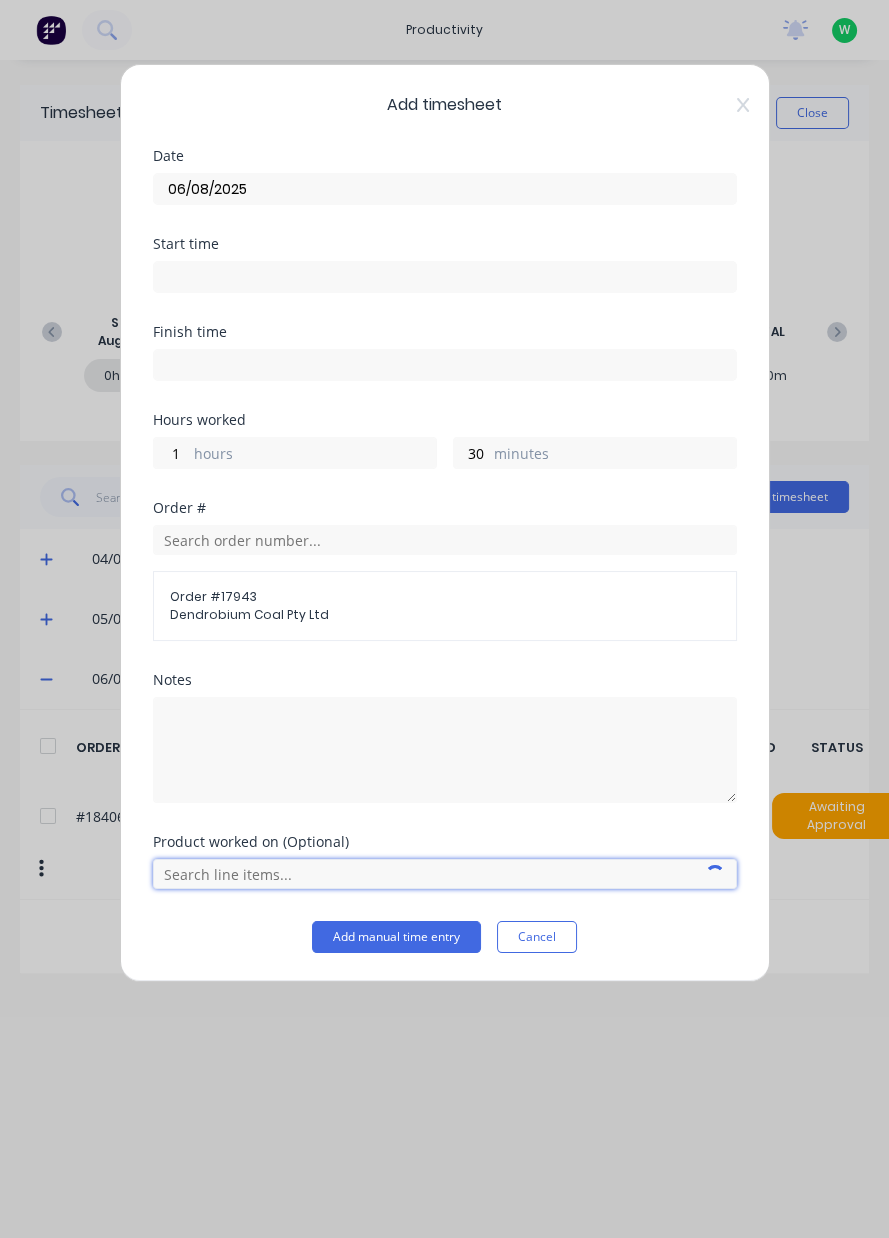 click at bounding box center [445, 874] 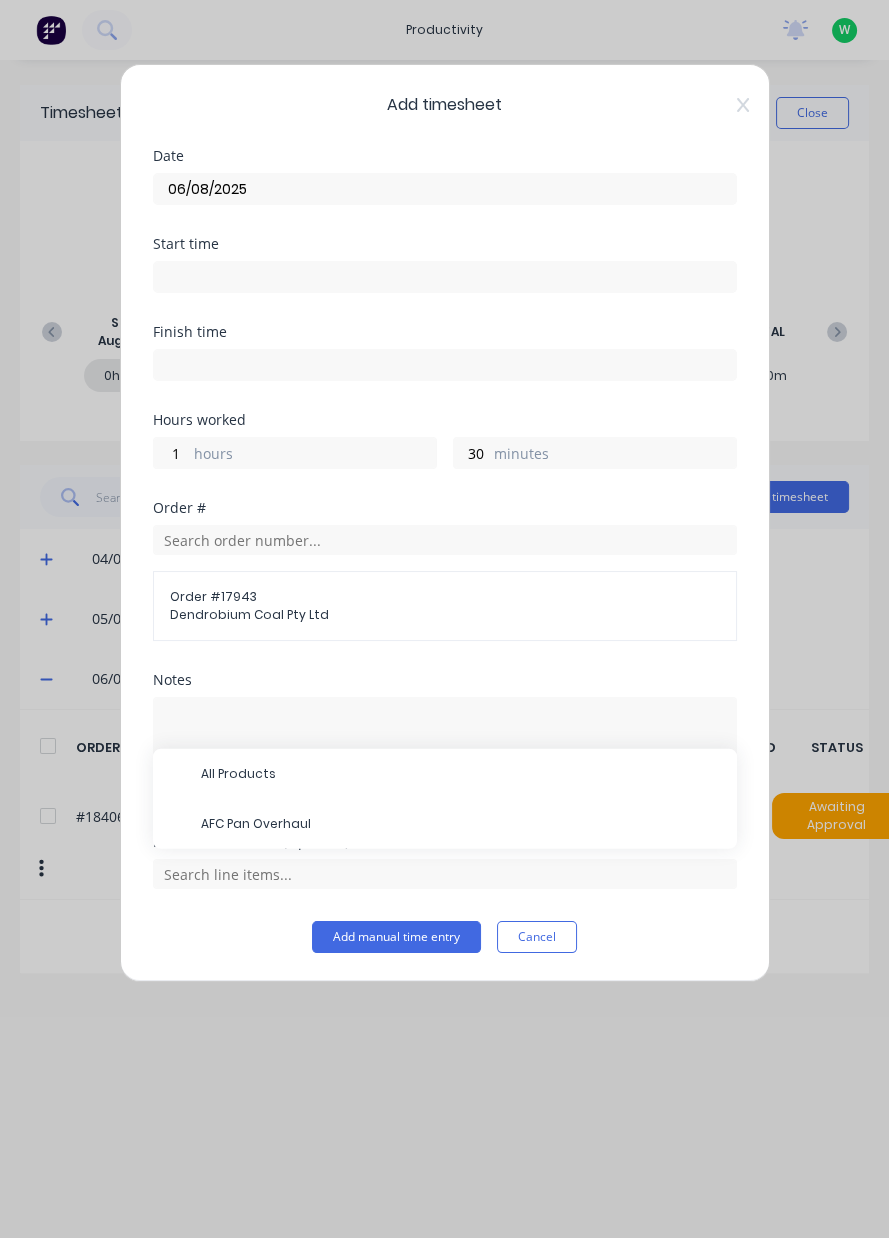 click on "AFC Pan Overhaul" at bounding box center (461, 824) 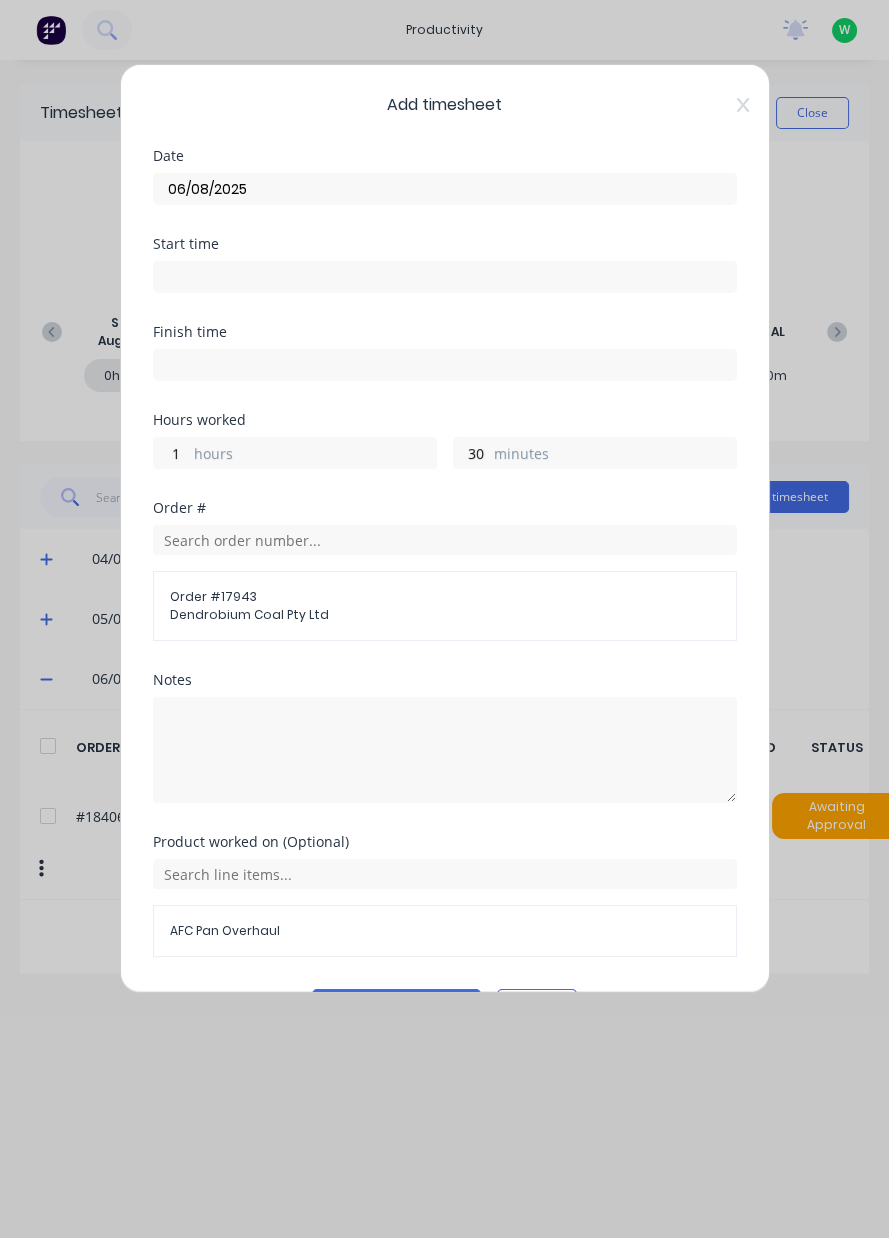 click on "Add manual time entry" at bounding box center [396, 1005] 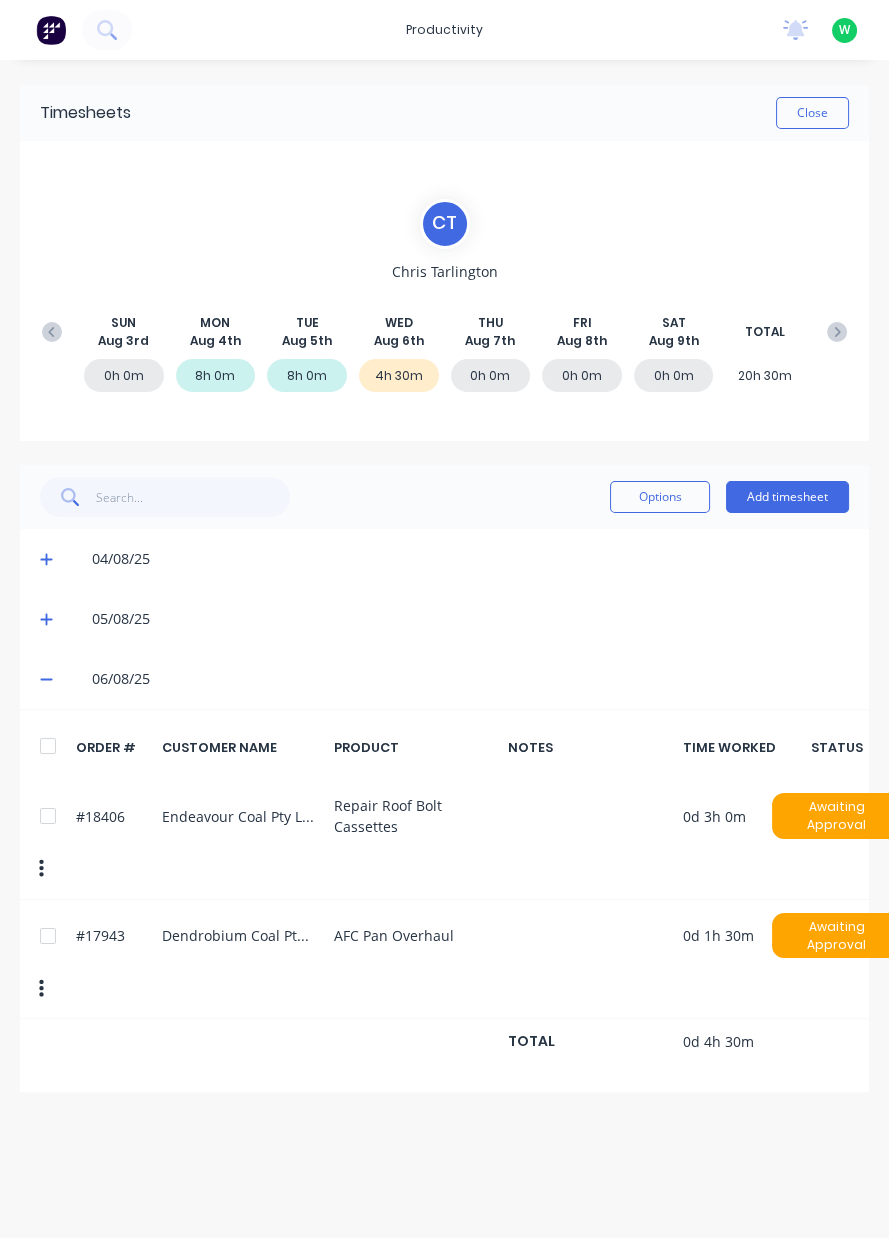 click on "Add timesheet" at bounding box center (787, 497) 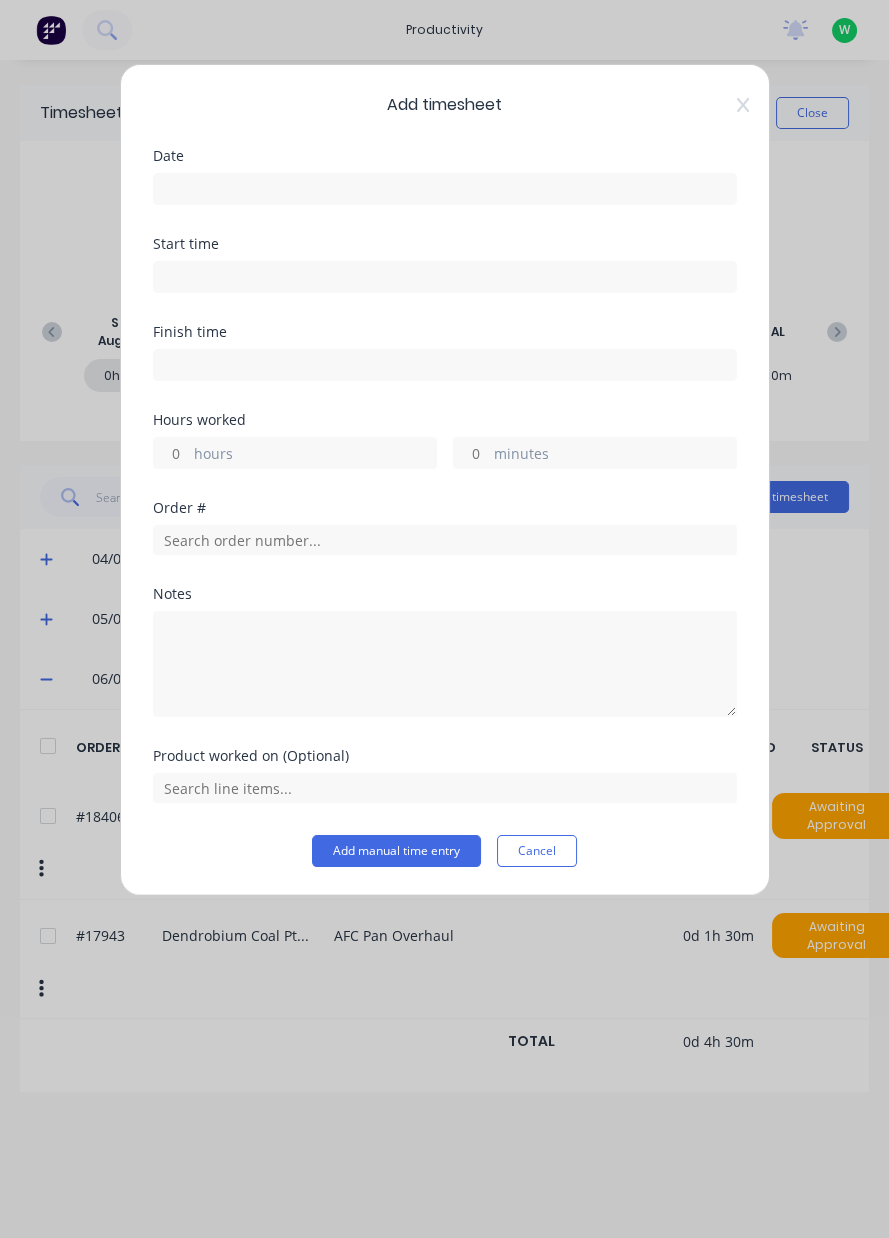 click at bounding box center (445, 189) 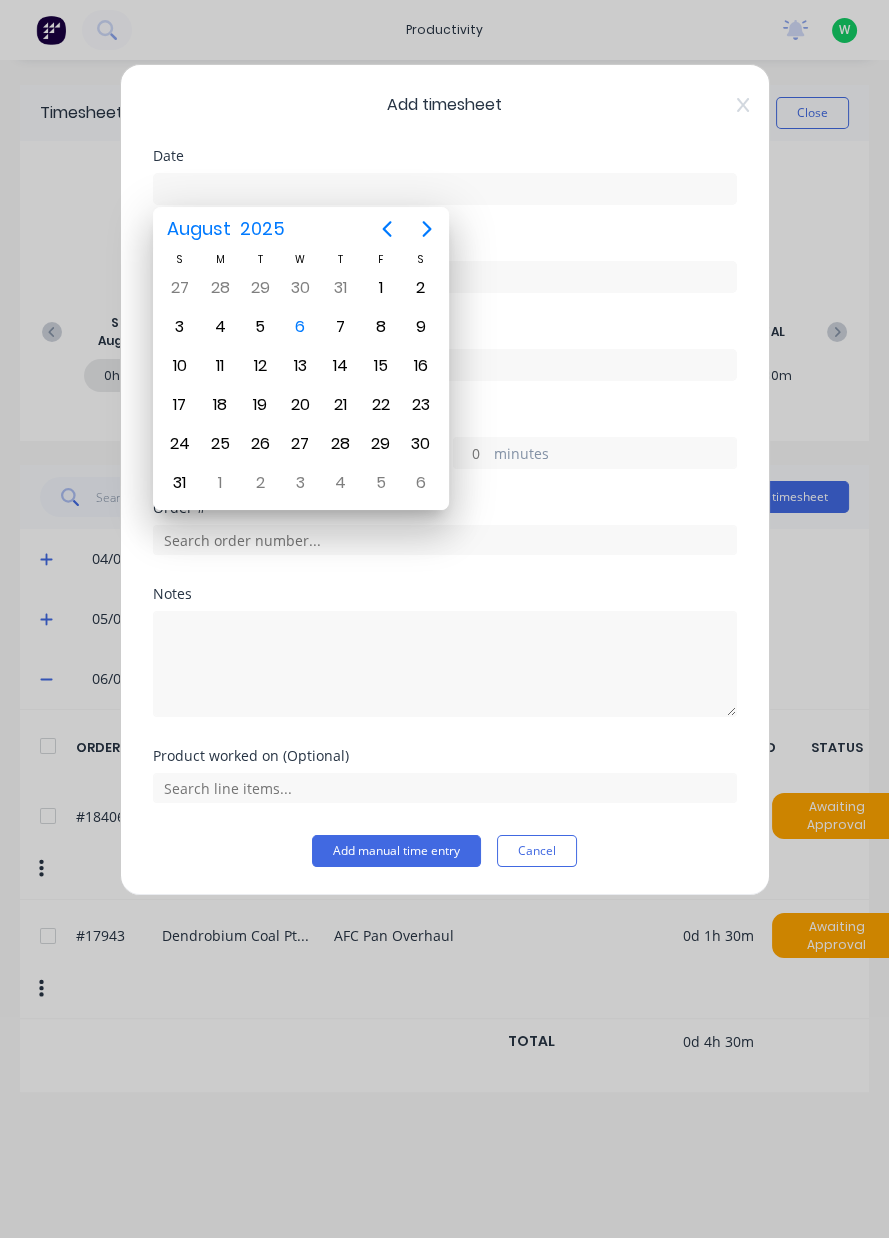 click on "6" at bounding box center [300, 327] 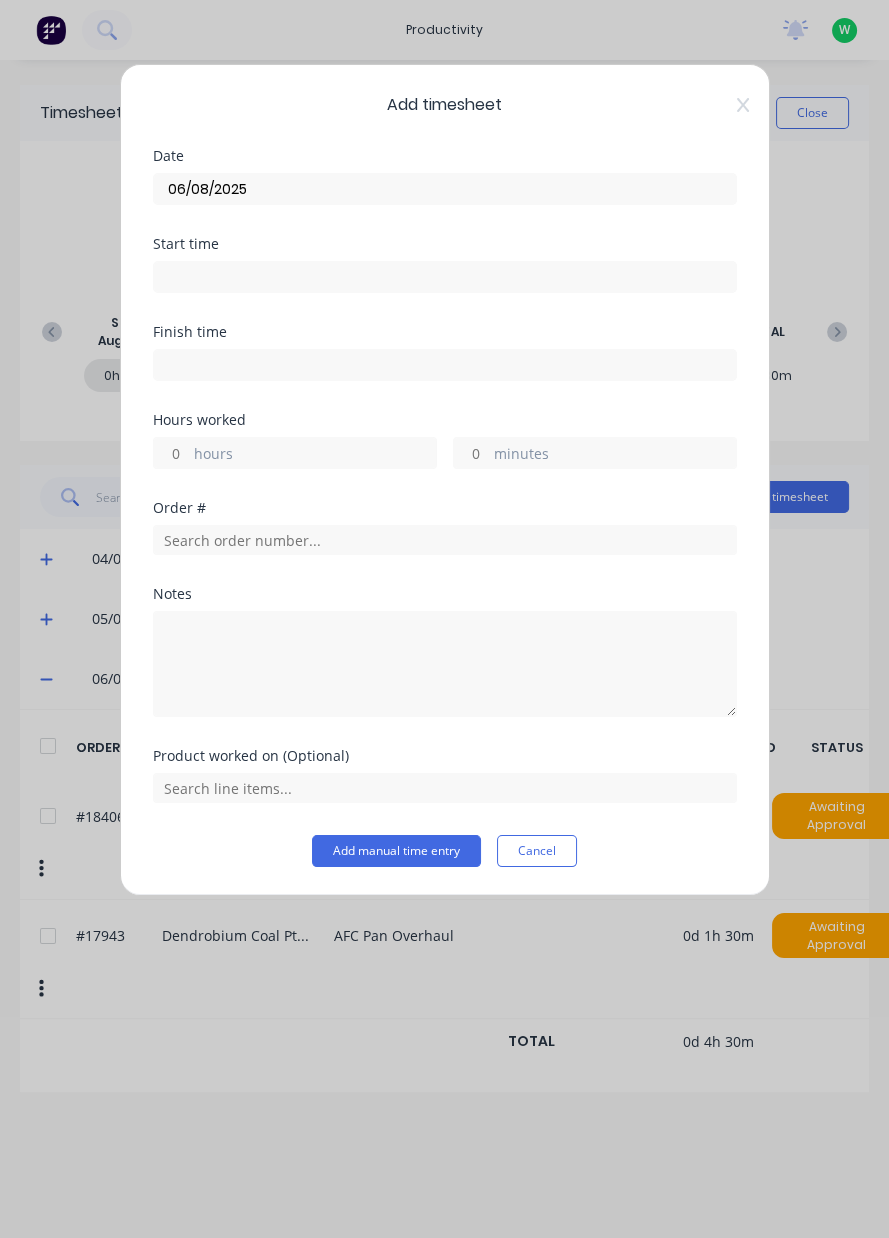 click on "hours" at bounding box center [171, 453] 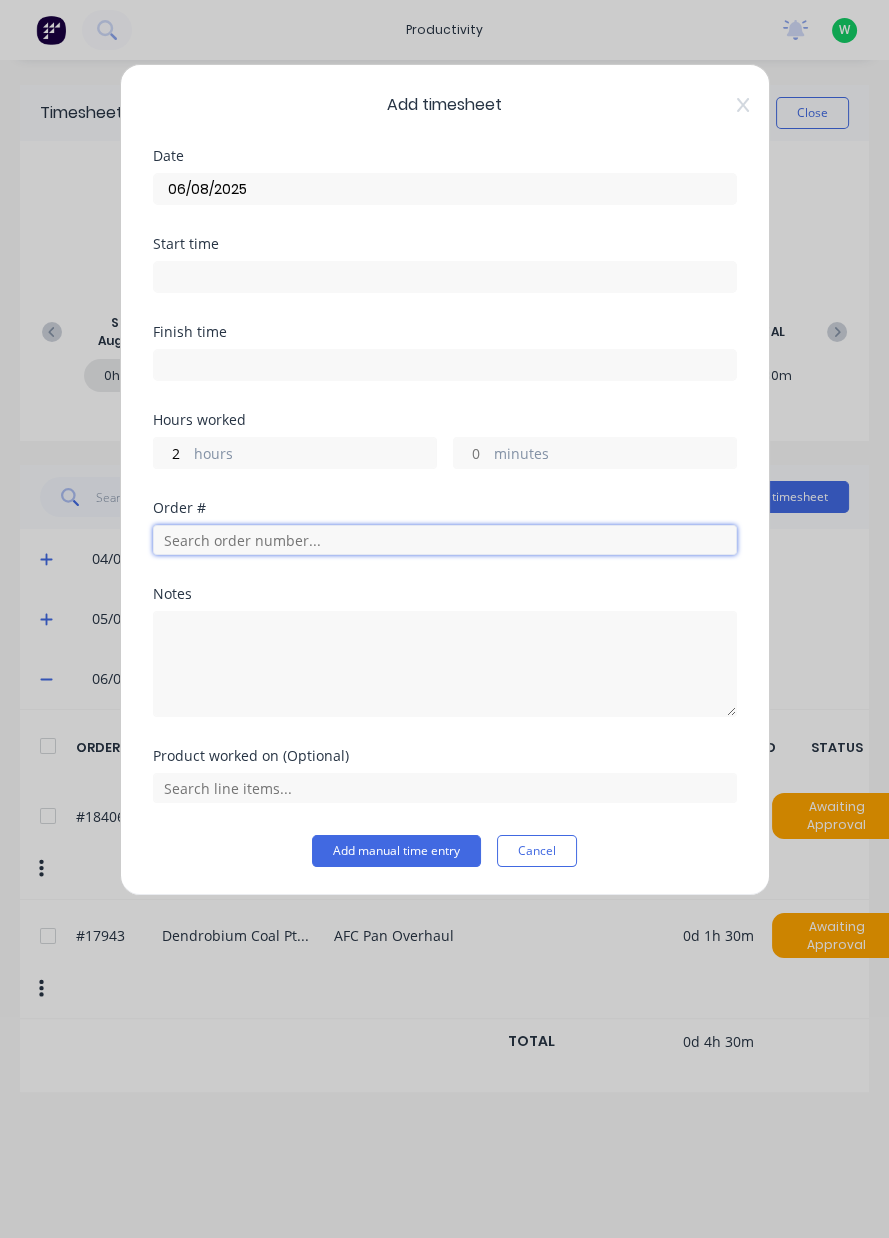 click at bounding box center (445, 540) 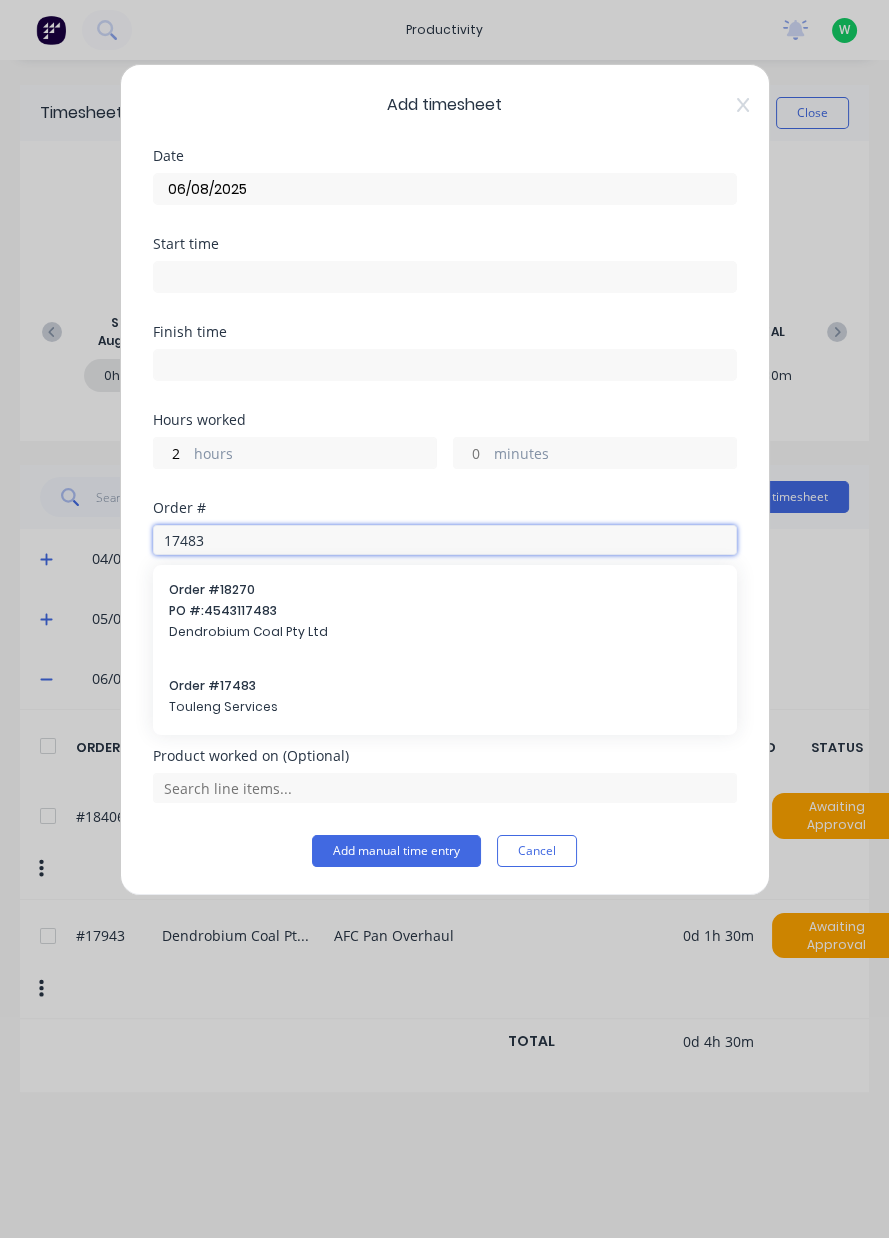 type on "17483" 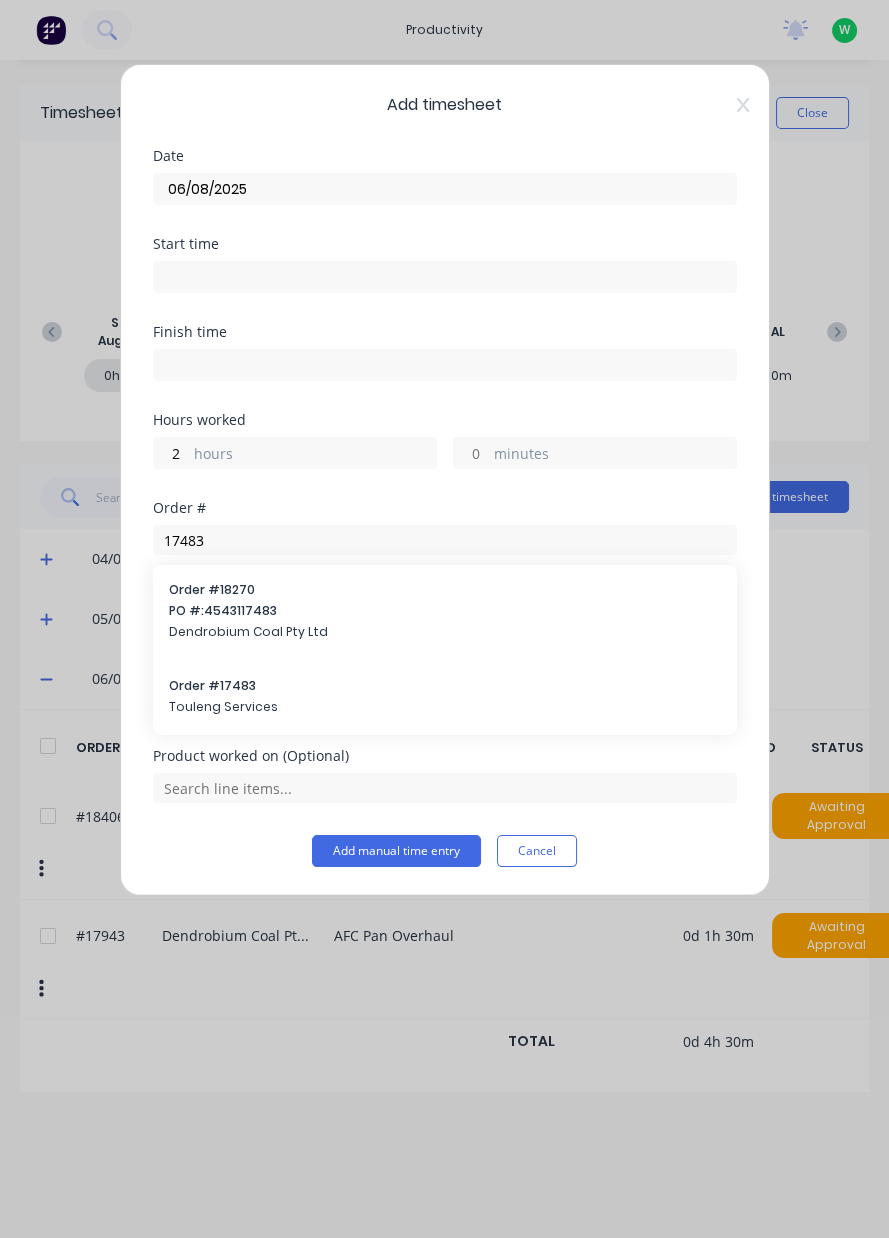 click on "Touleng Services" at bounding box center [445, 707] 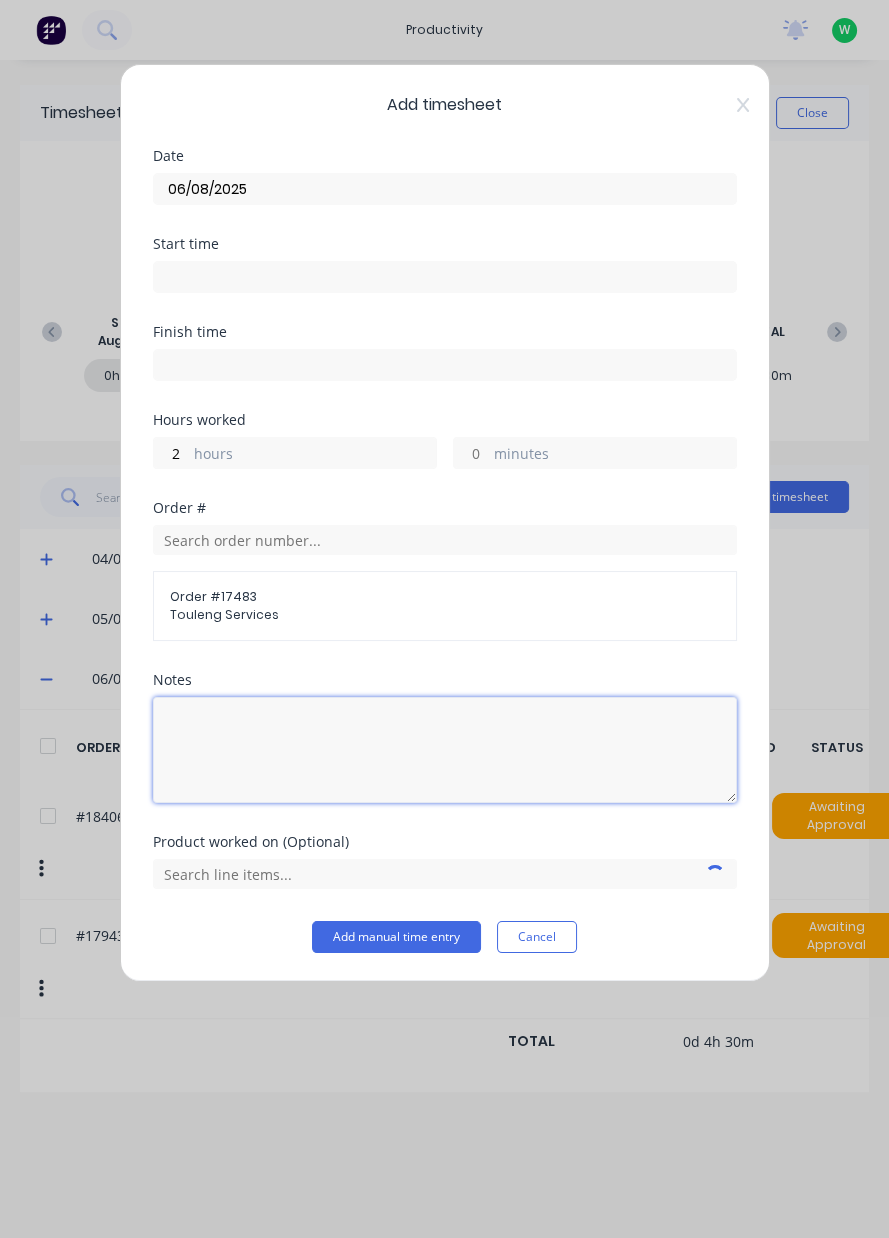 click at bounding box center [445, 750] 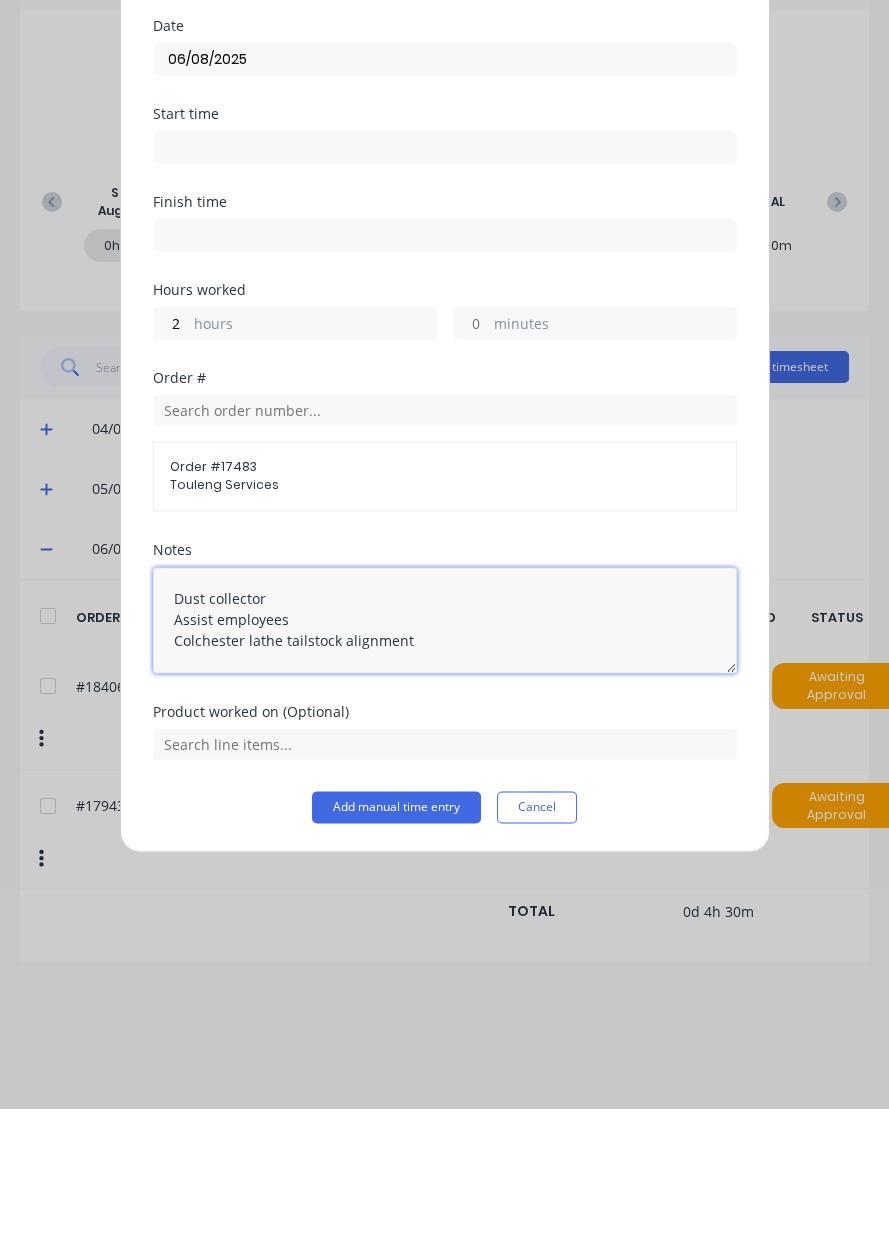 type on "Dust collector
Assist employees
Colchester lathe tailstock alignment" 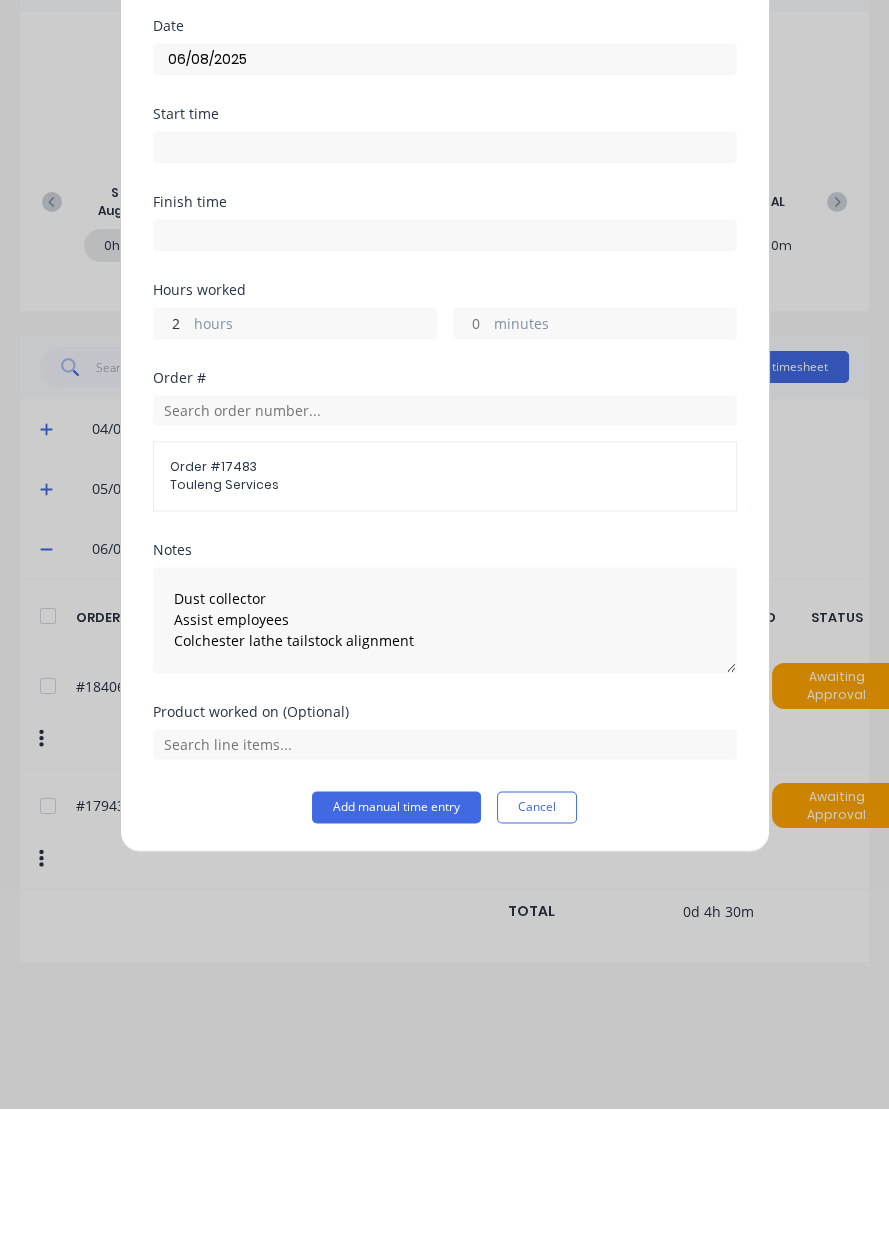 click on "2" at bounding box center (171, 453) 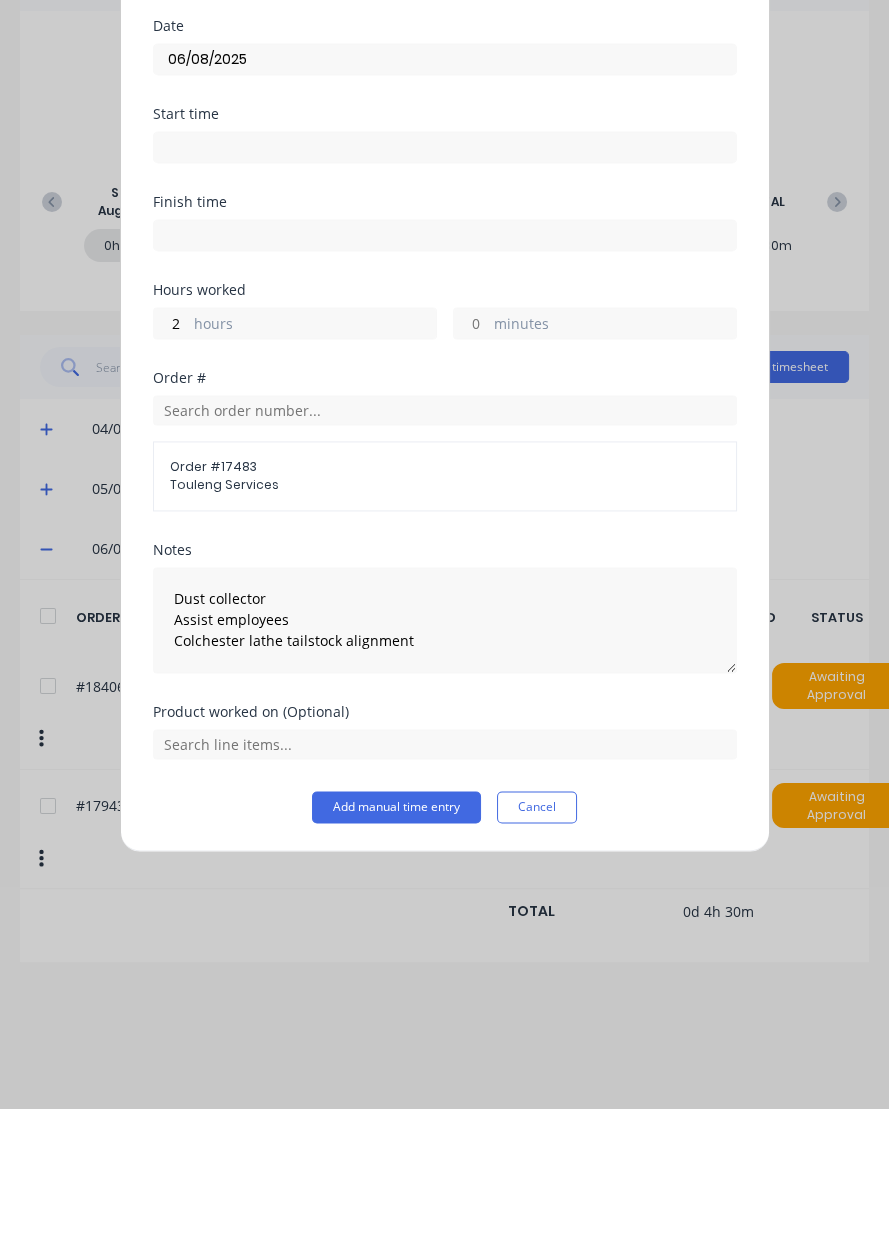 click on "hours" at bounding box center [315, 455] 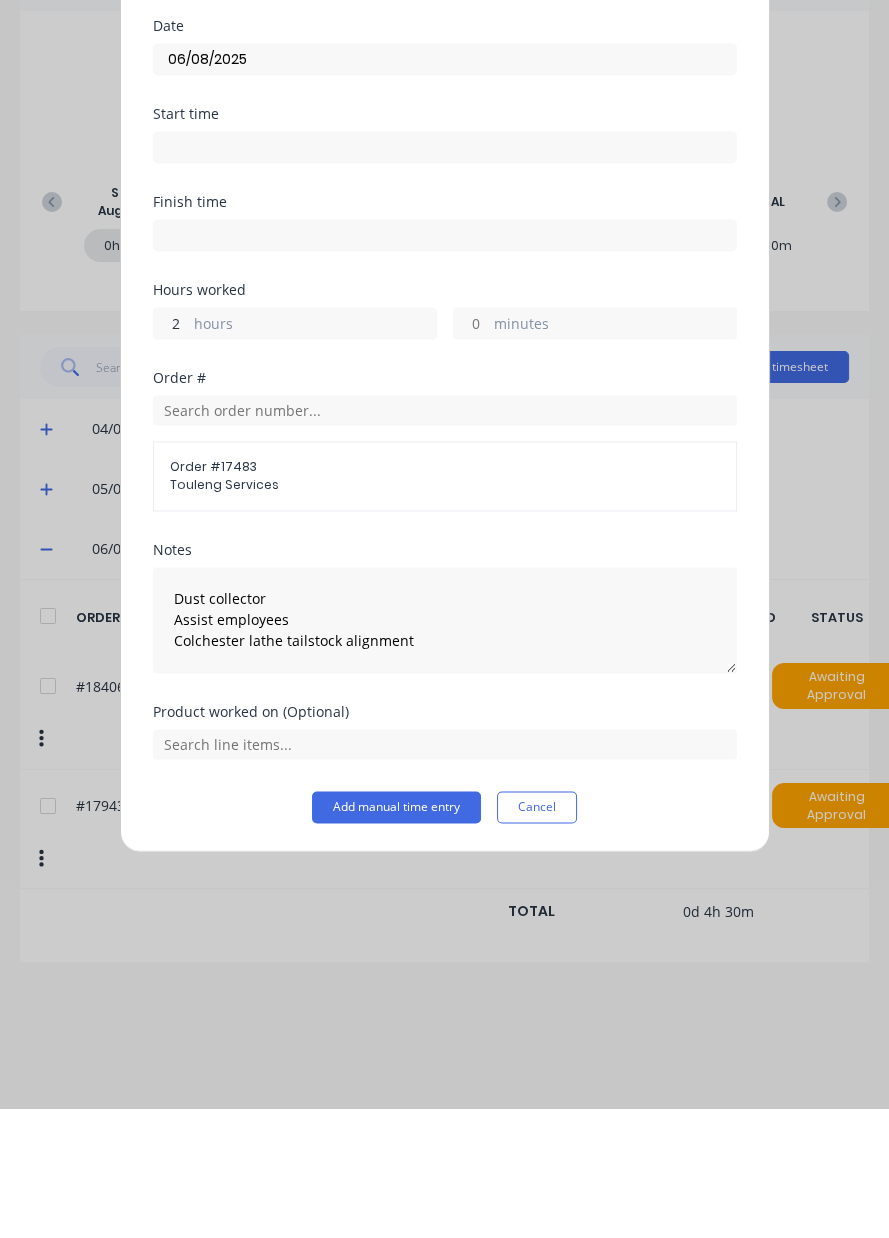 click on "2" at bounding box center [171, 453] 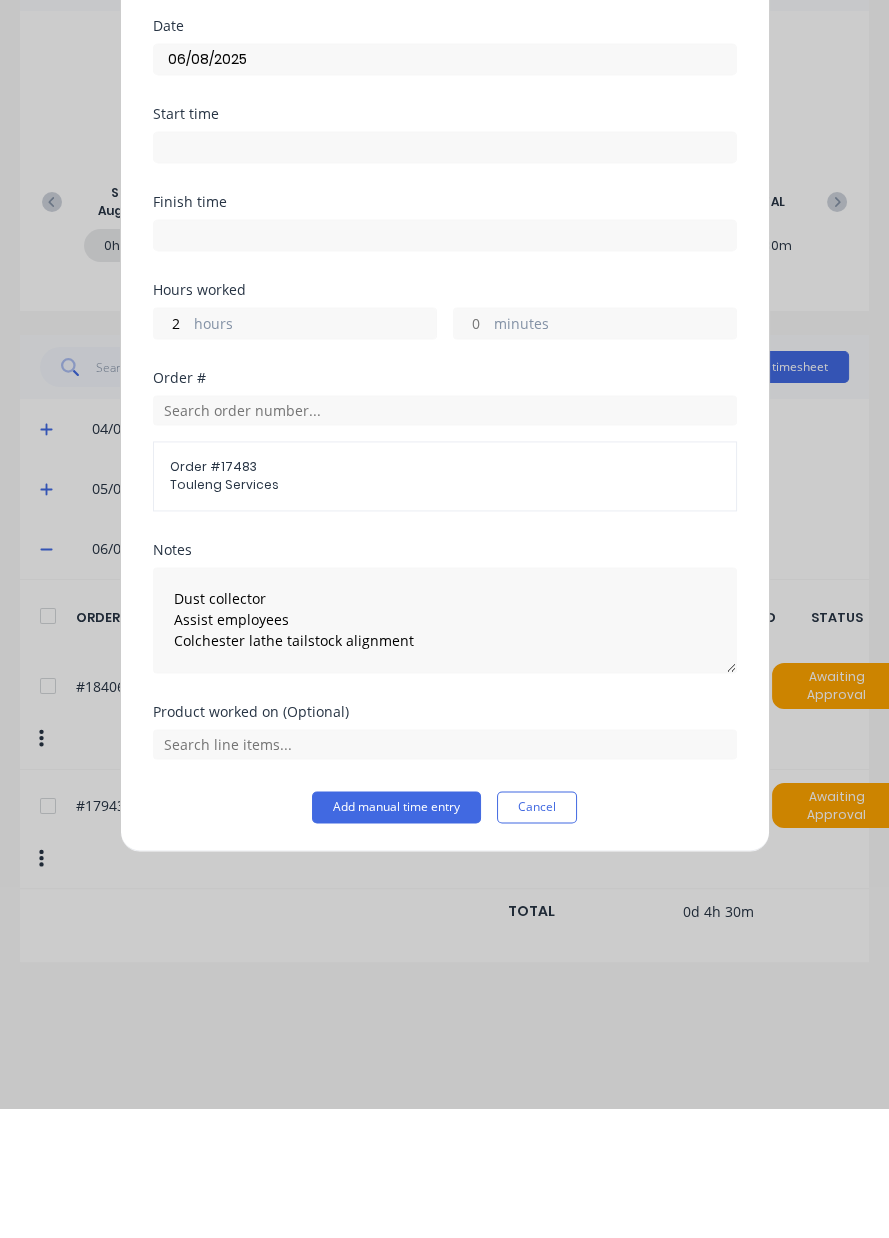 click on "hours" at bounding box center (315, 455) 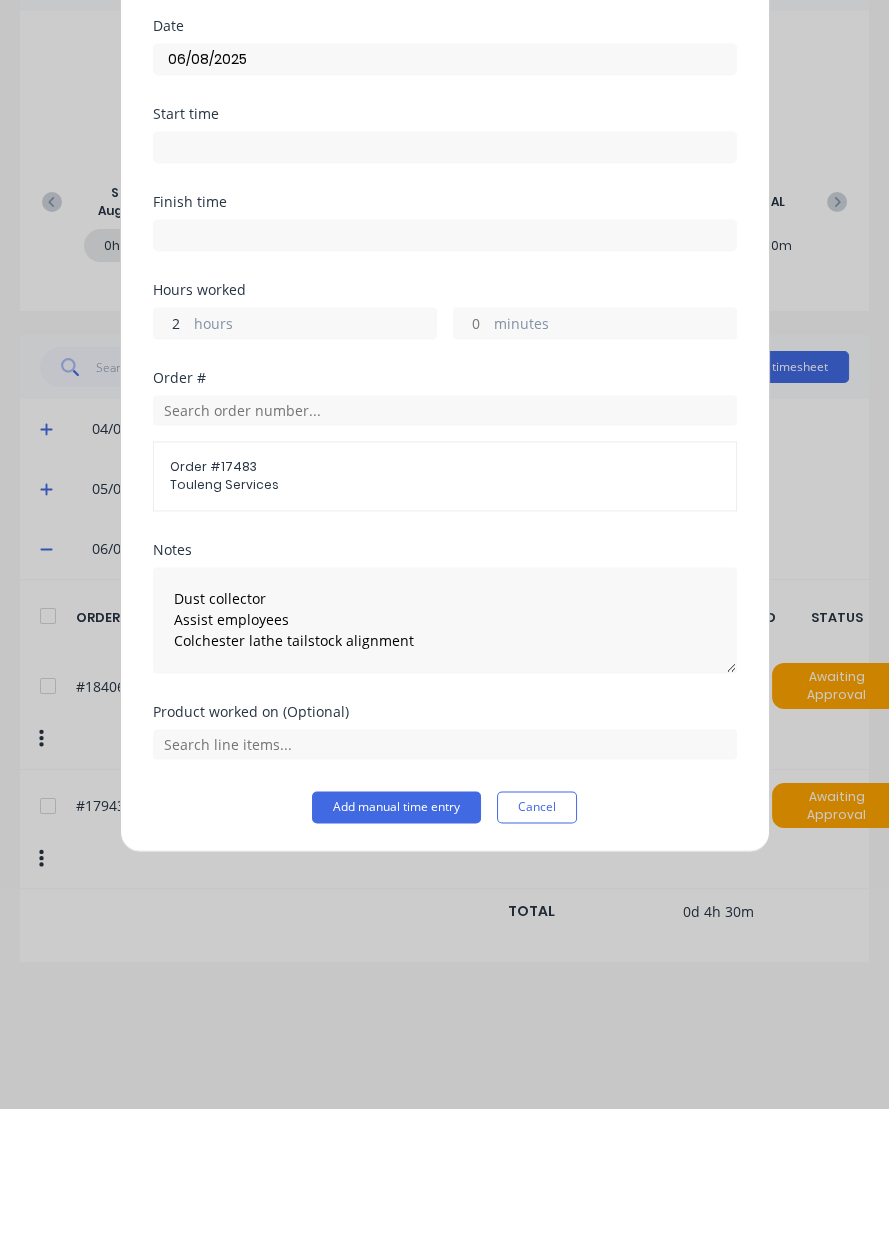 click on "2" at bounding box center [171, 453] 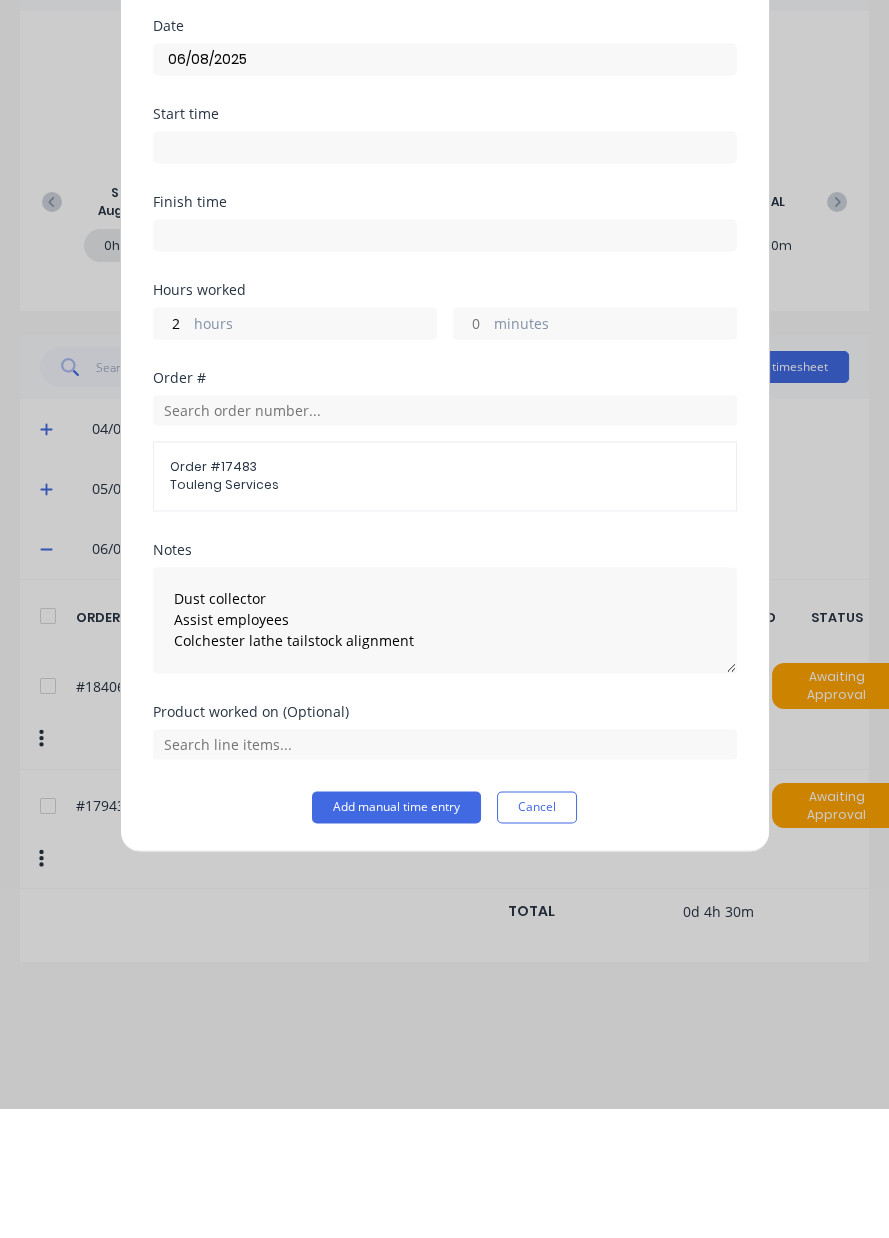click on "hours" at bounding box center [315, 455] 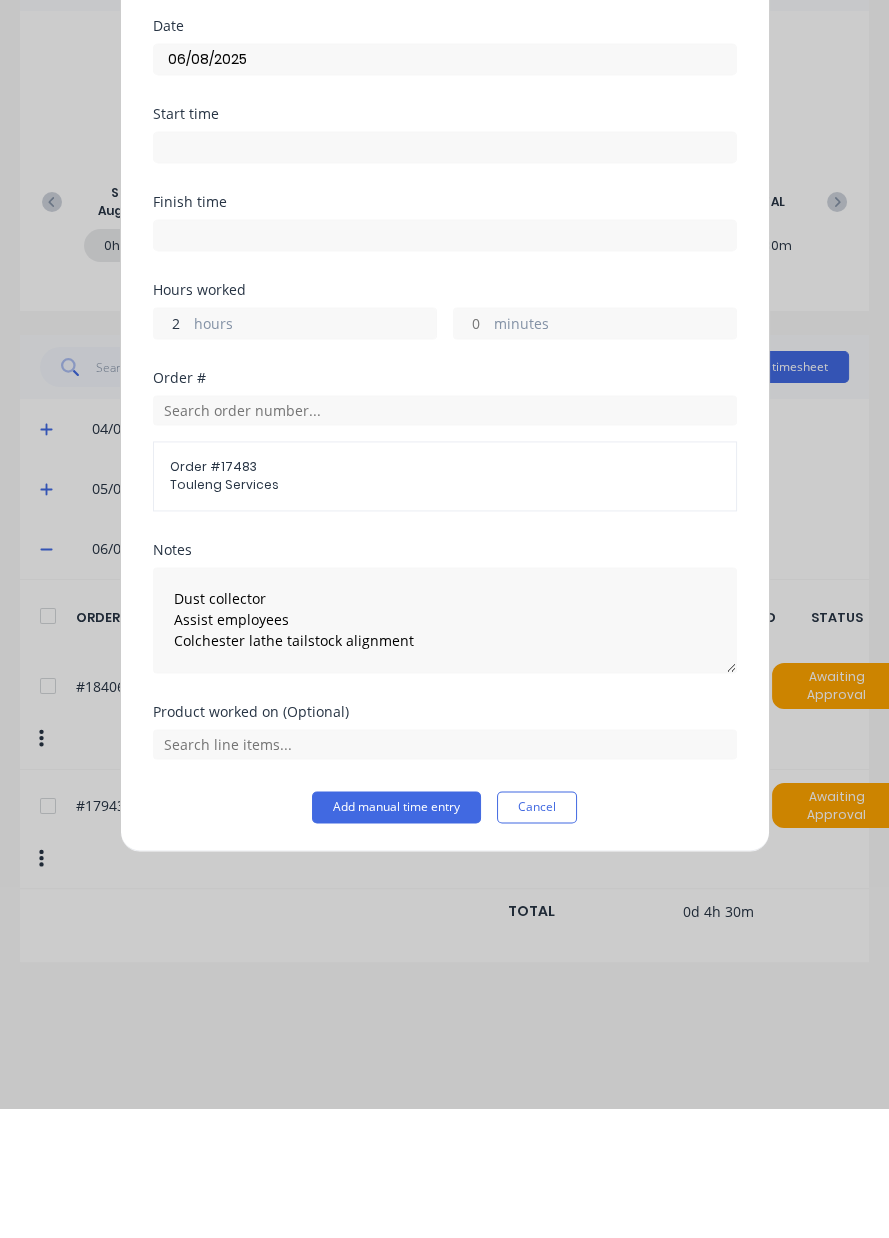 click on "2" at bounding box center (171, 453) 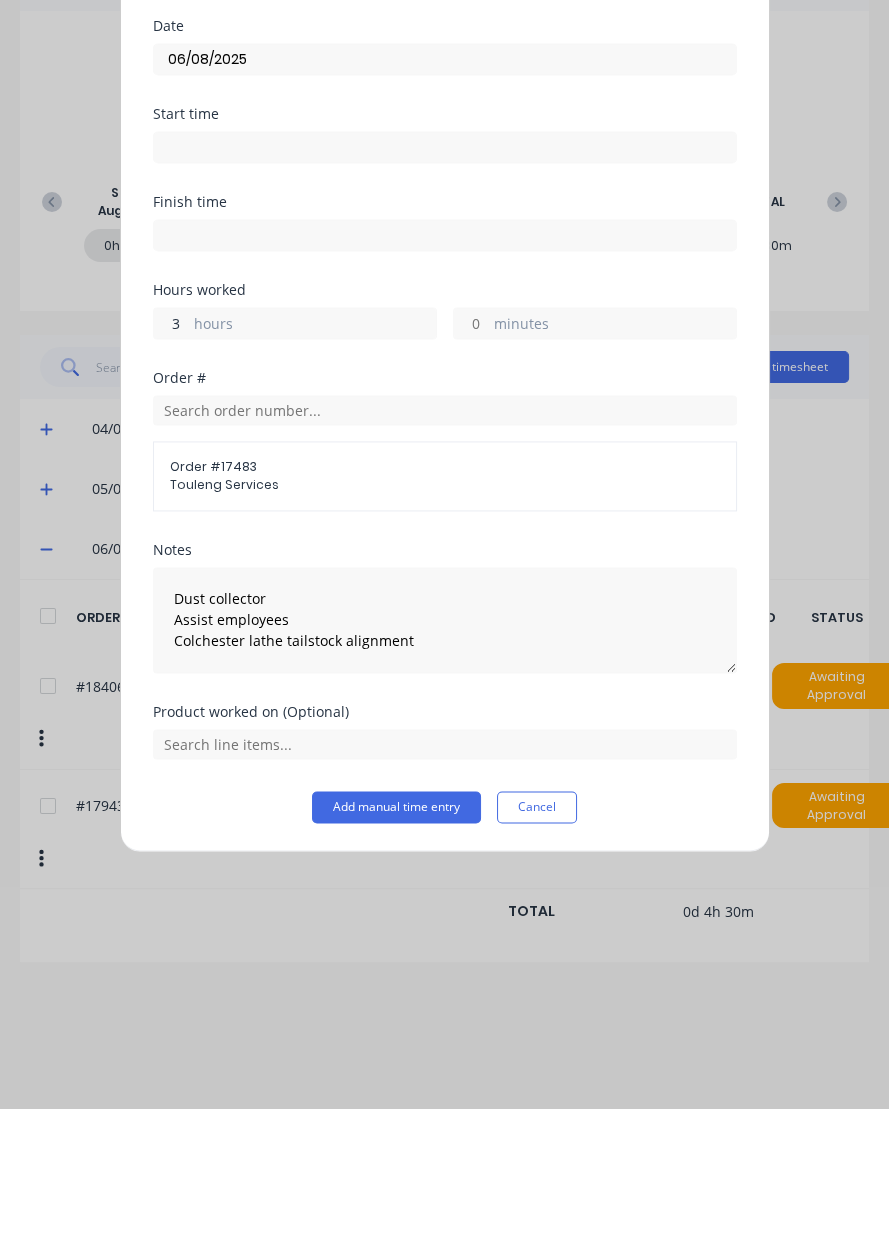 type on "3" 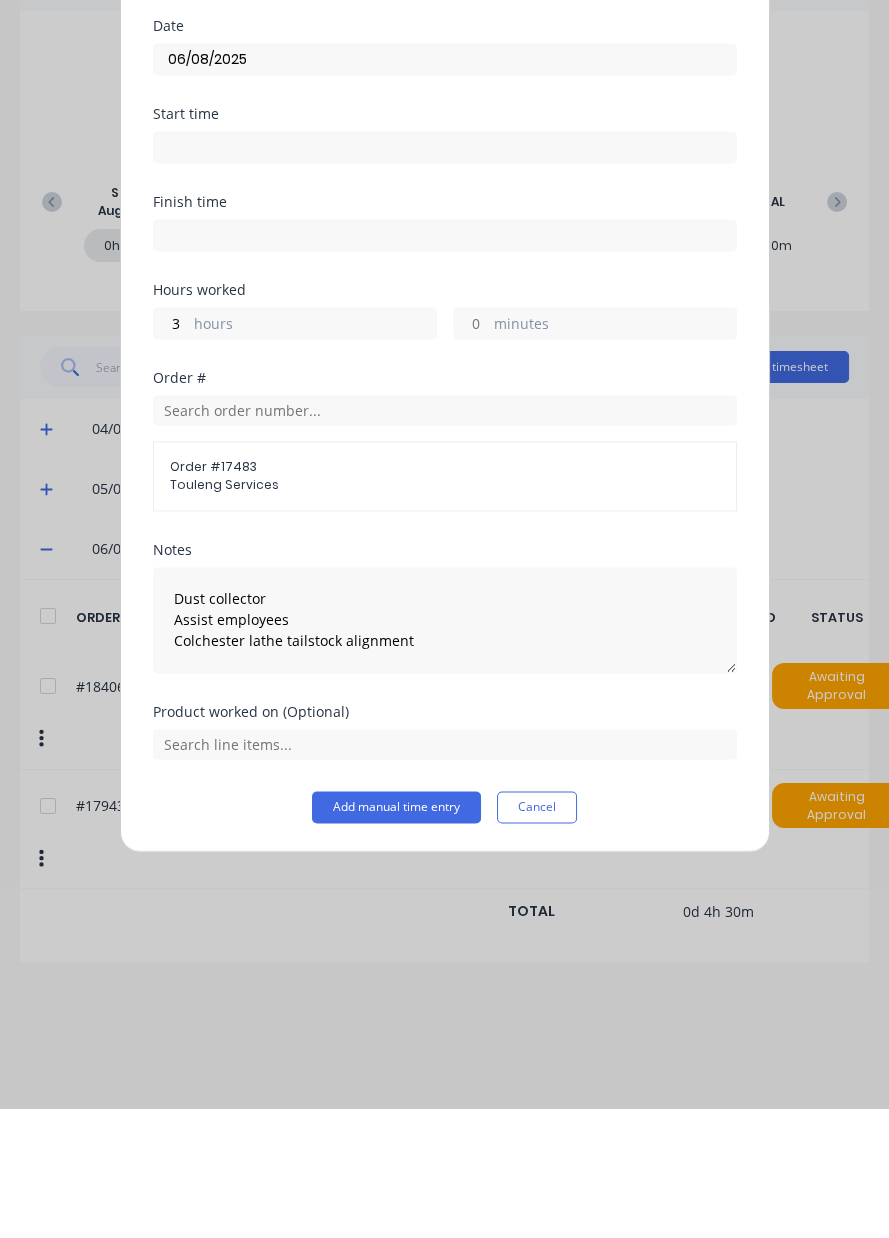 click on "Add manual time entry" at bounding box center (396, 937) 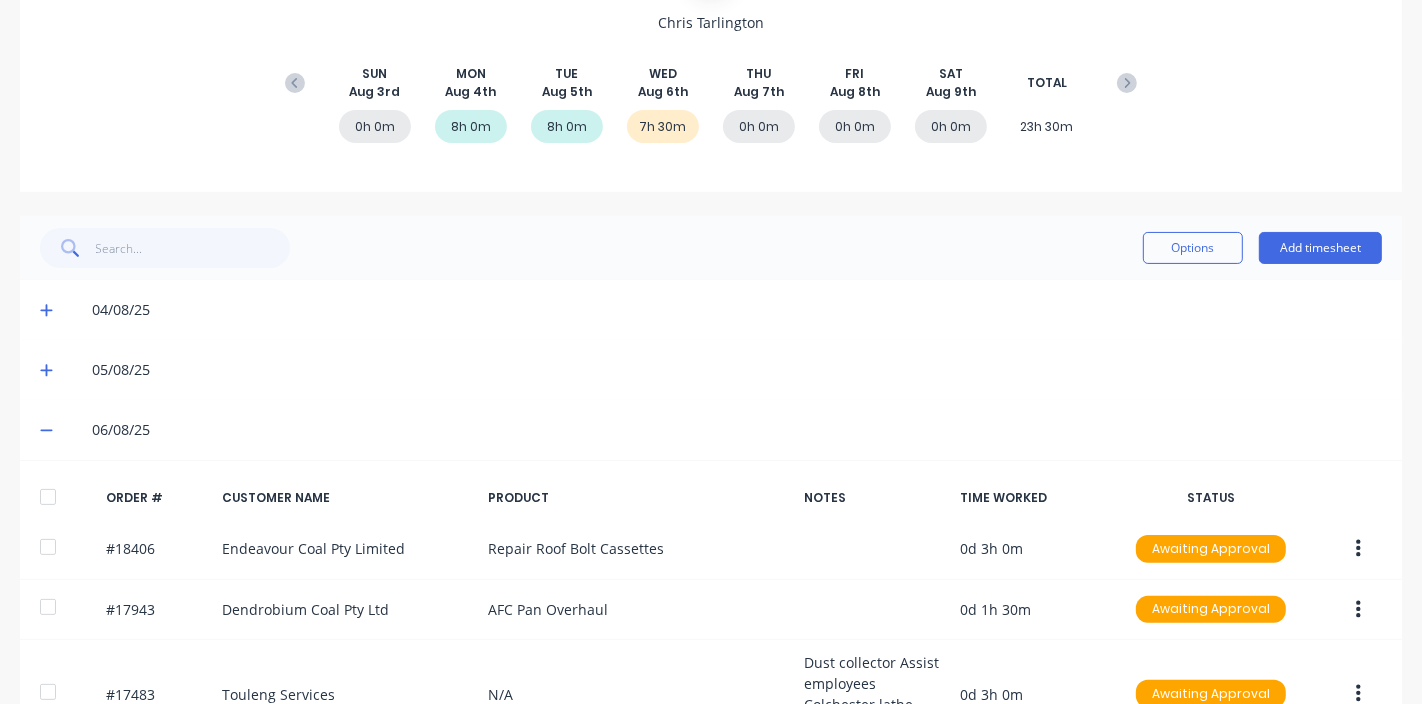 scroll, scrollTop: 273, scrollLeft: 0, axis: vertical 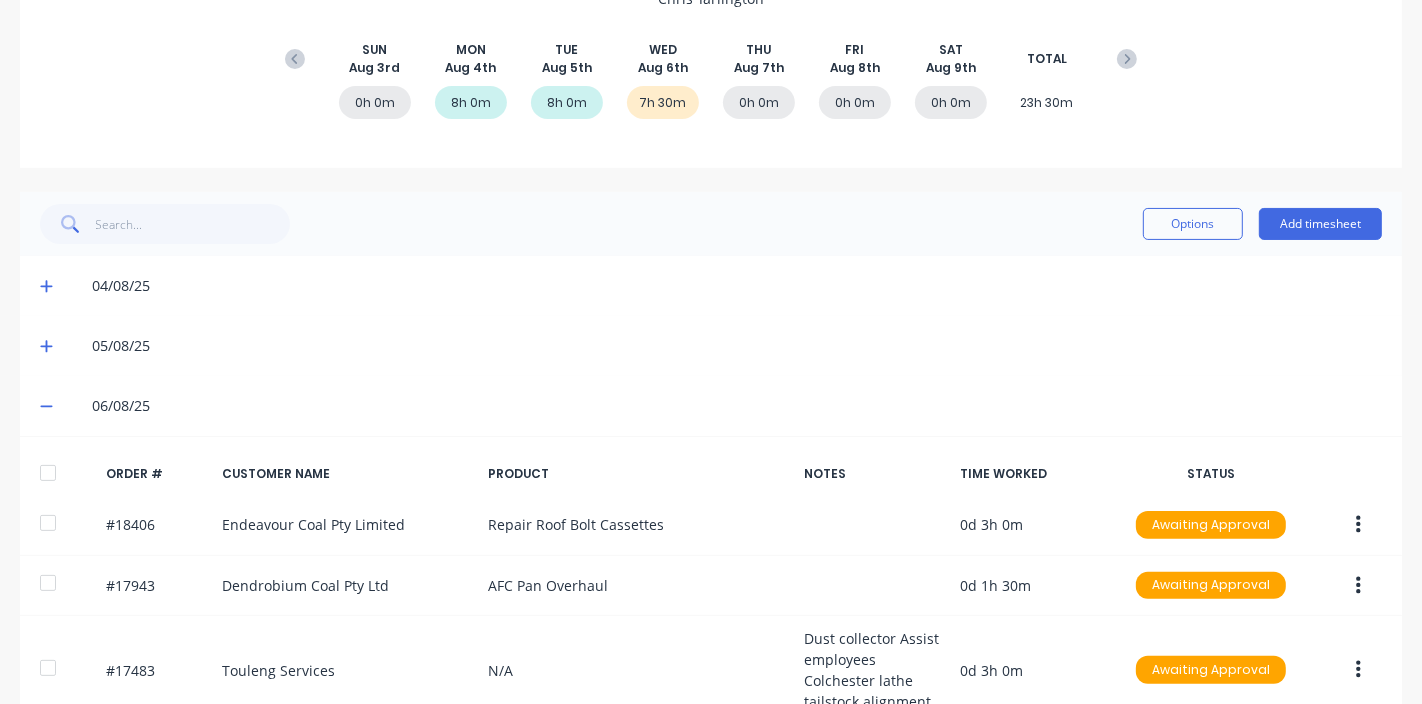 click 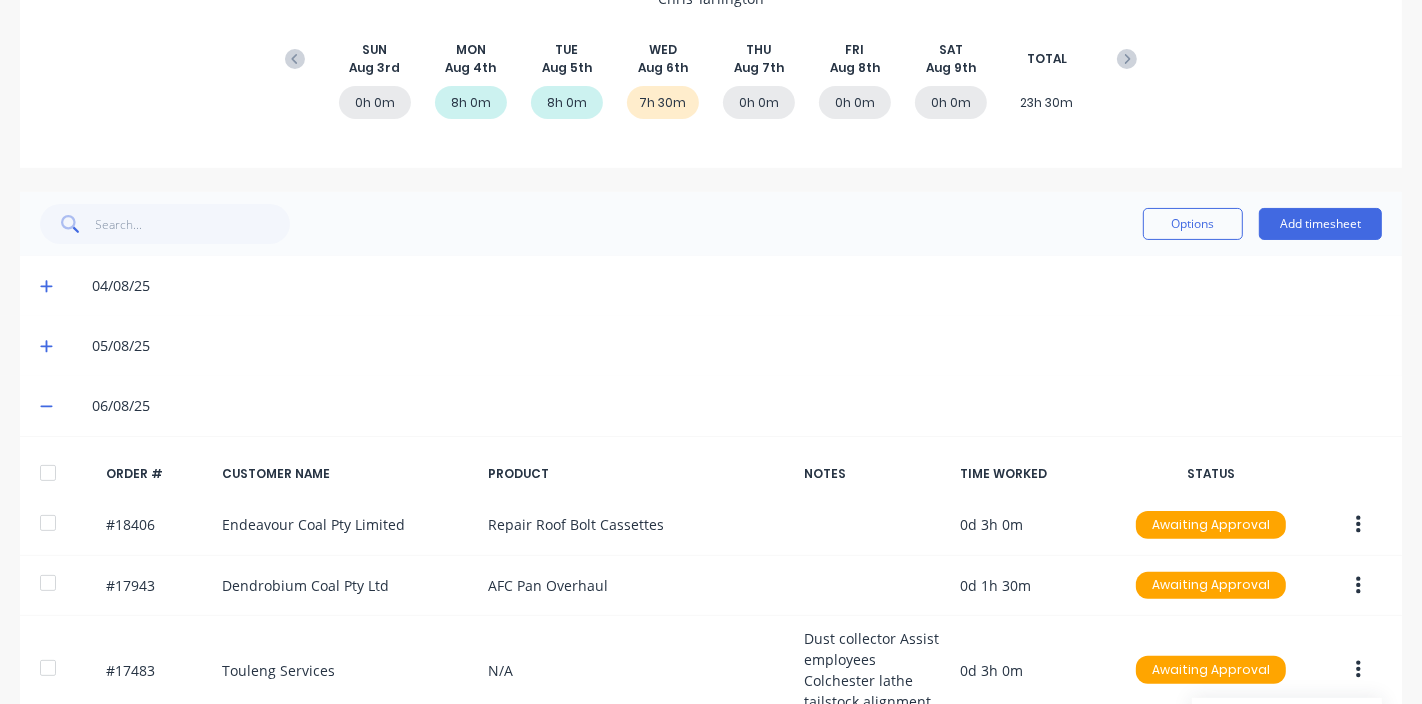 click on "Delete" at bounding box center (1287, 722) 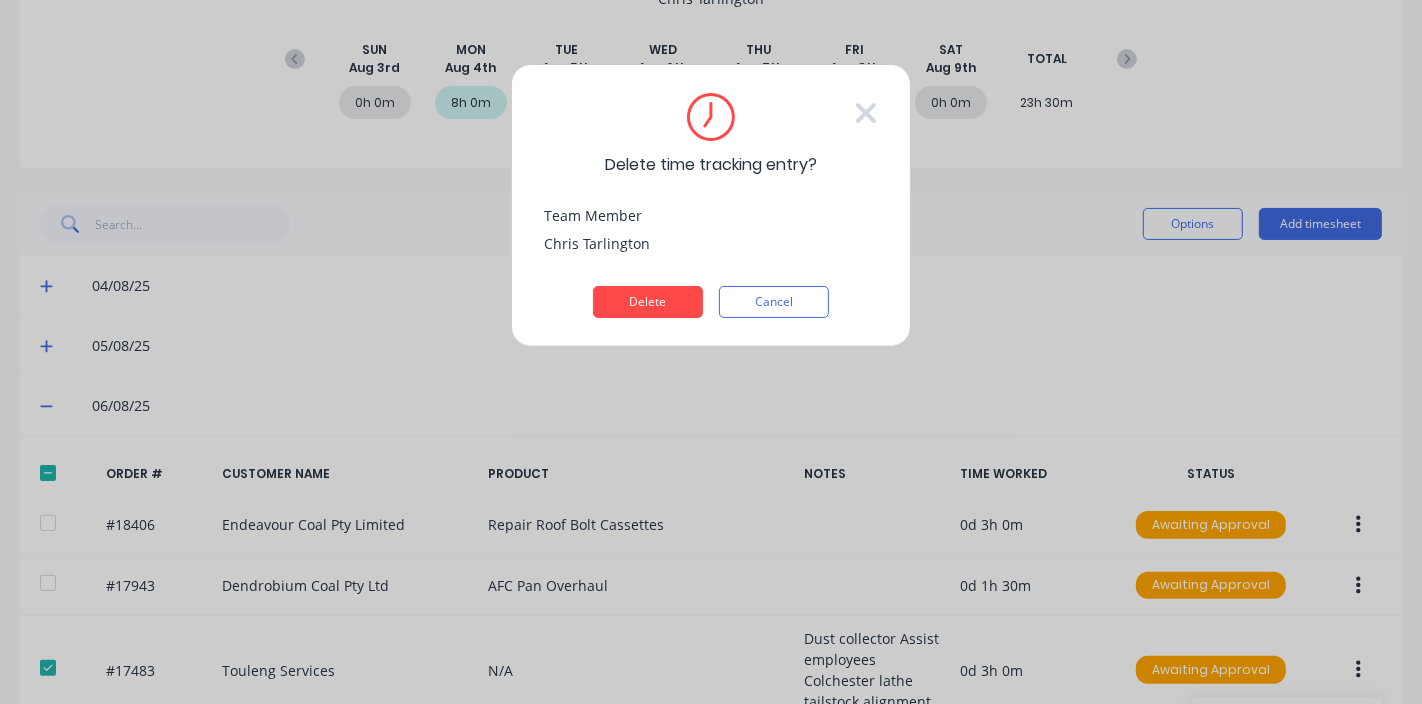 click on "Delete" at bounding box center [648, 302] 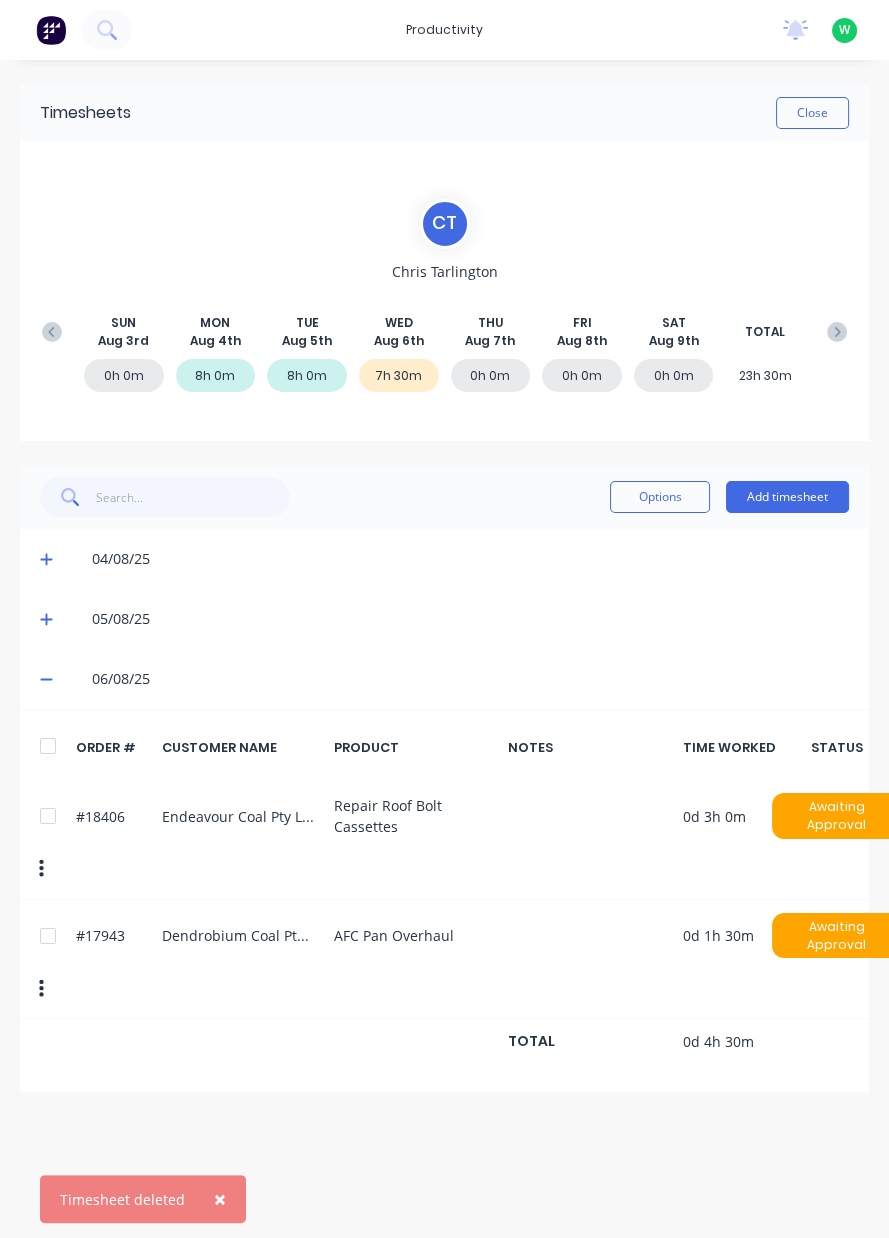 scroll, scrollTop: 0, scrollLeft: 0, axis: both 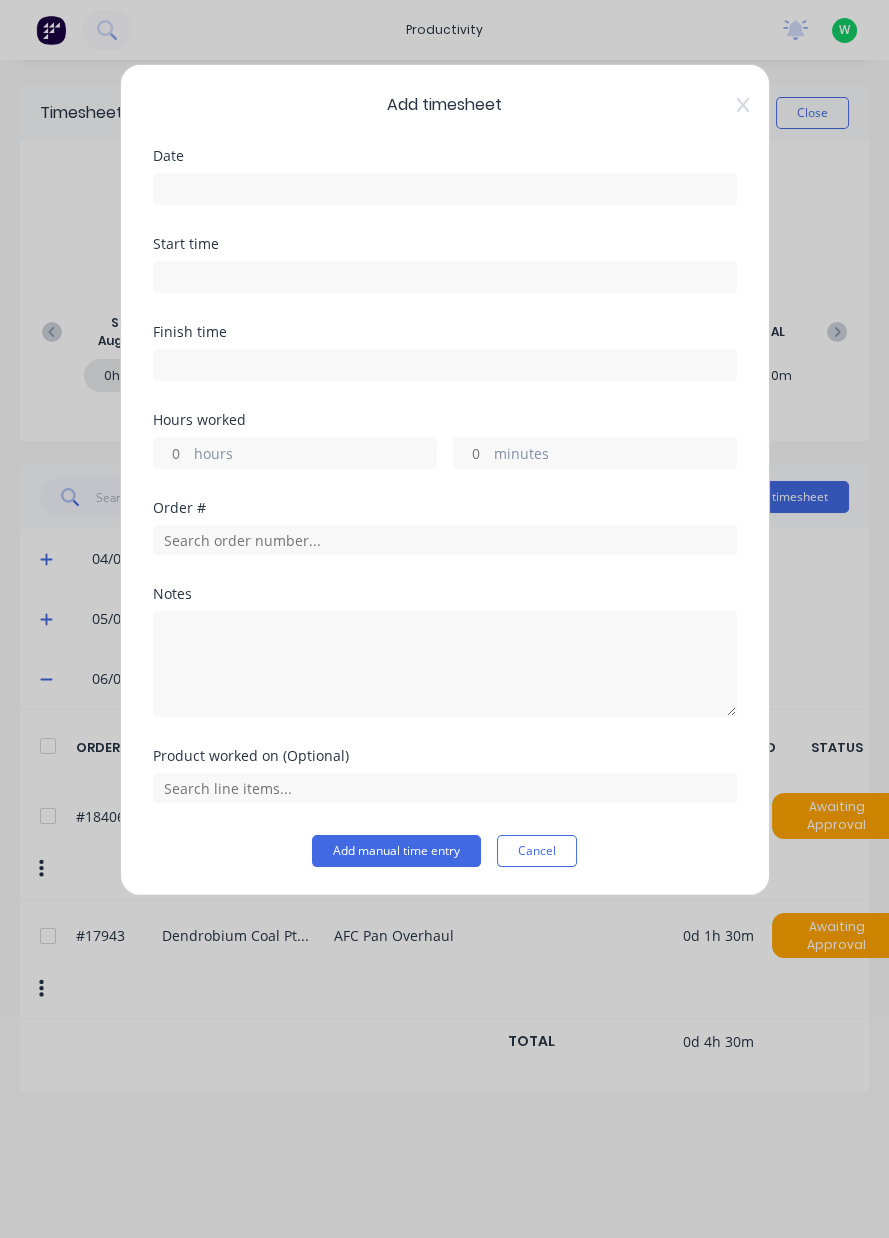click at bounding box center (445, 189) 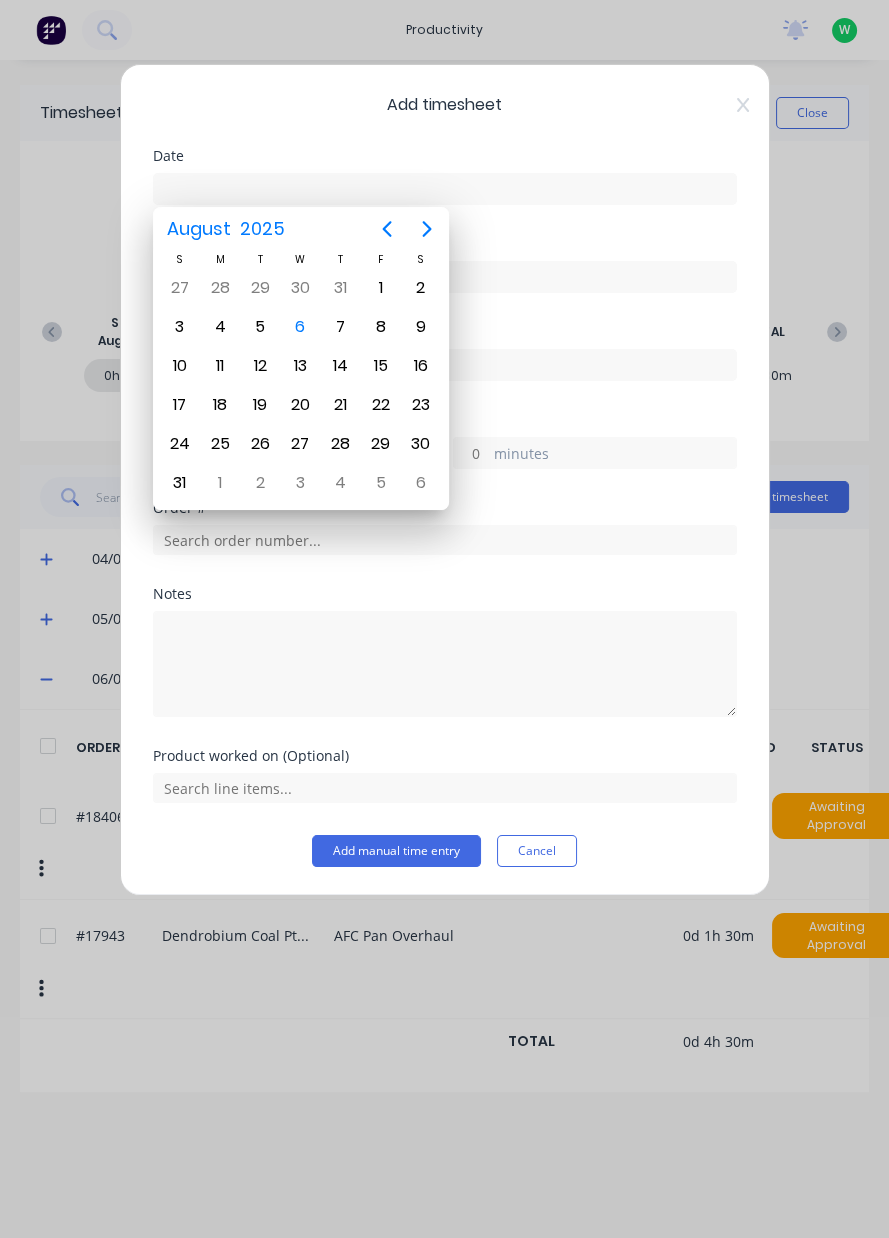 click on "6" at bounding box center (300, 327) 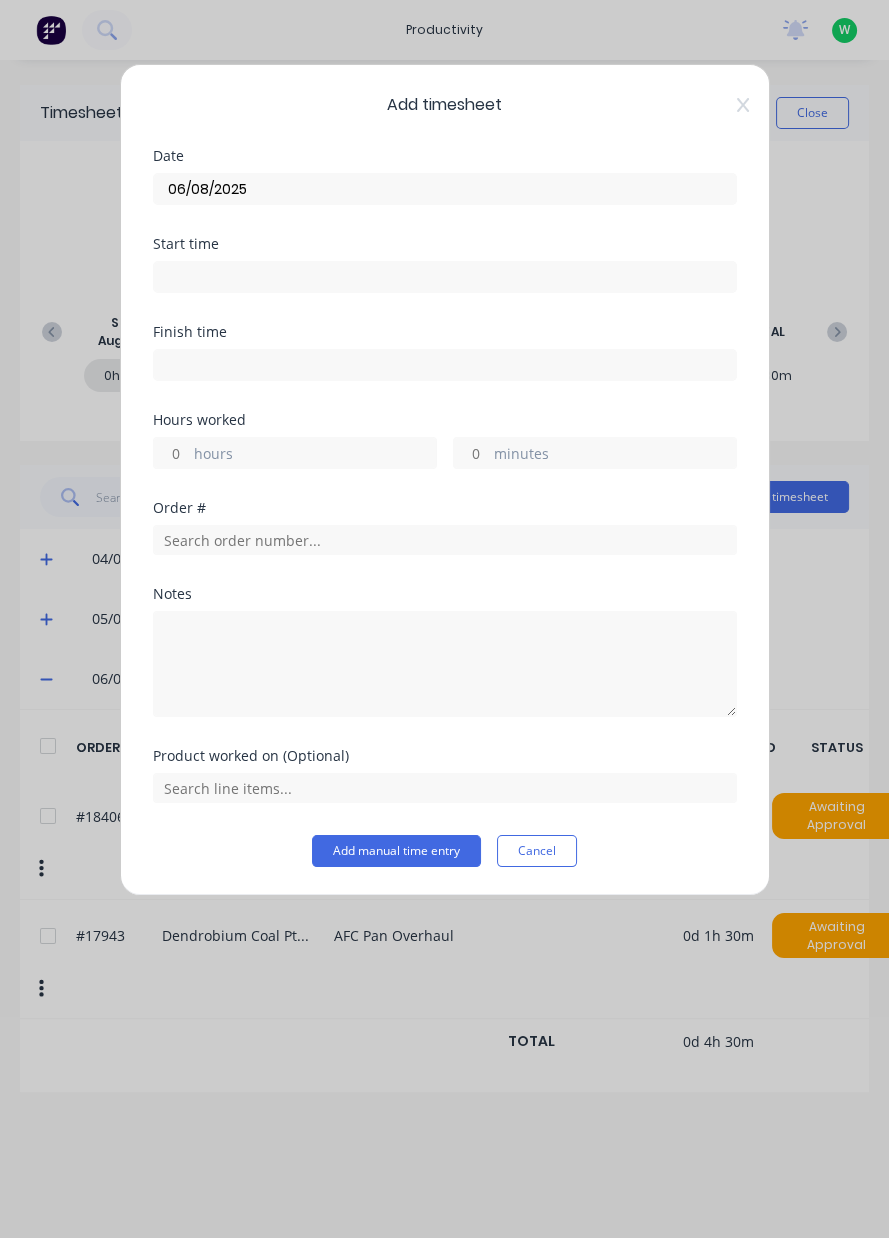 click on "hours" at bounding box center [171, 453] 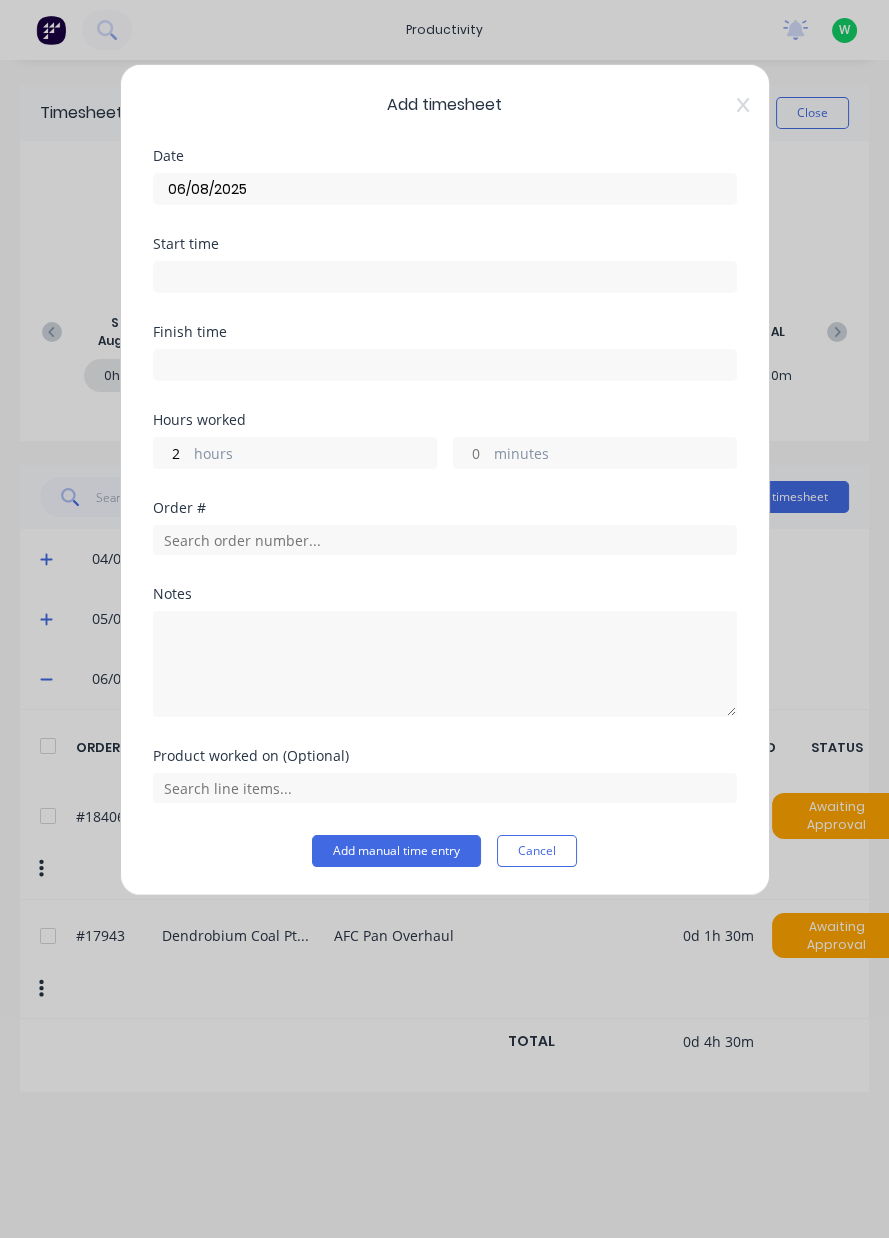 click on "minutes" at bounding box center [471, 453] 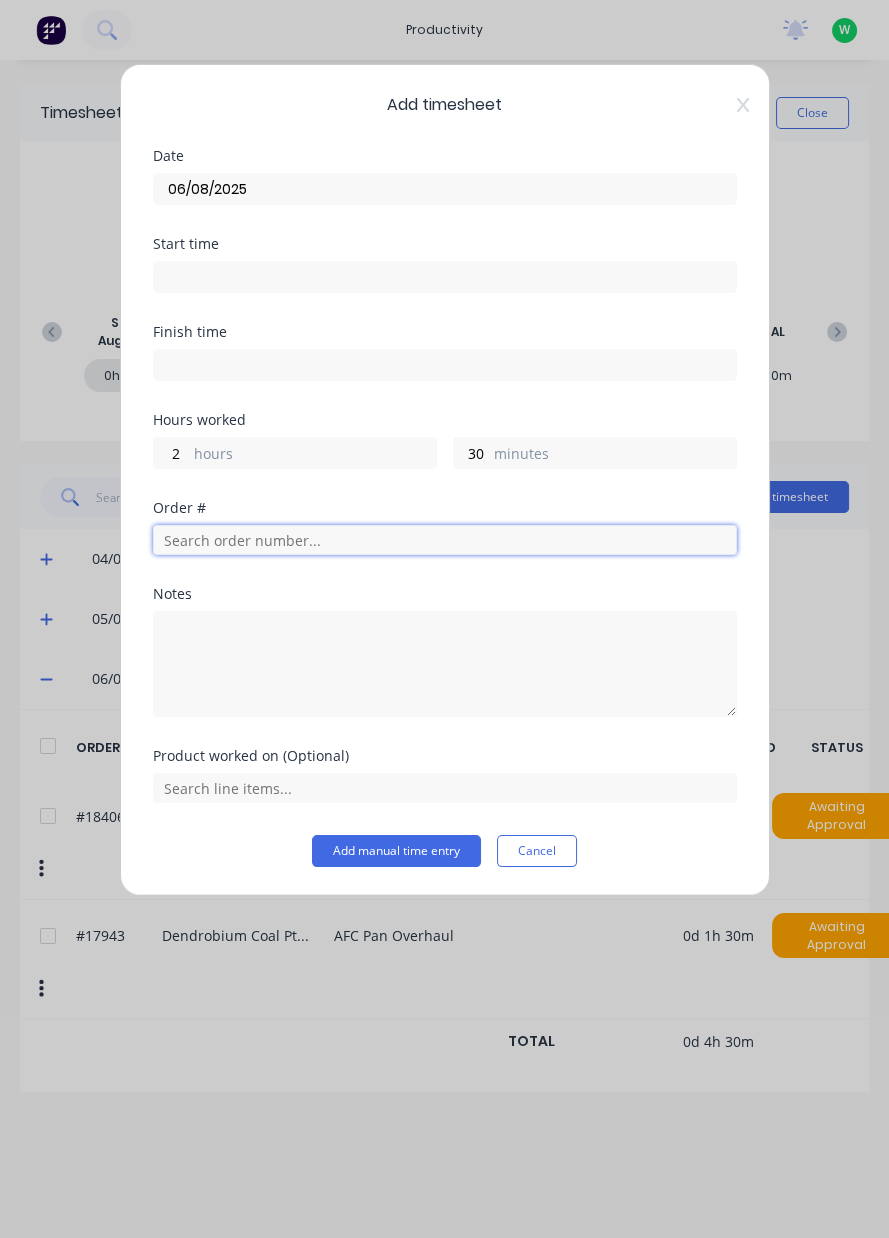 click at bounding box center (445, 540) 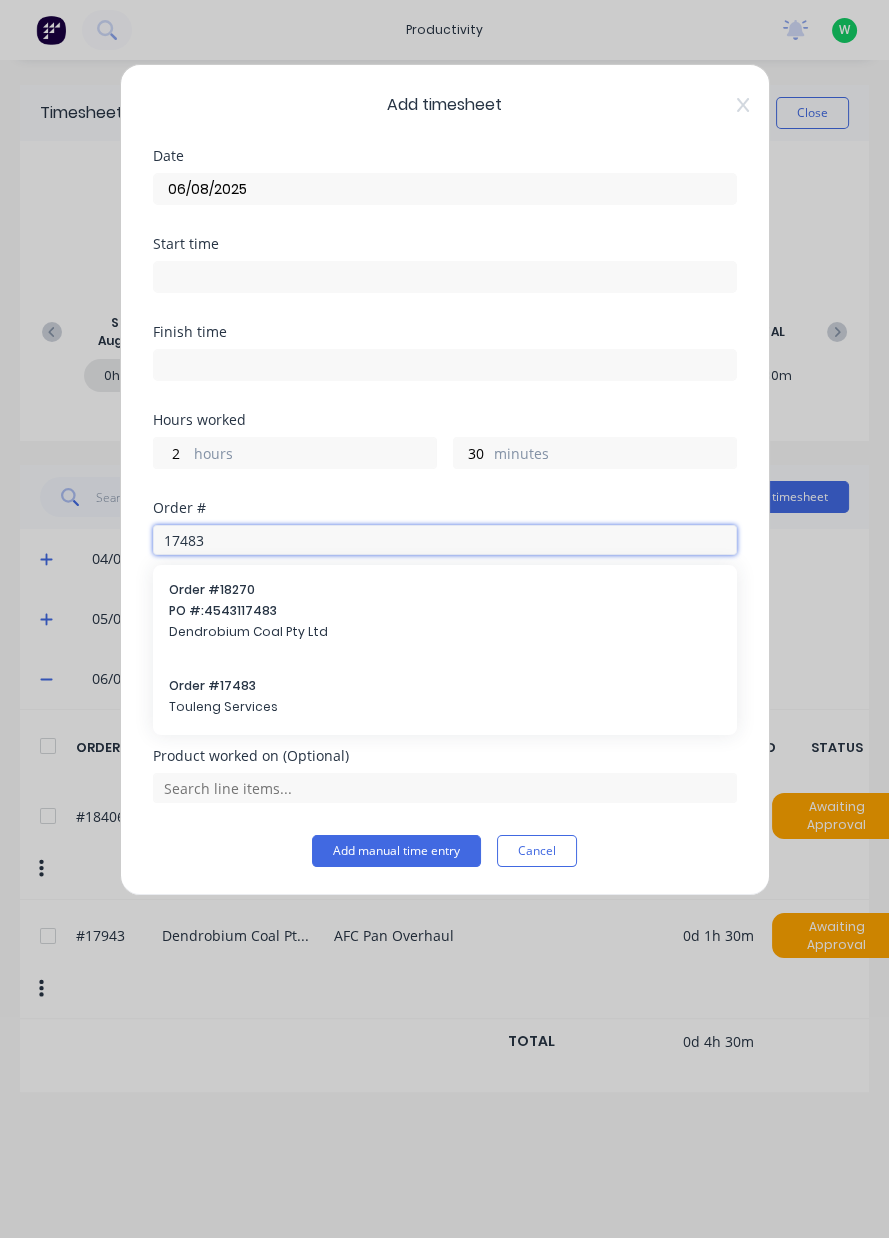 type on "17483" 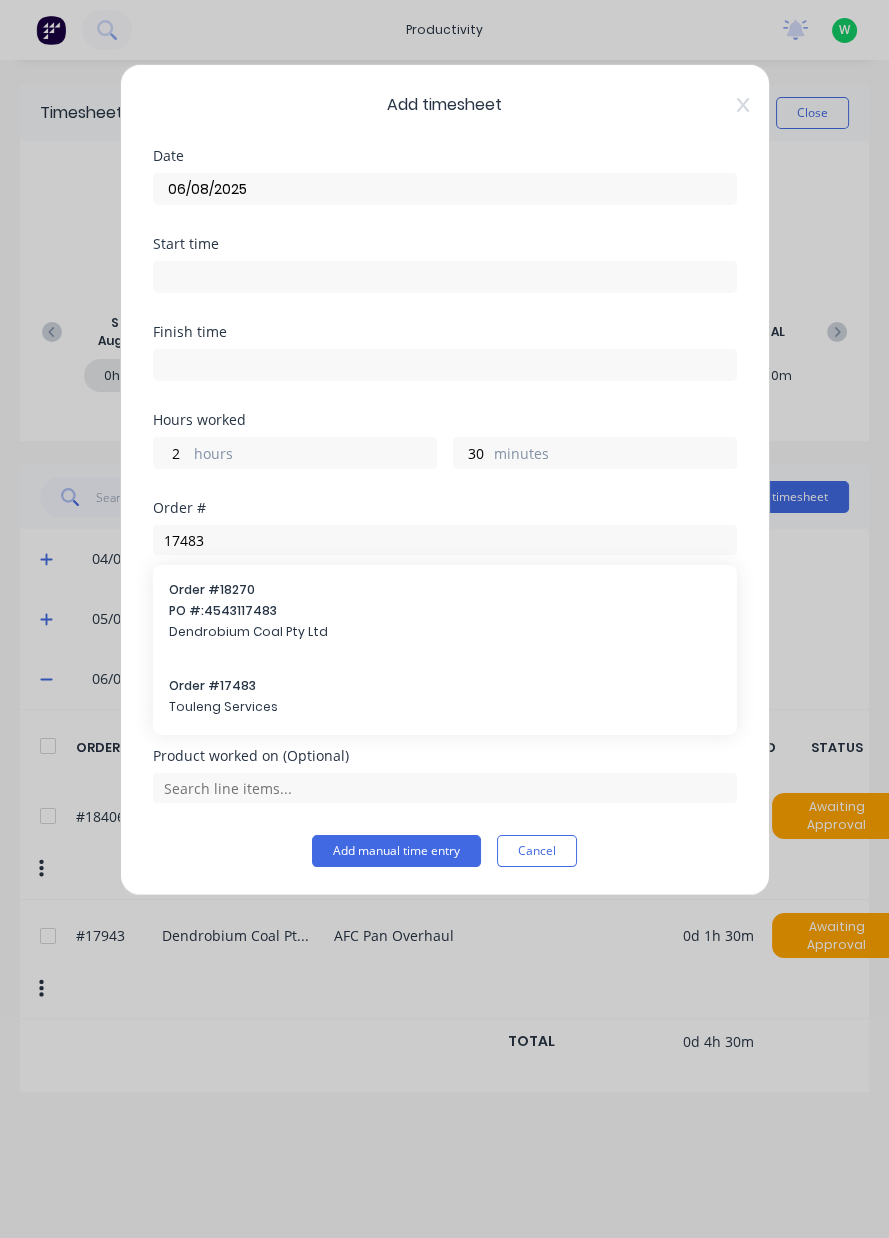 click on "Touleng Services" at bounding box center (445, 707) 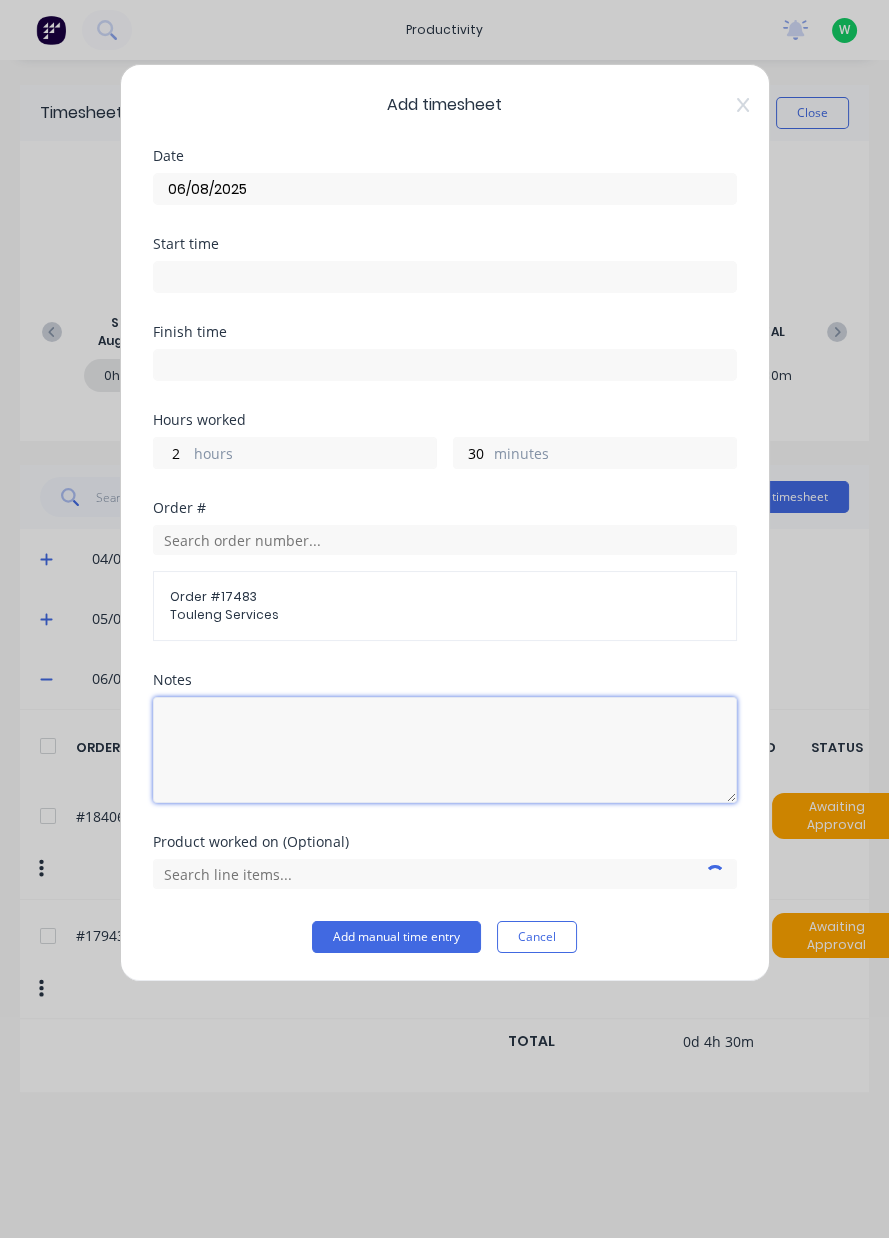 click at bounding box center (445, 750) 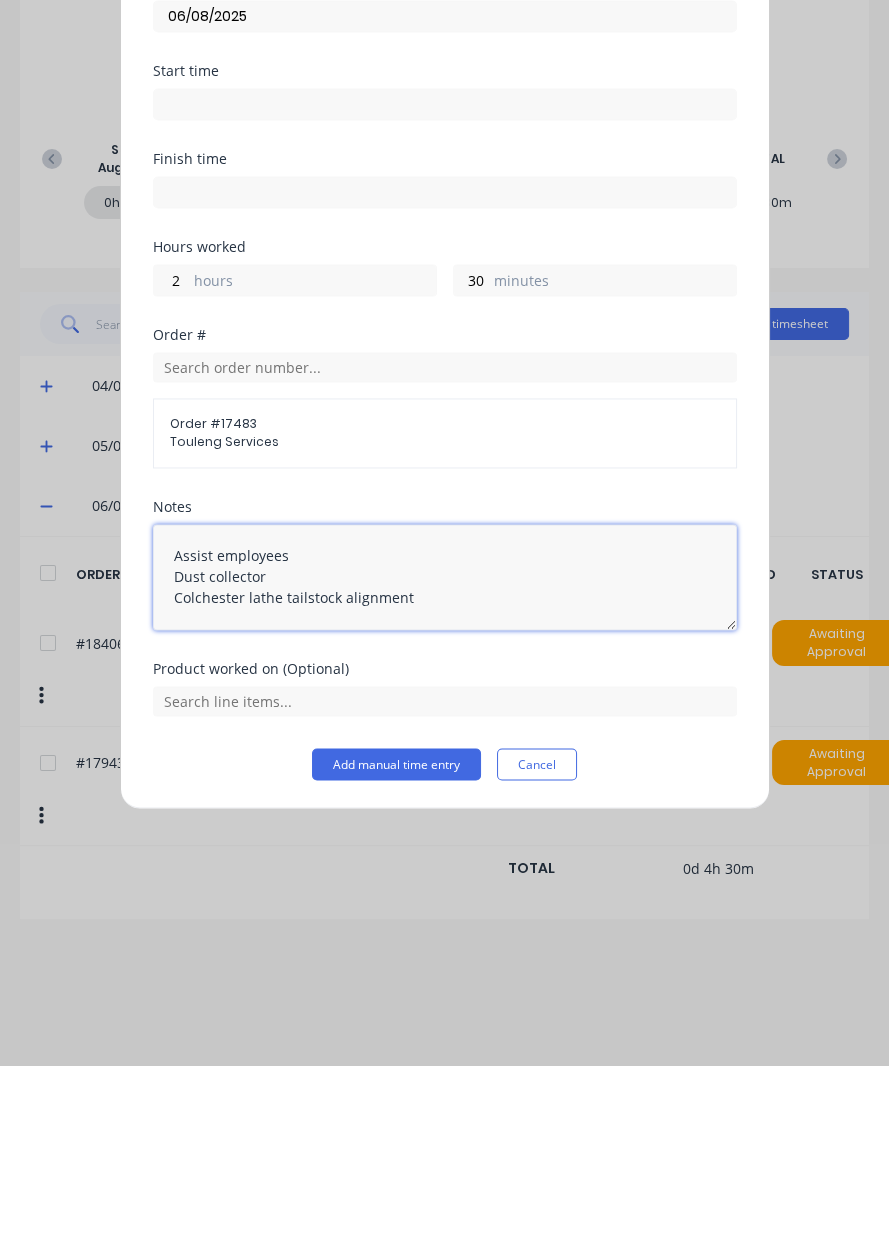 type on "Assist employees
Dust collector
Colchester lathe tailstock alignment" 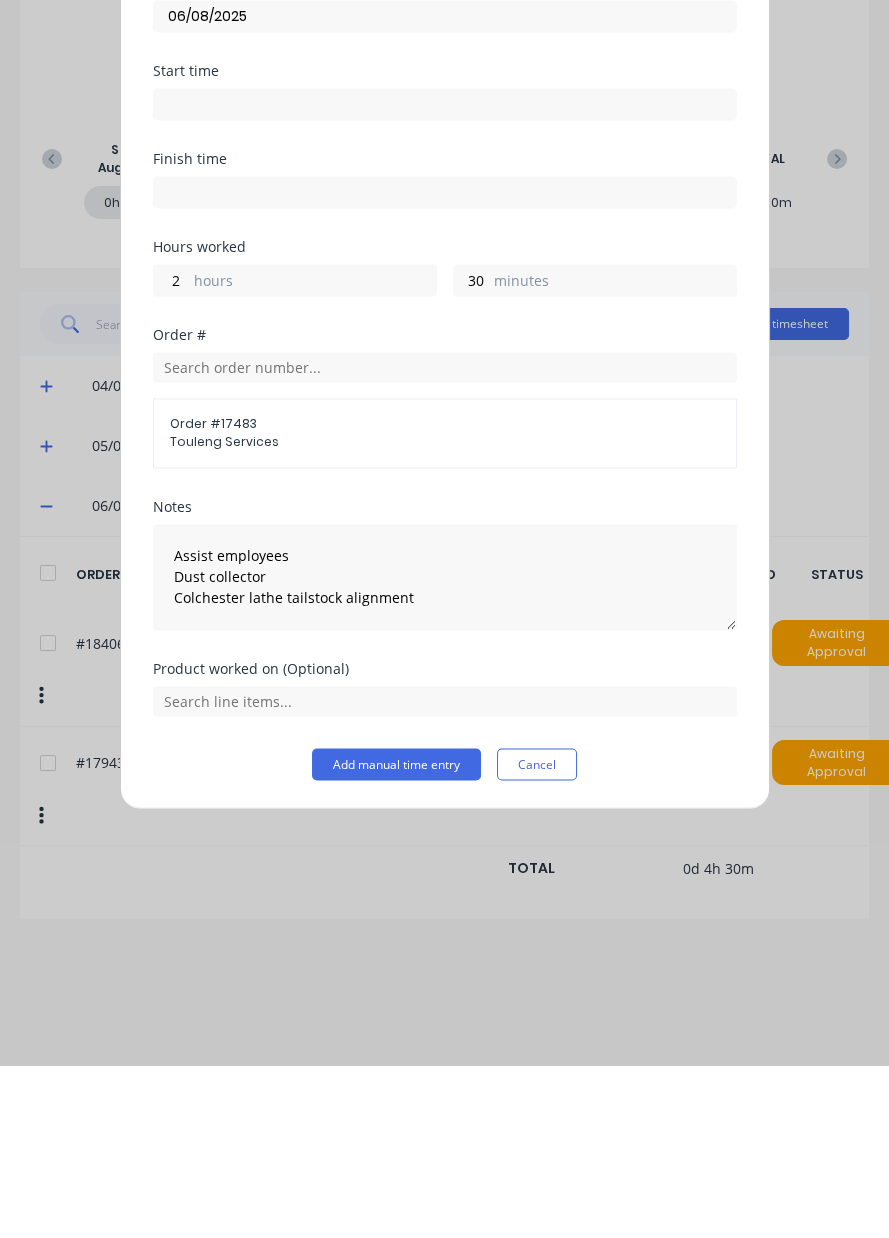 click on "Add manual time entry" at bounding box center (396, 937) 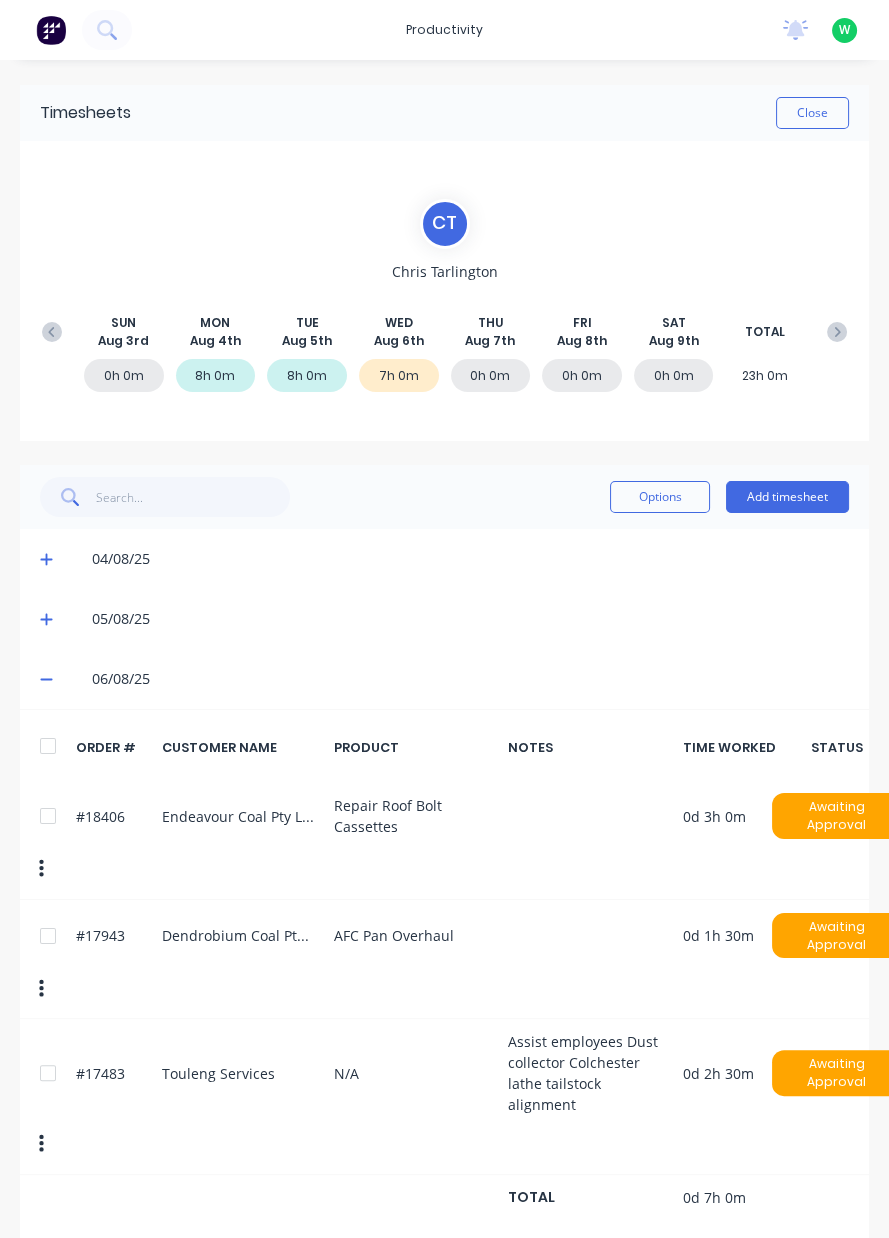 click on "Add timesheet" at bounding box center (787, 497) 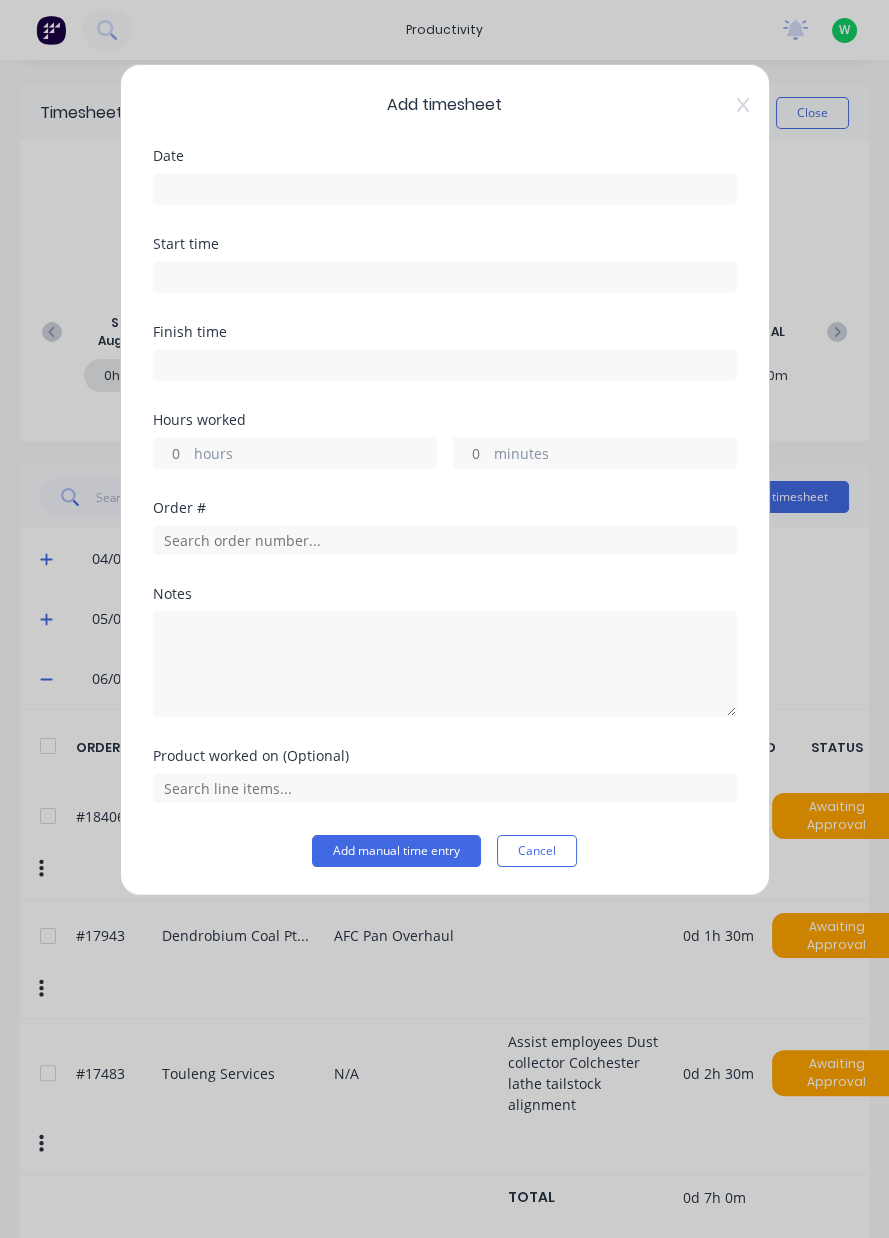 click at bounding box center (445, 189) 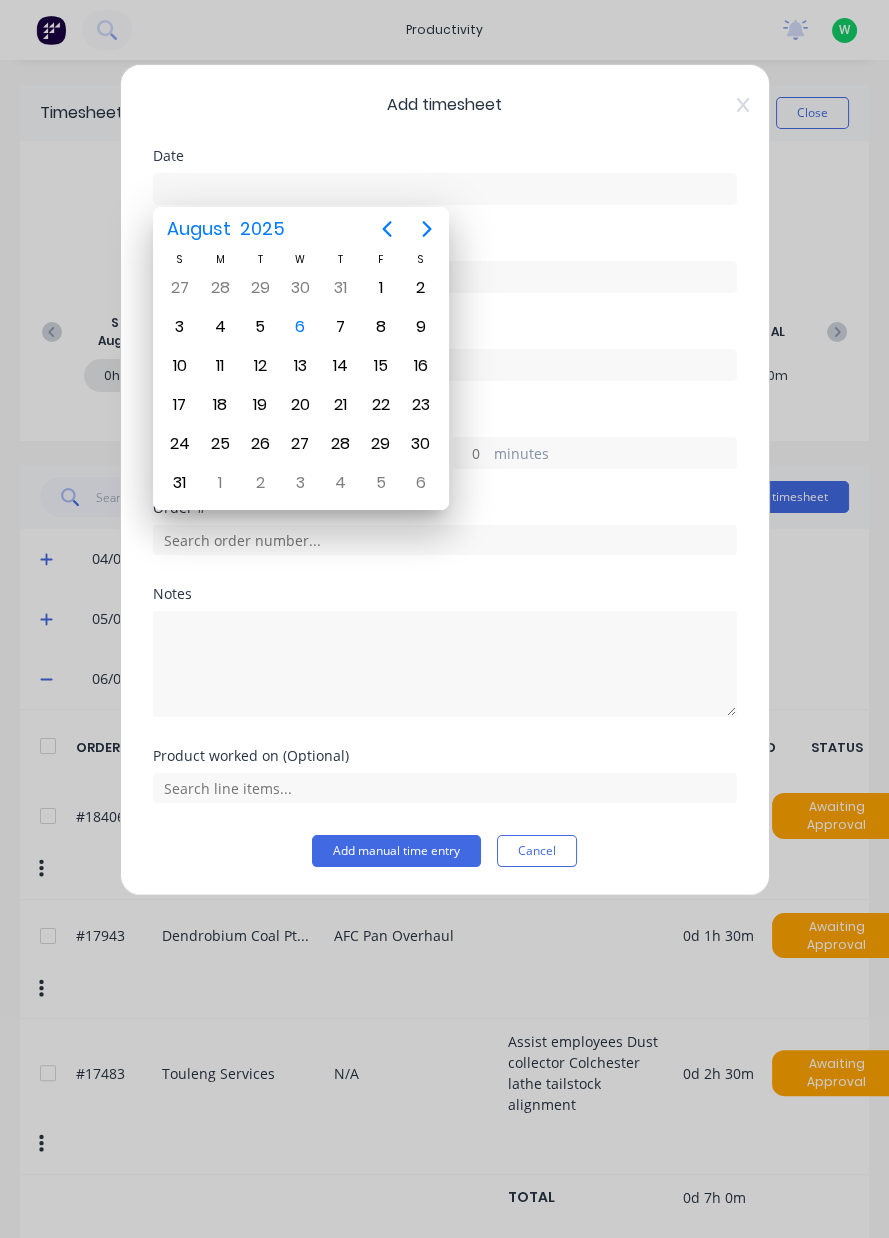 click on "6" at bounding box center [300, 327] 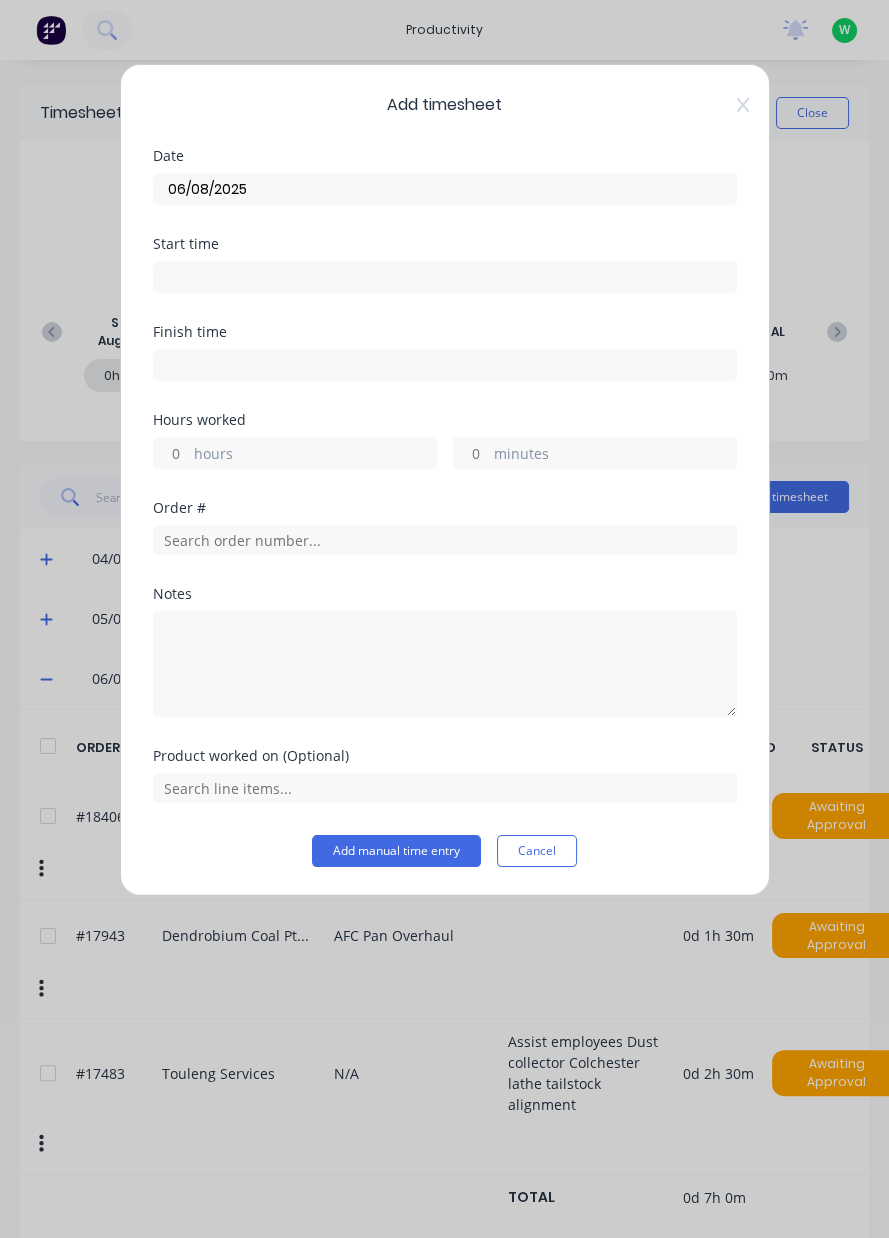 click on "hours" at bounding box center (171, 453) 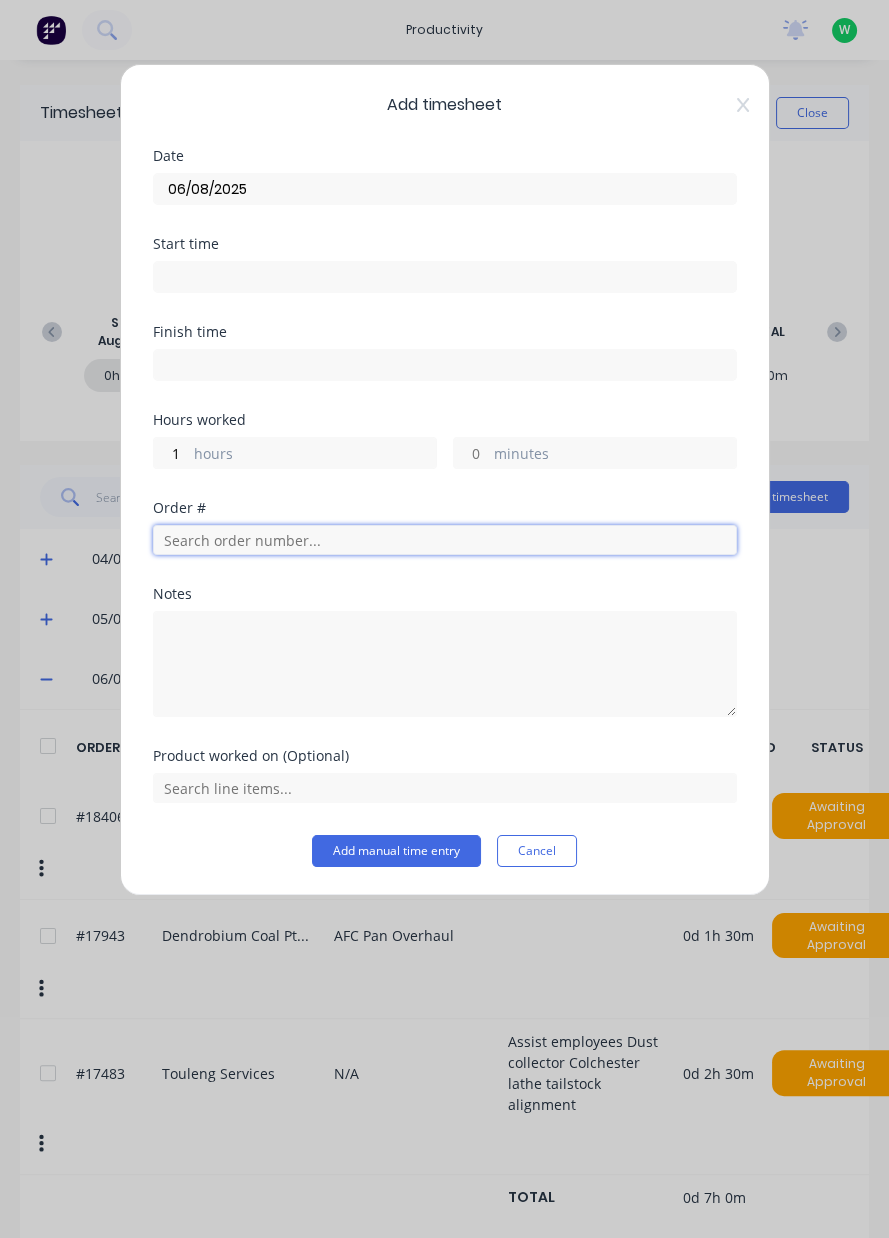 click at bounding box center (445, 540) 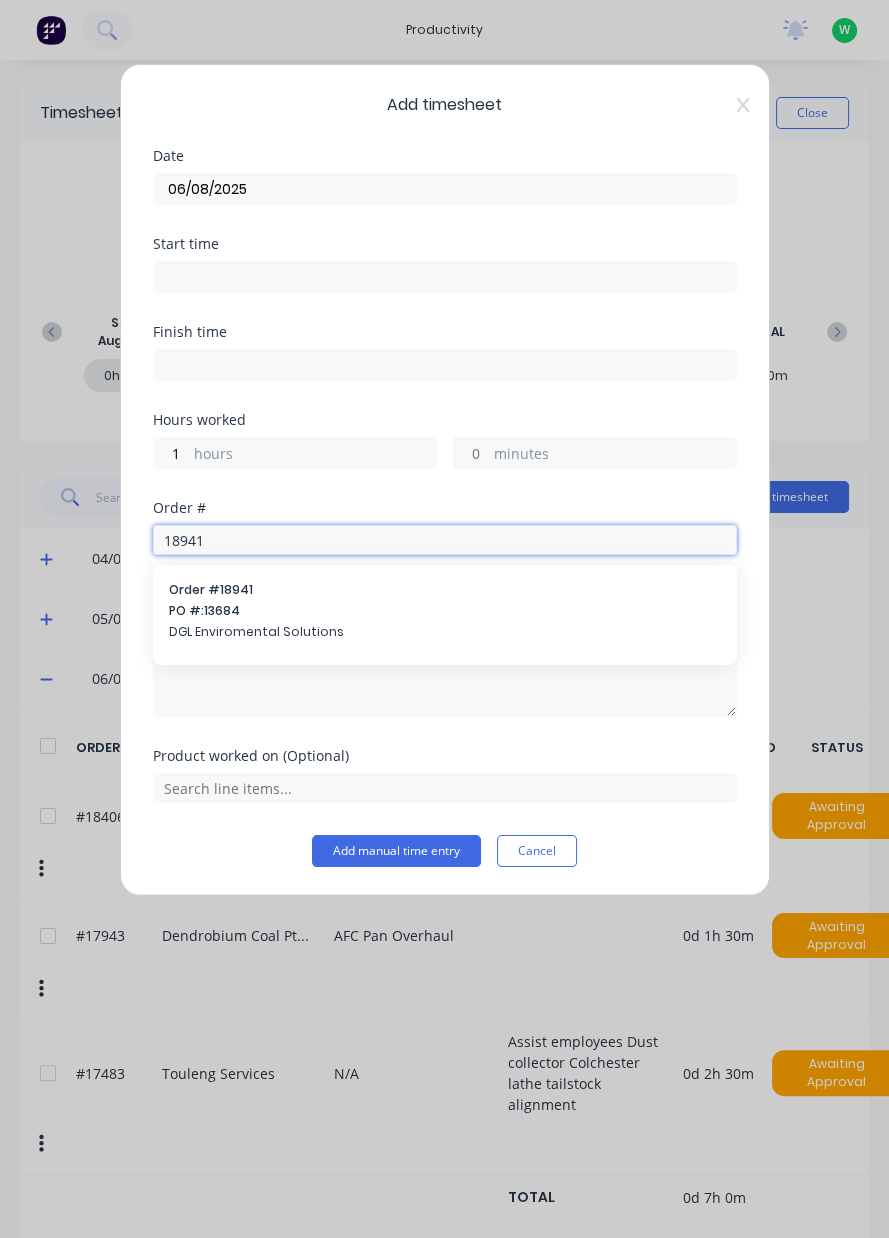 type on "18941" 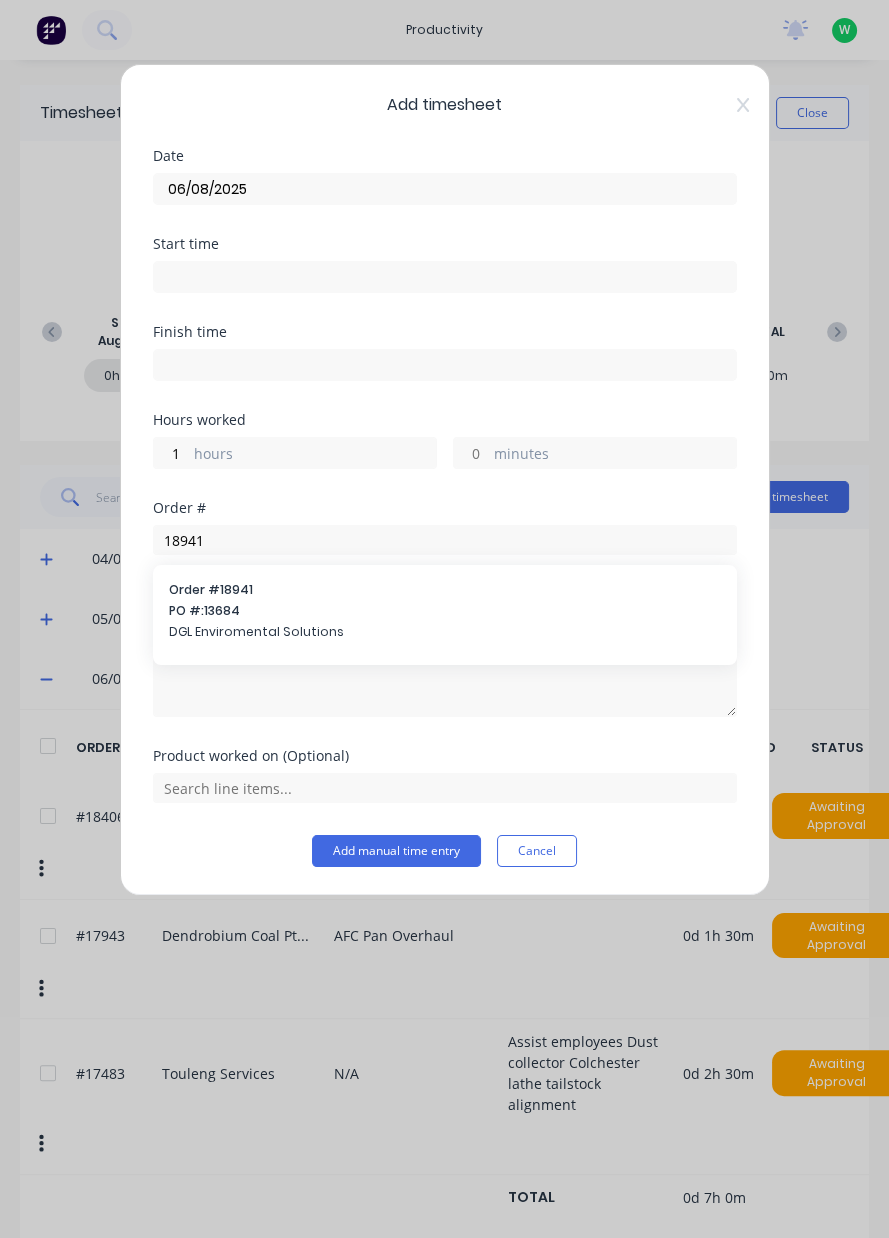 click on "PO #:  13684" at bounding box center (445, 611) 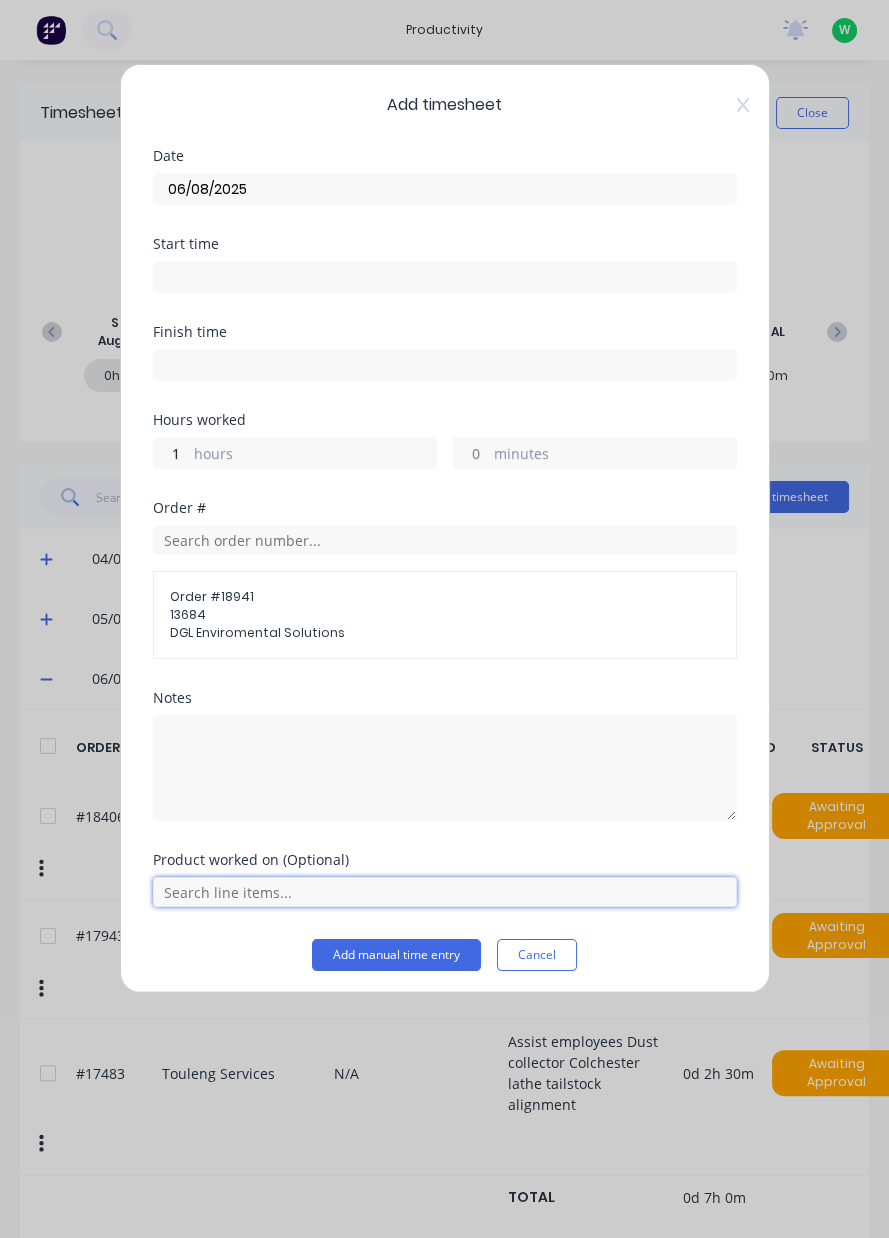 click at bounding box center [445, 892] 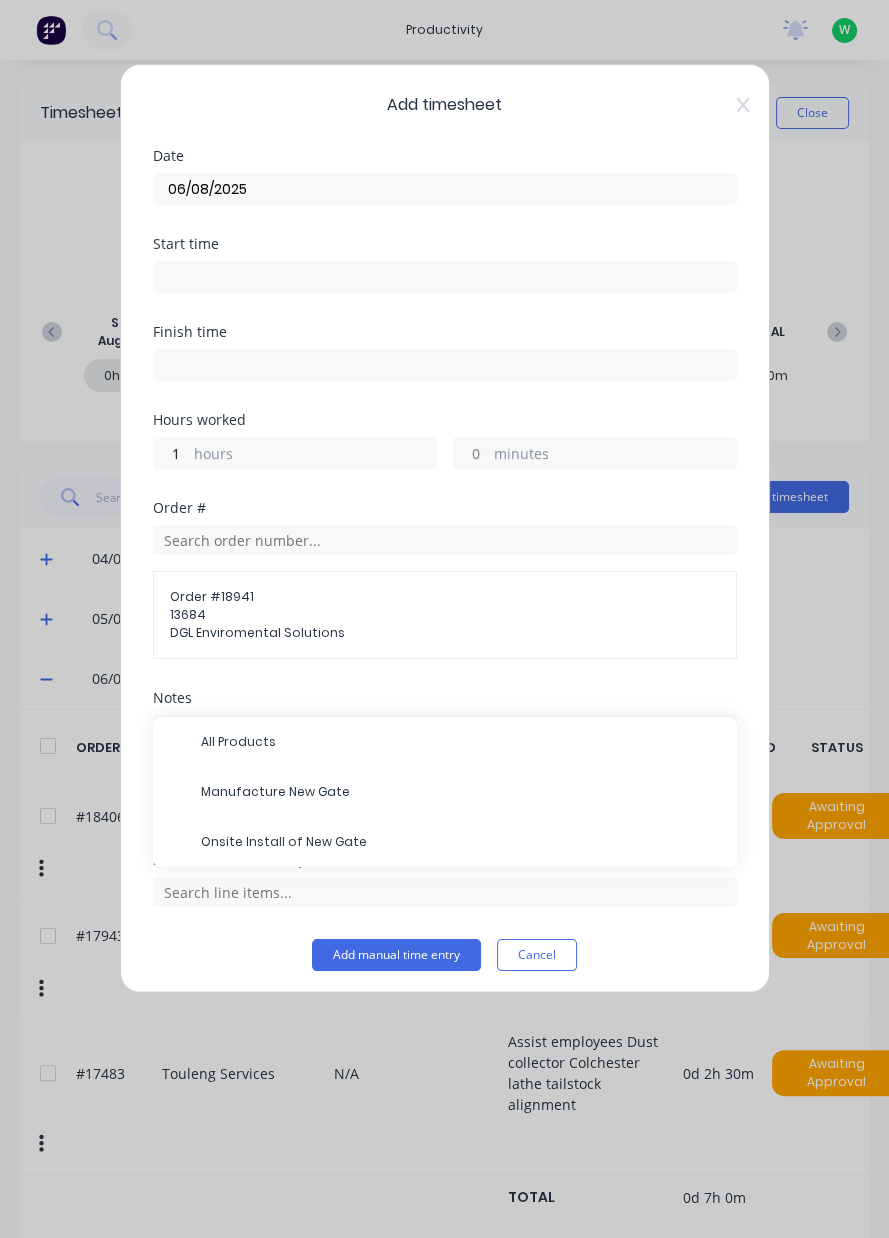 click on "Onsite Install of New Gate" at bounding box center [461, 842] 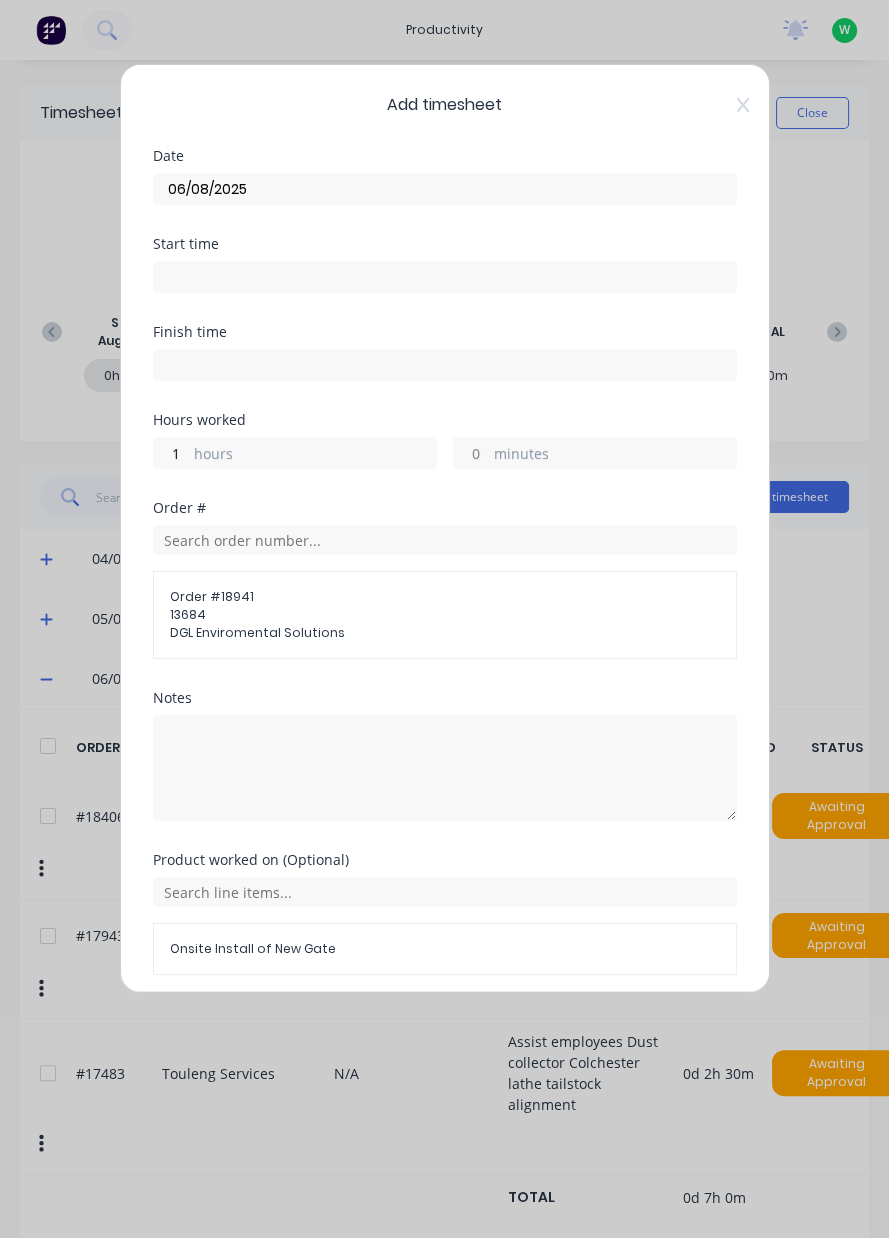 click on "Add manual time entry" at bounding box center (396, 1023) 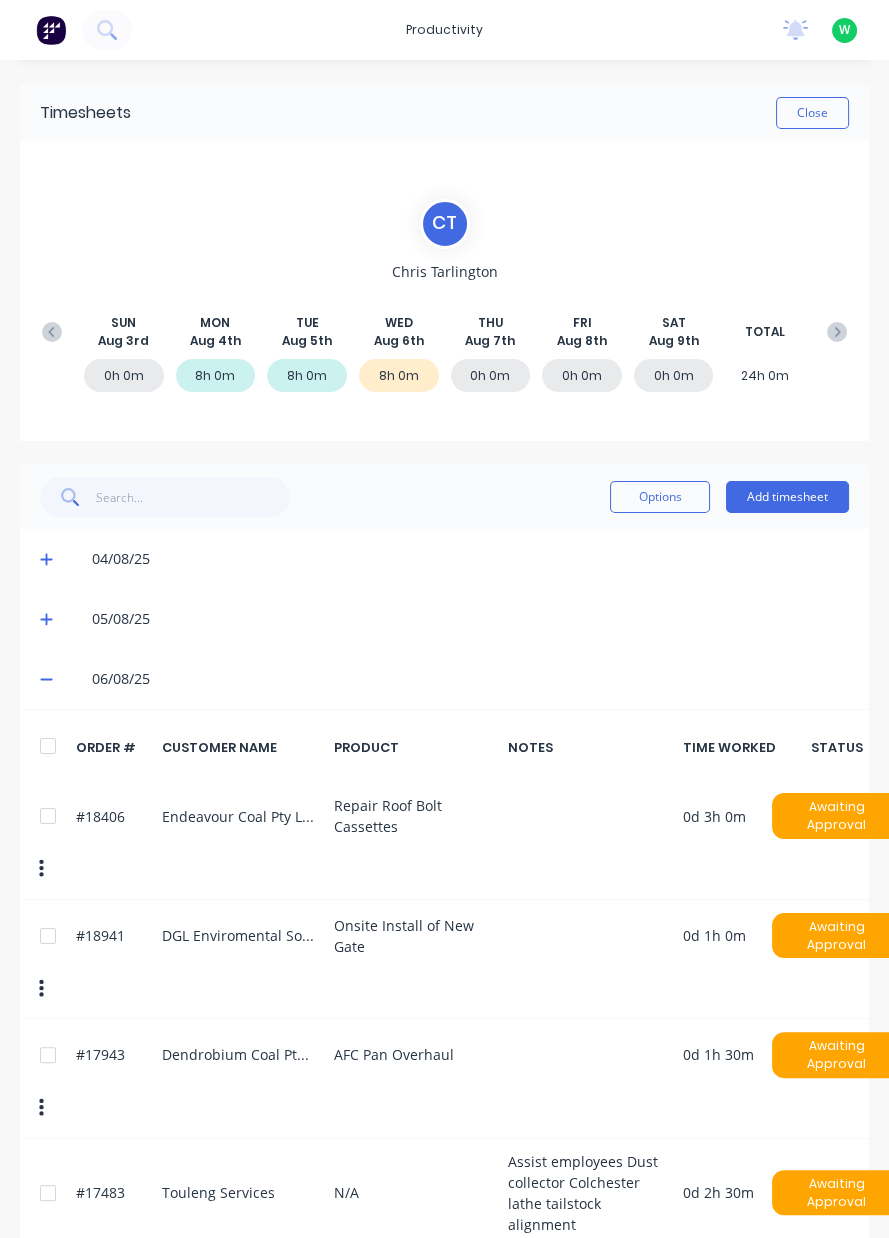 click on "Close" at bounding box center [812, 113] 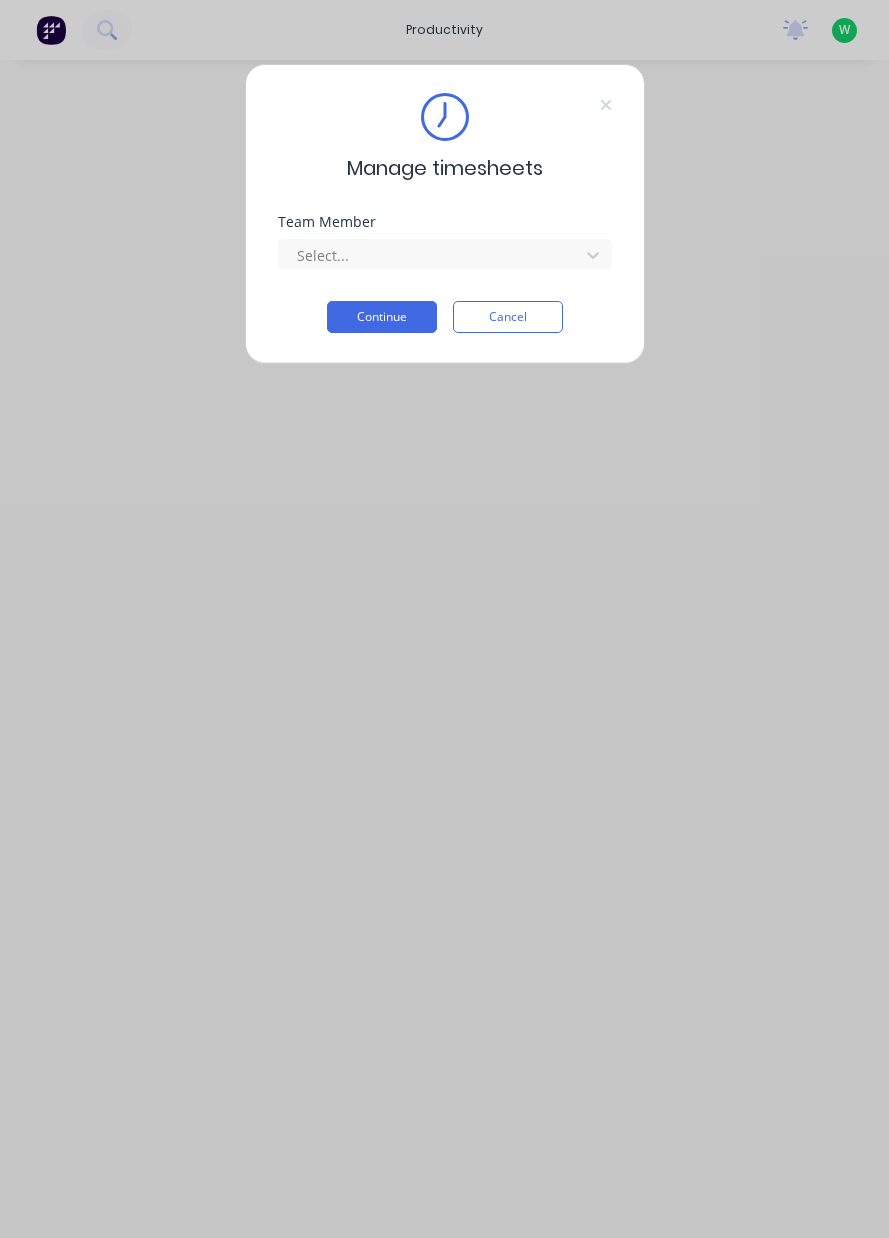 scroll, scrollTop: 0, scrollLeft: 0, axis: both 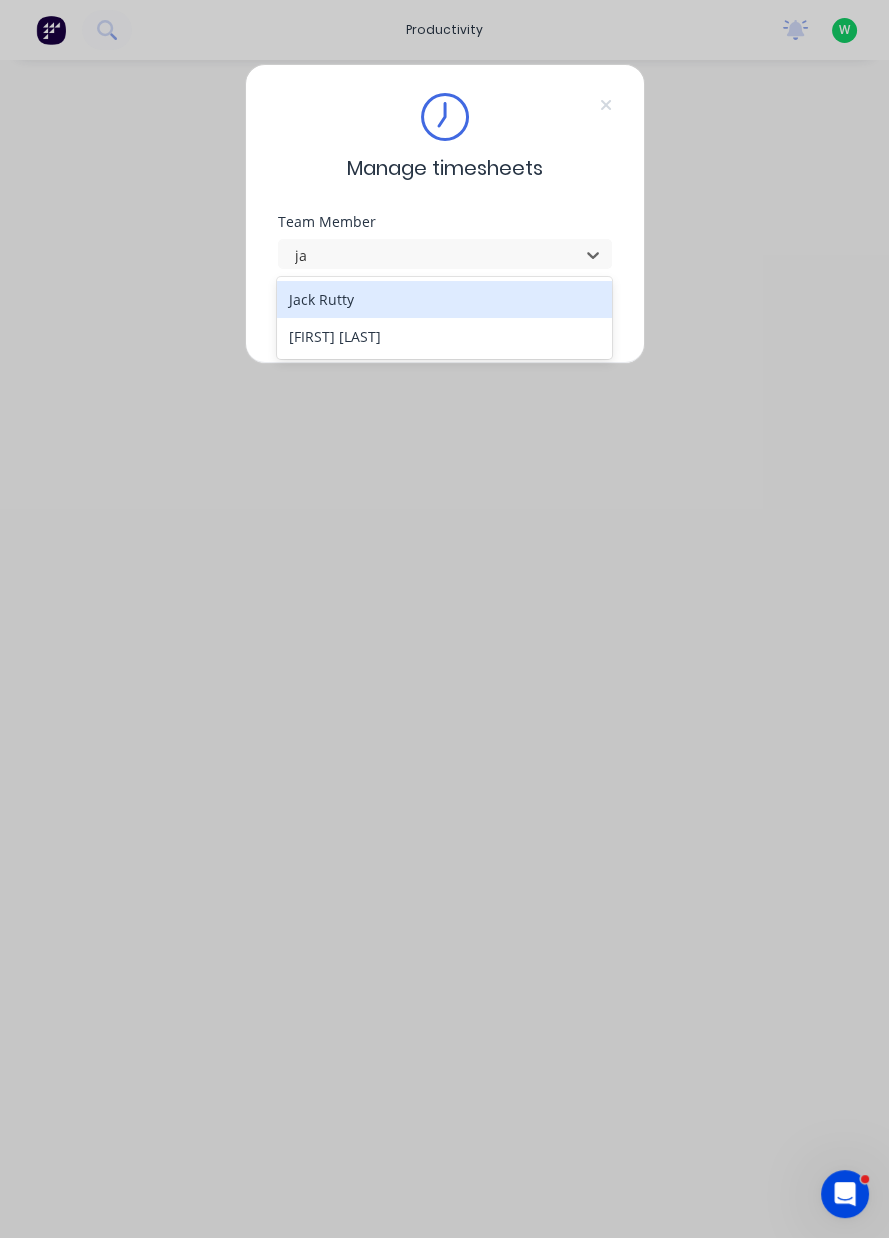 click on "[FIRST] [LAST]" at bounding box center [444, 336] 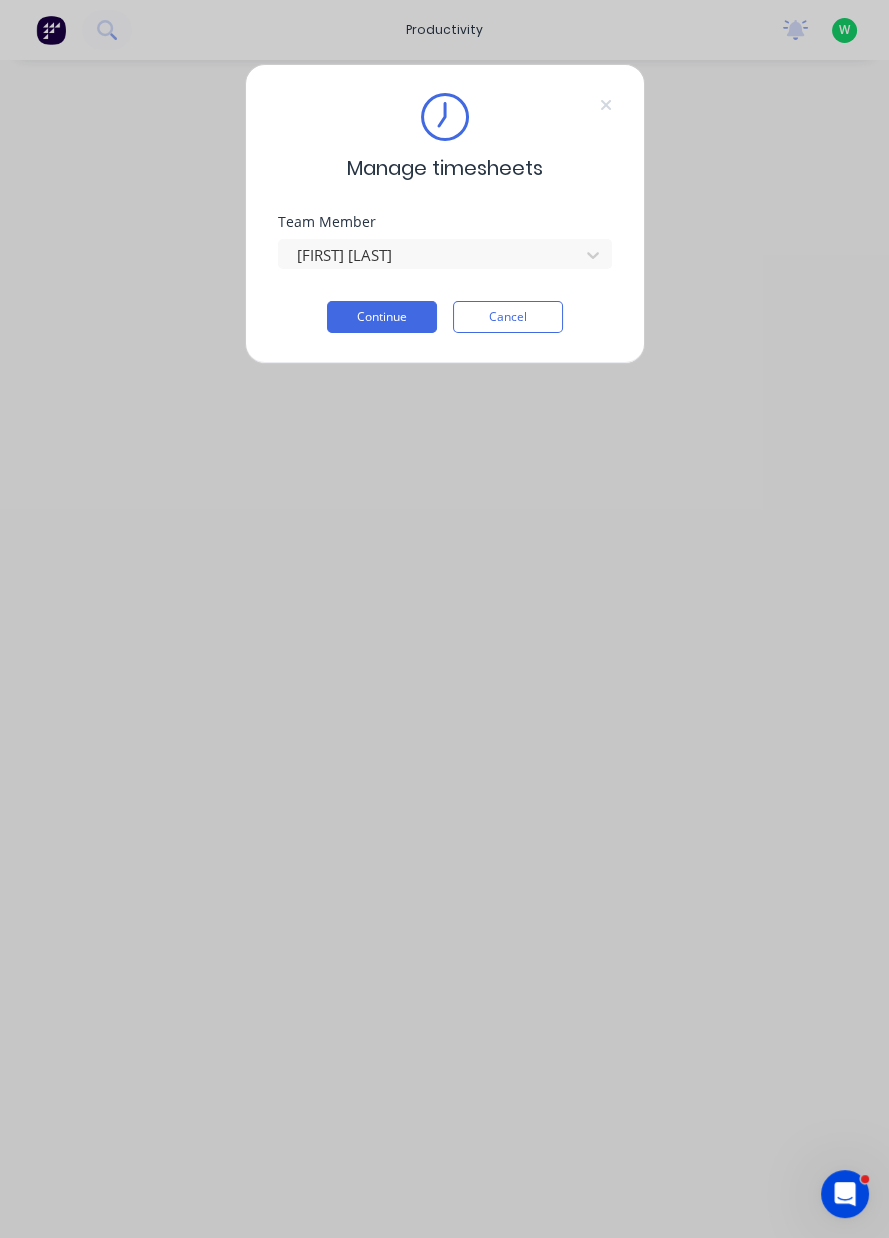 click on "Continue" at bounding box center [382, 317] 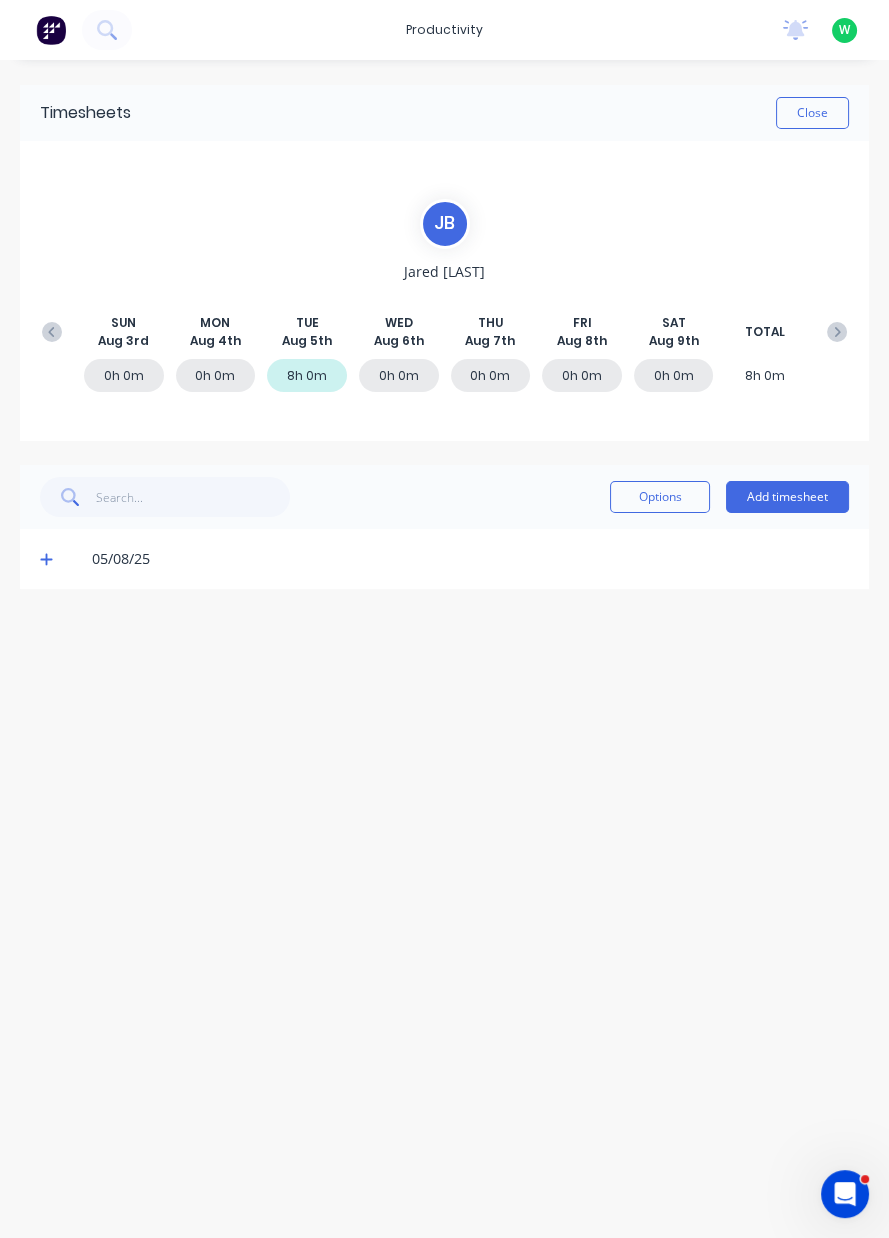 click on "Add timesheet" at bounding box center (787, 497) 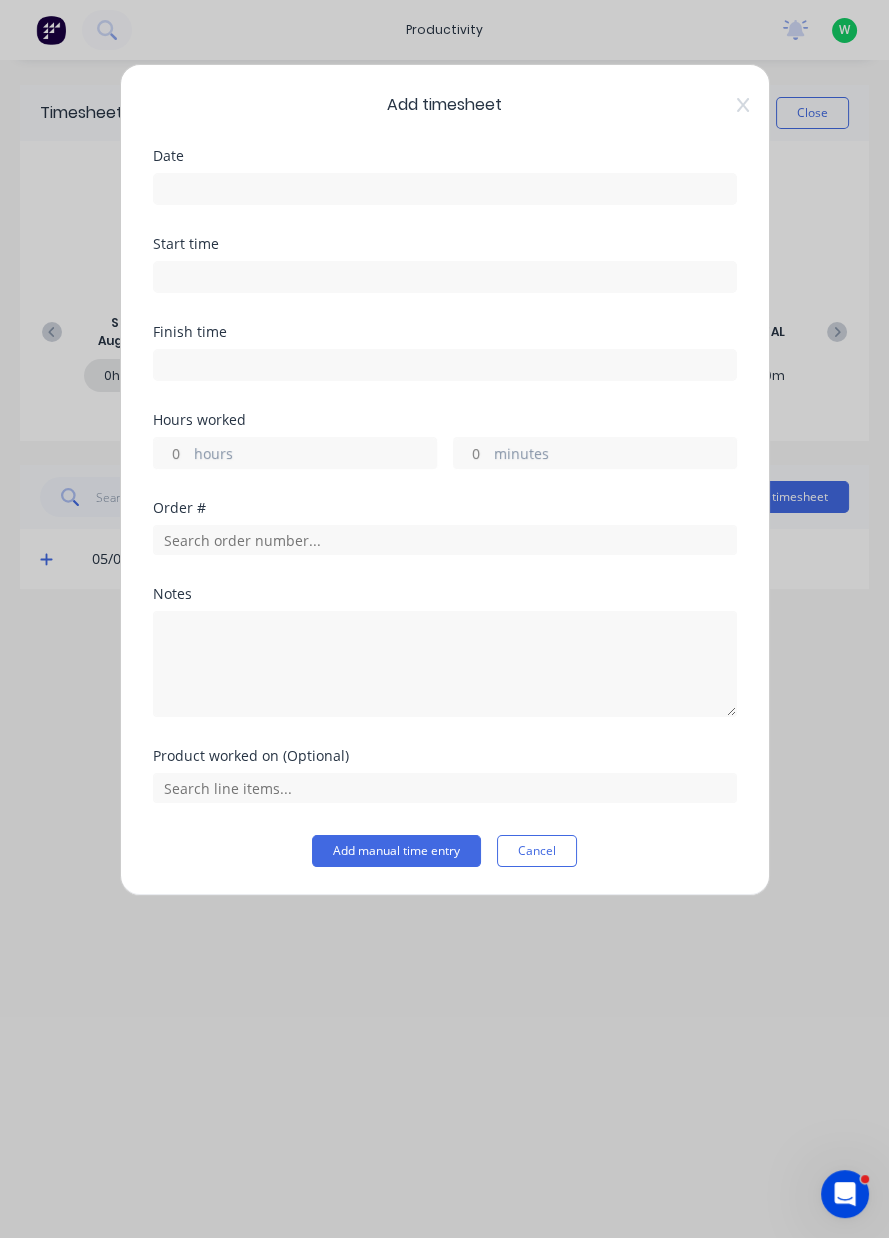 click at bounding box center [445, 189] 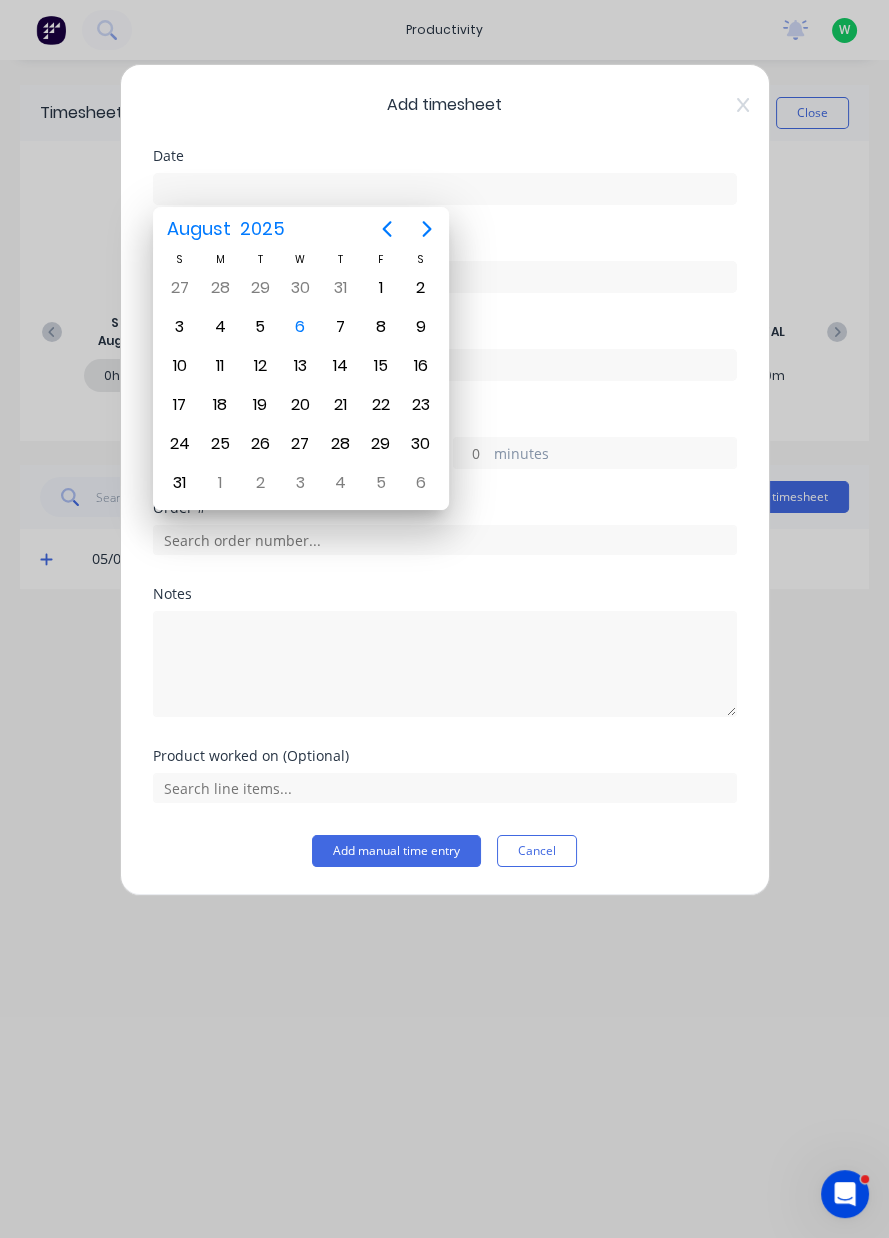 click on "6" at bounding box center [300, 327] 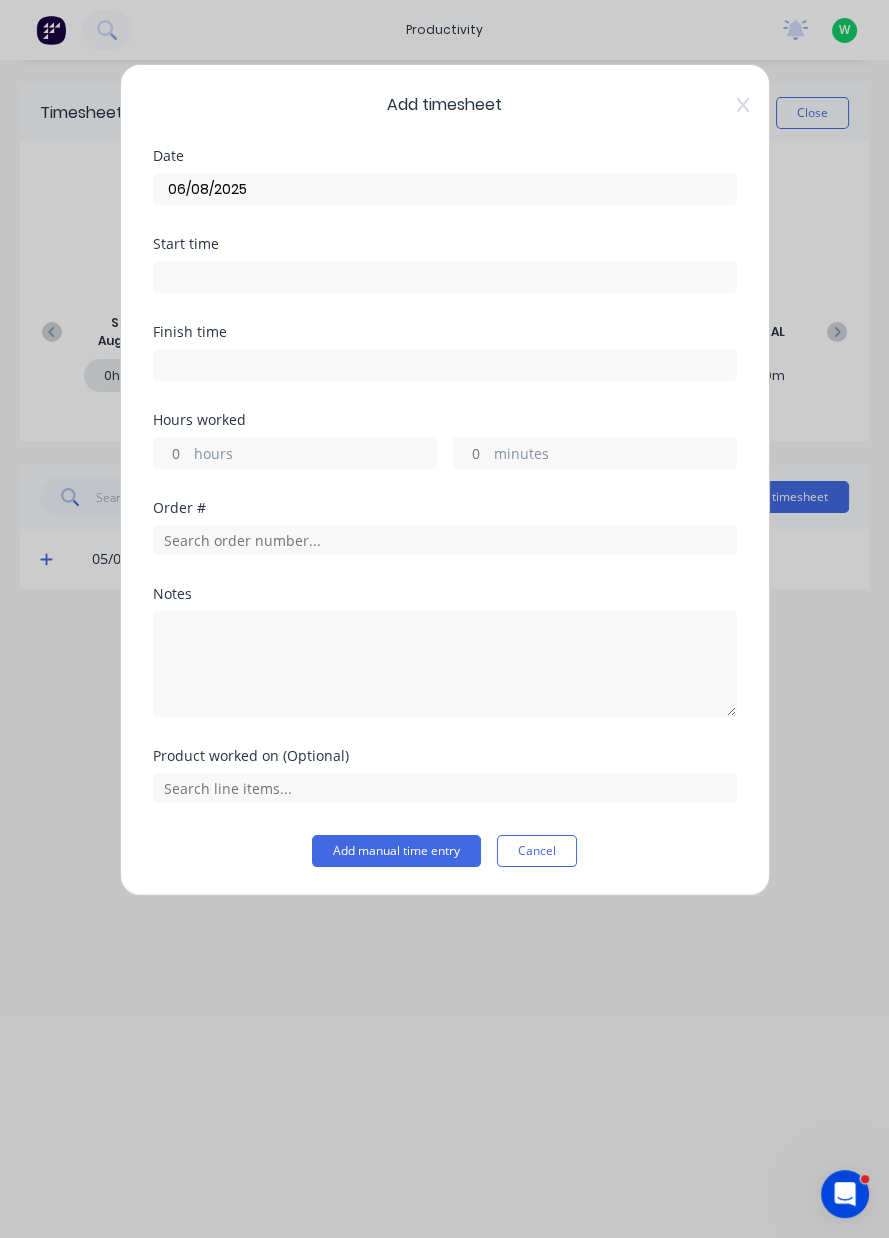 type on "06/08/2025" 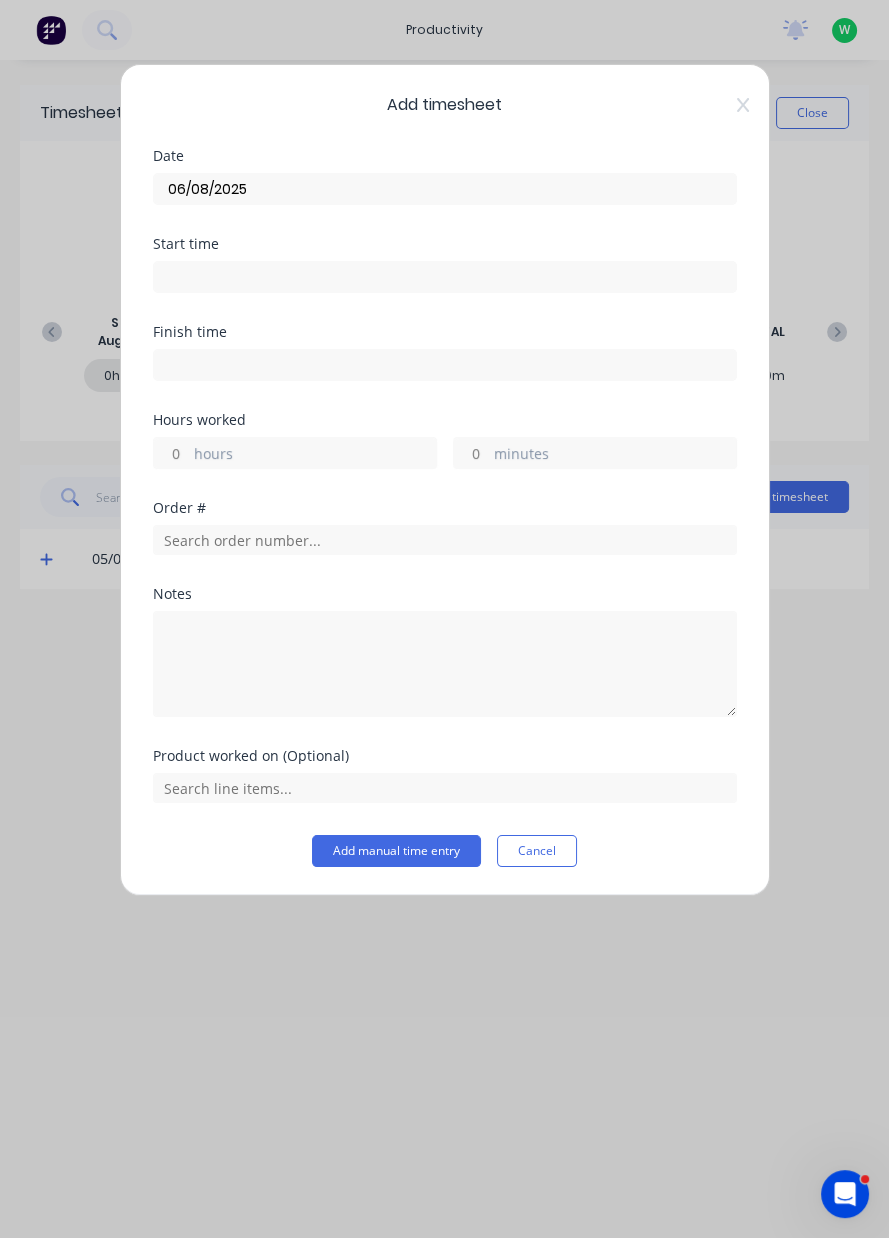 click on "hours" at bounding box center [315, 455] 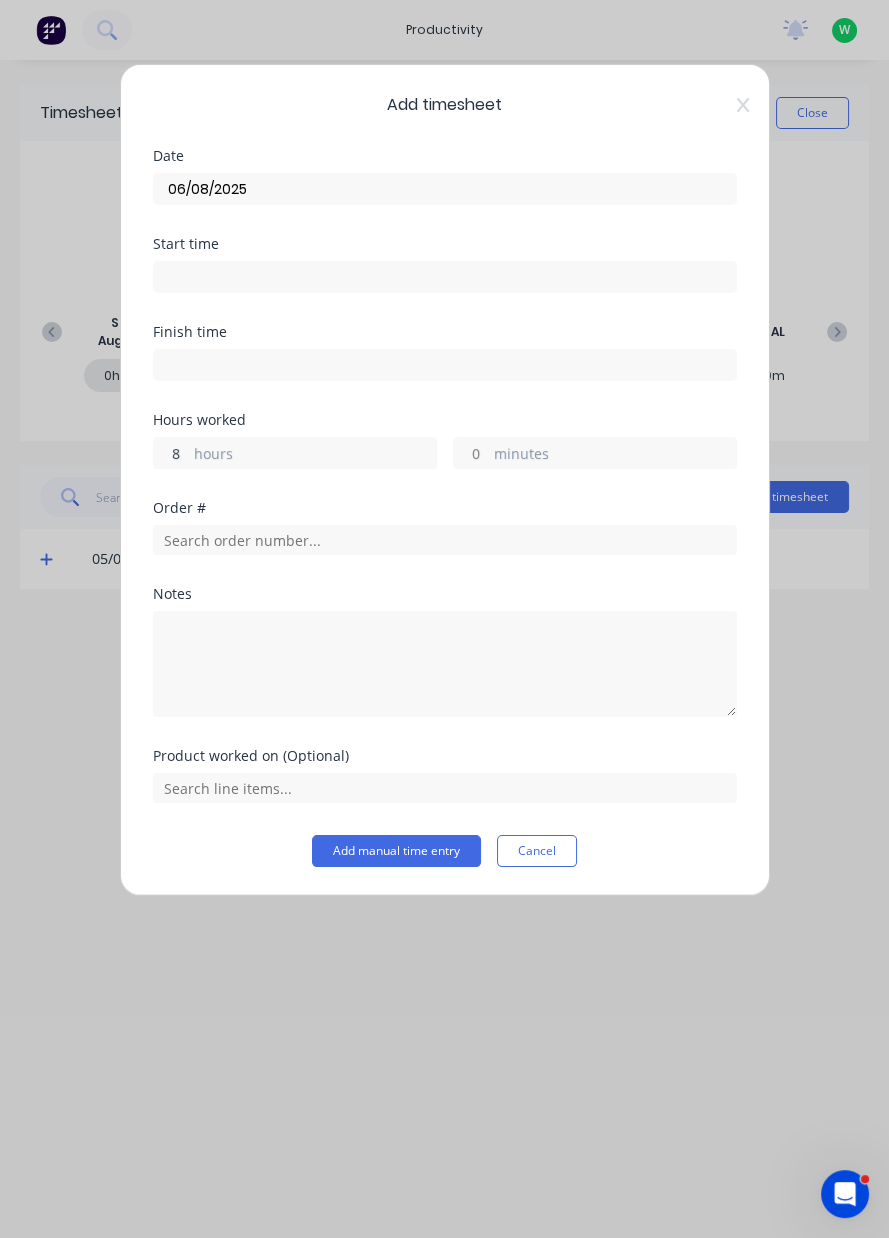 type on "8" 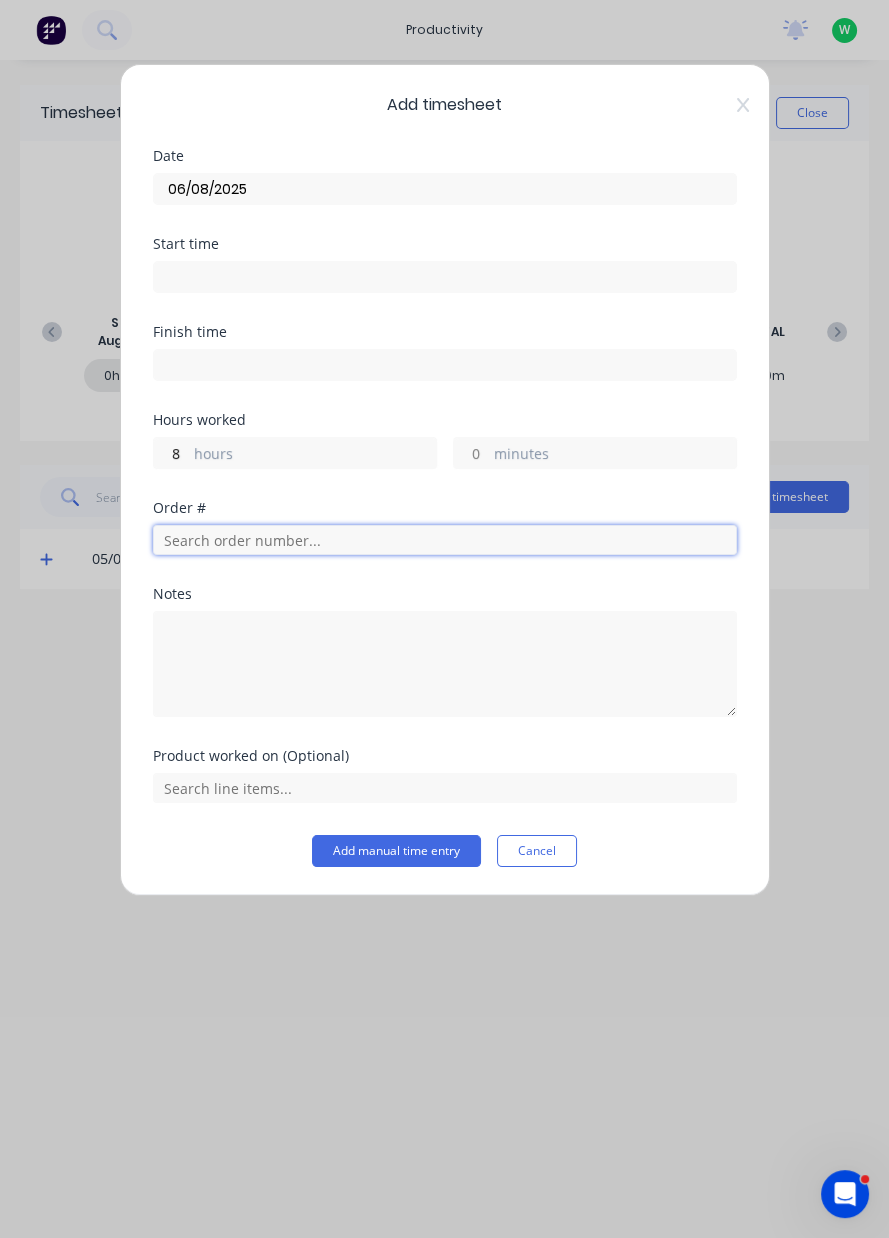 click at bounding box center (445, 540) 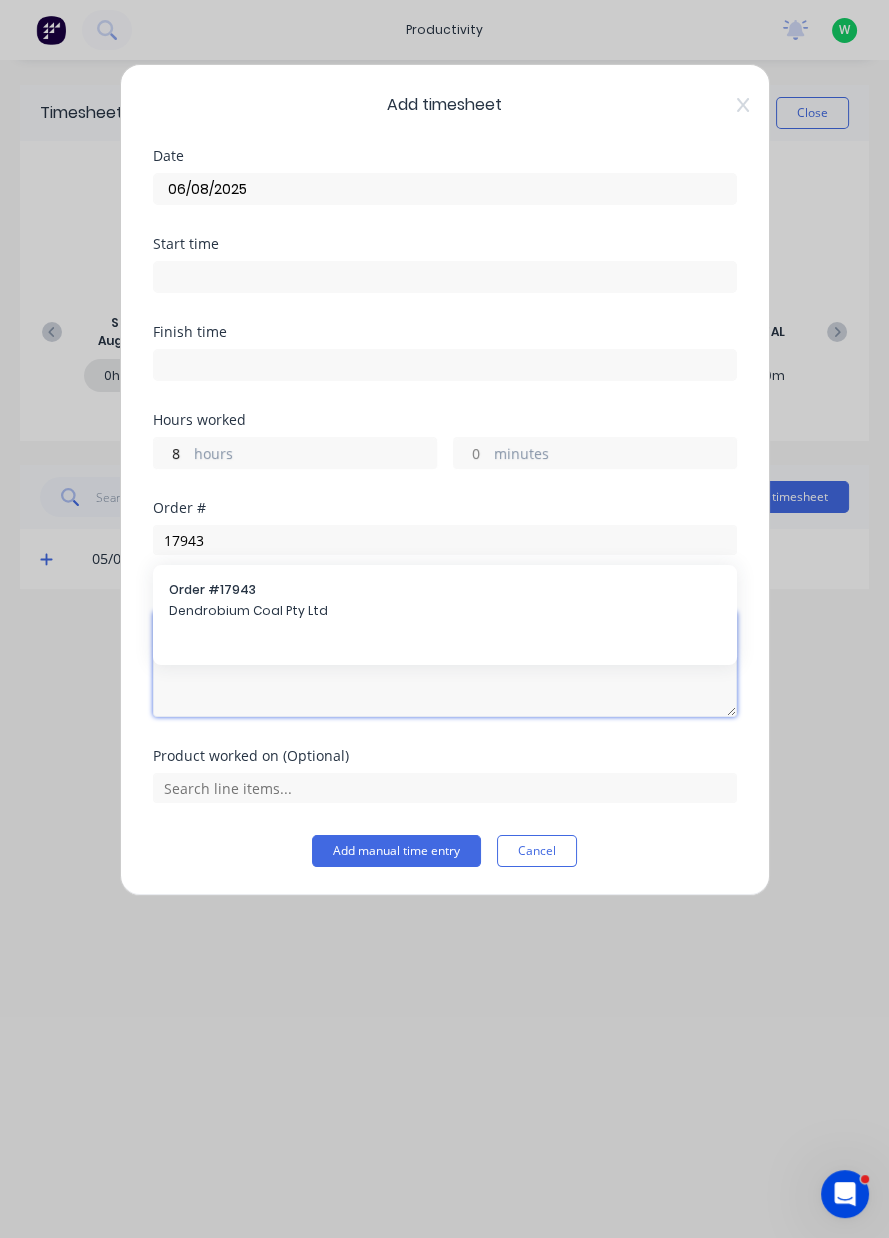 click at bounding box center [445, 664] 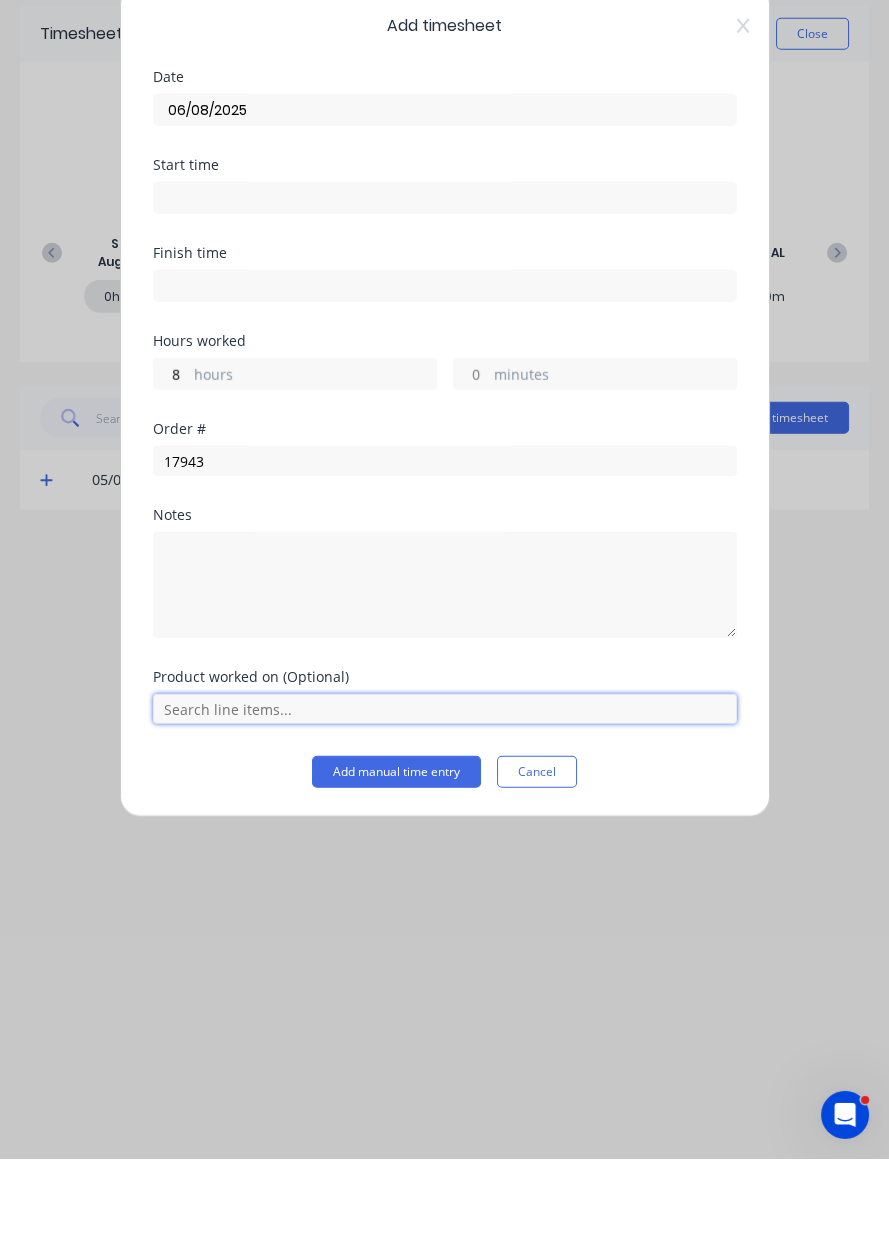 click at bounding box center [445, 788] 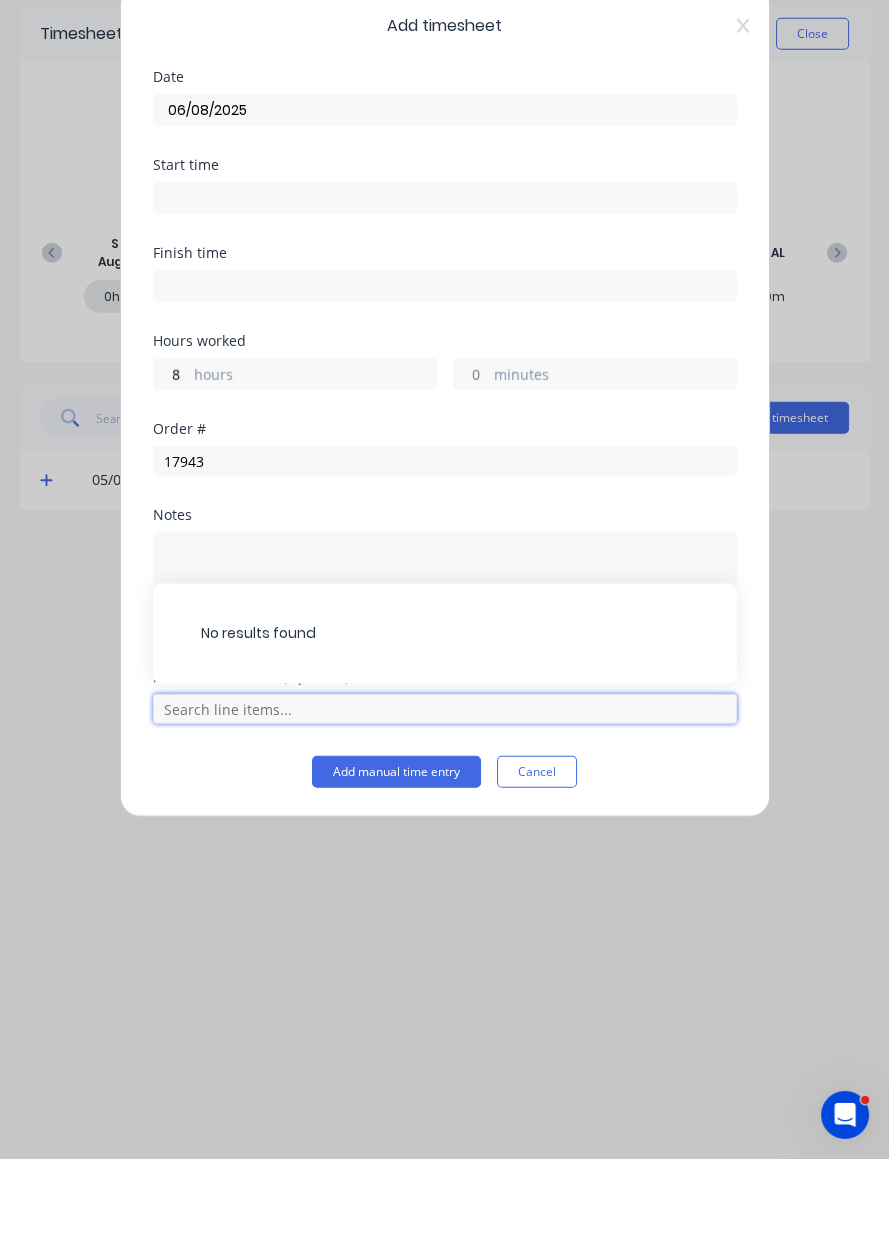 click at bounding box center (445, 788) 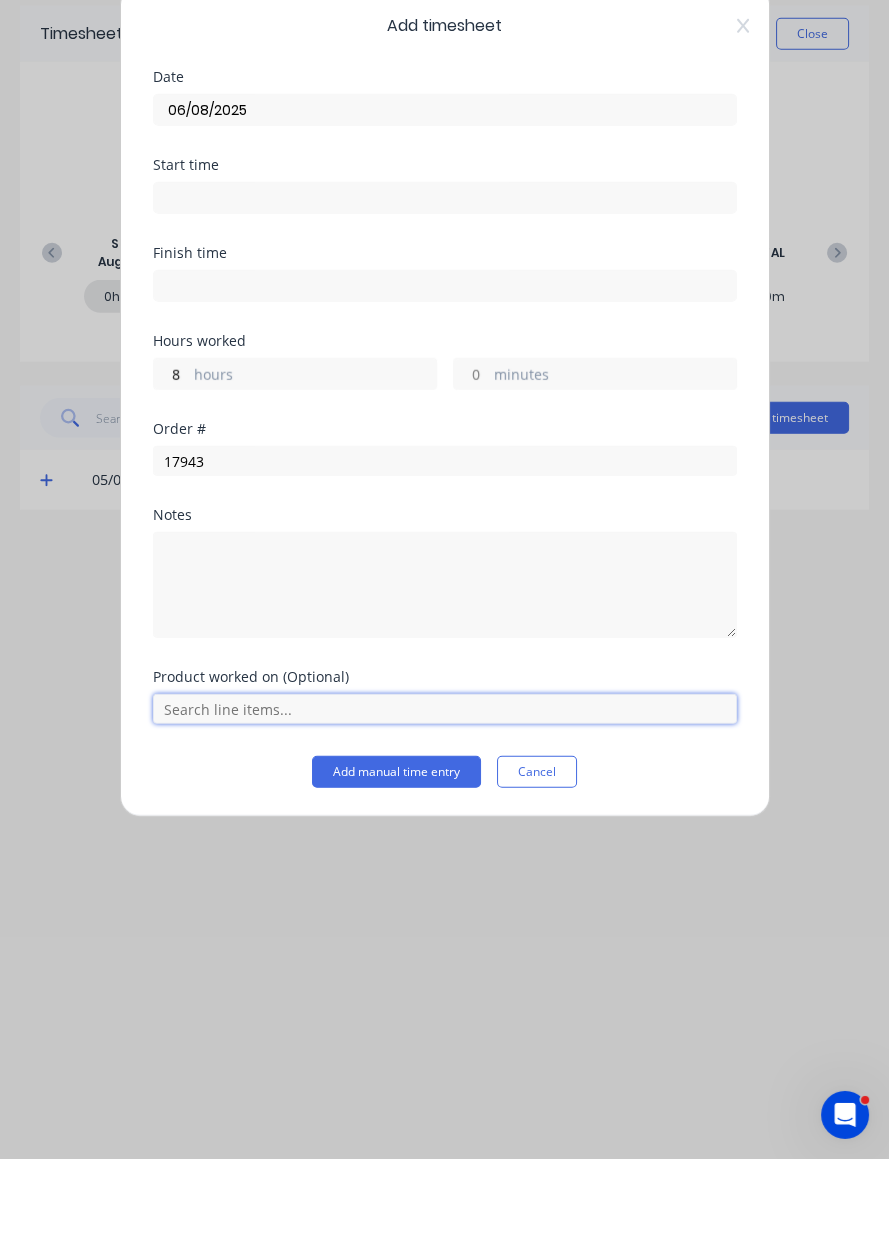 click at bounding box center (445, 788) 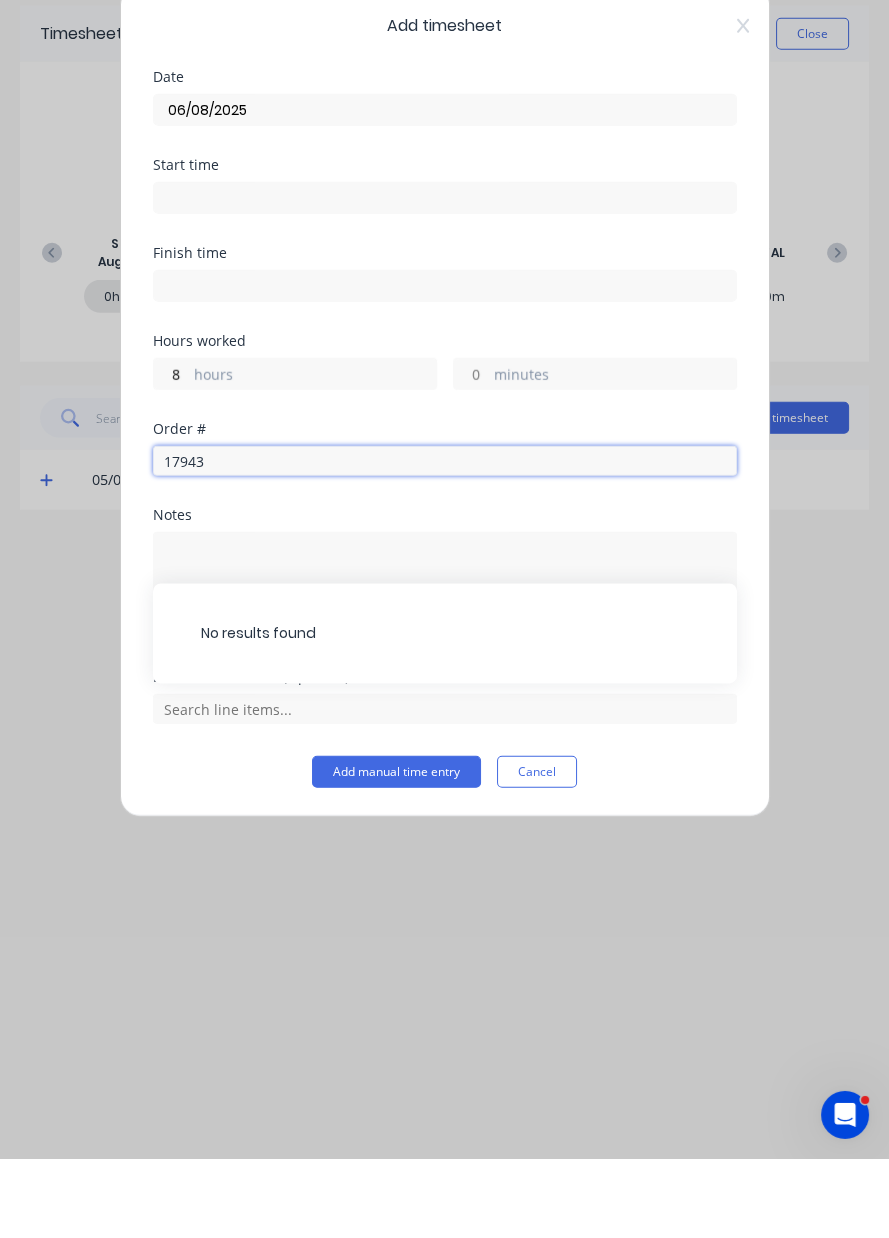 click on "17943" at bounding box center (445, 540) 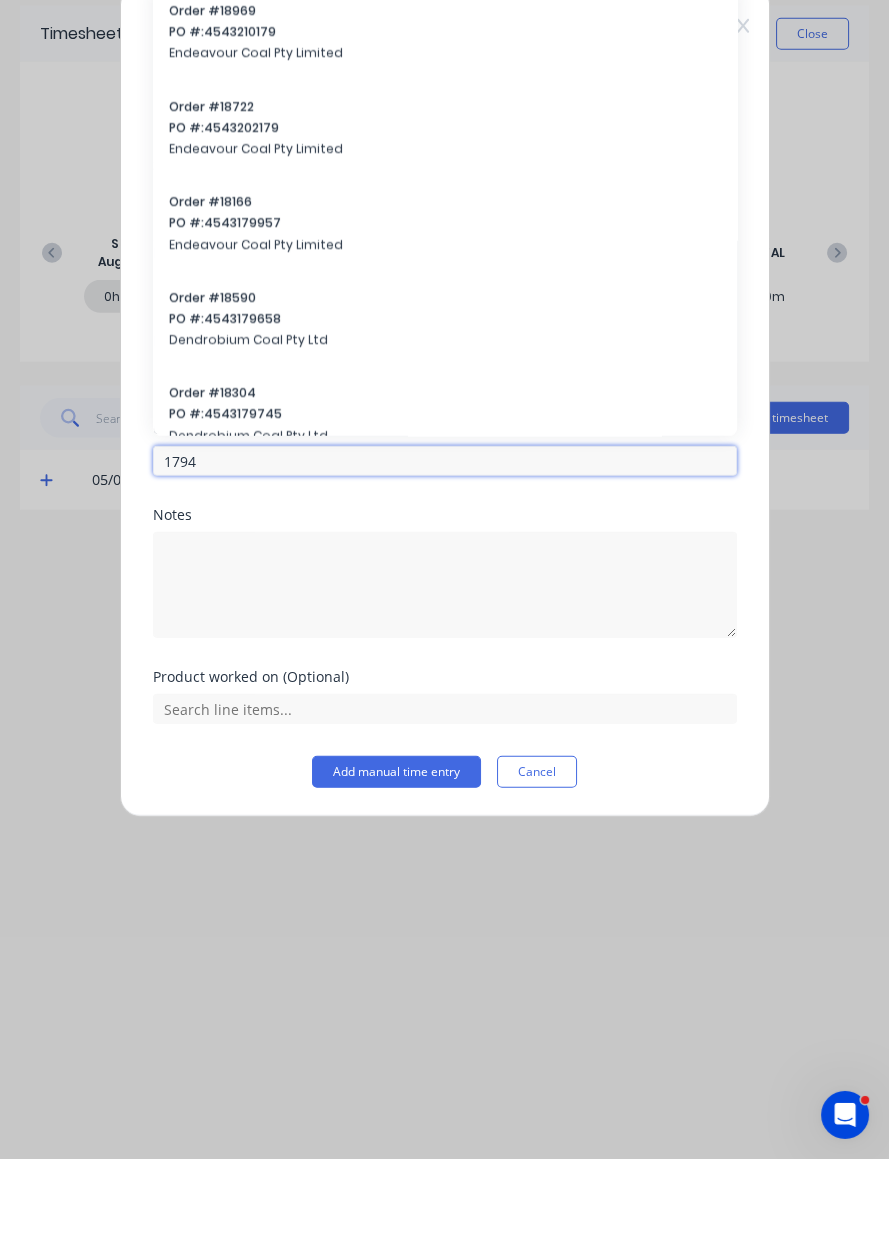 type on "17943" 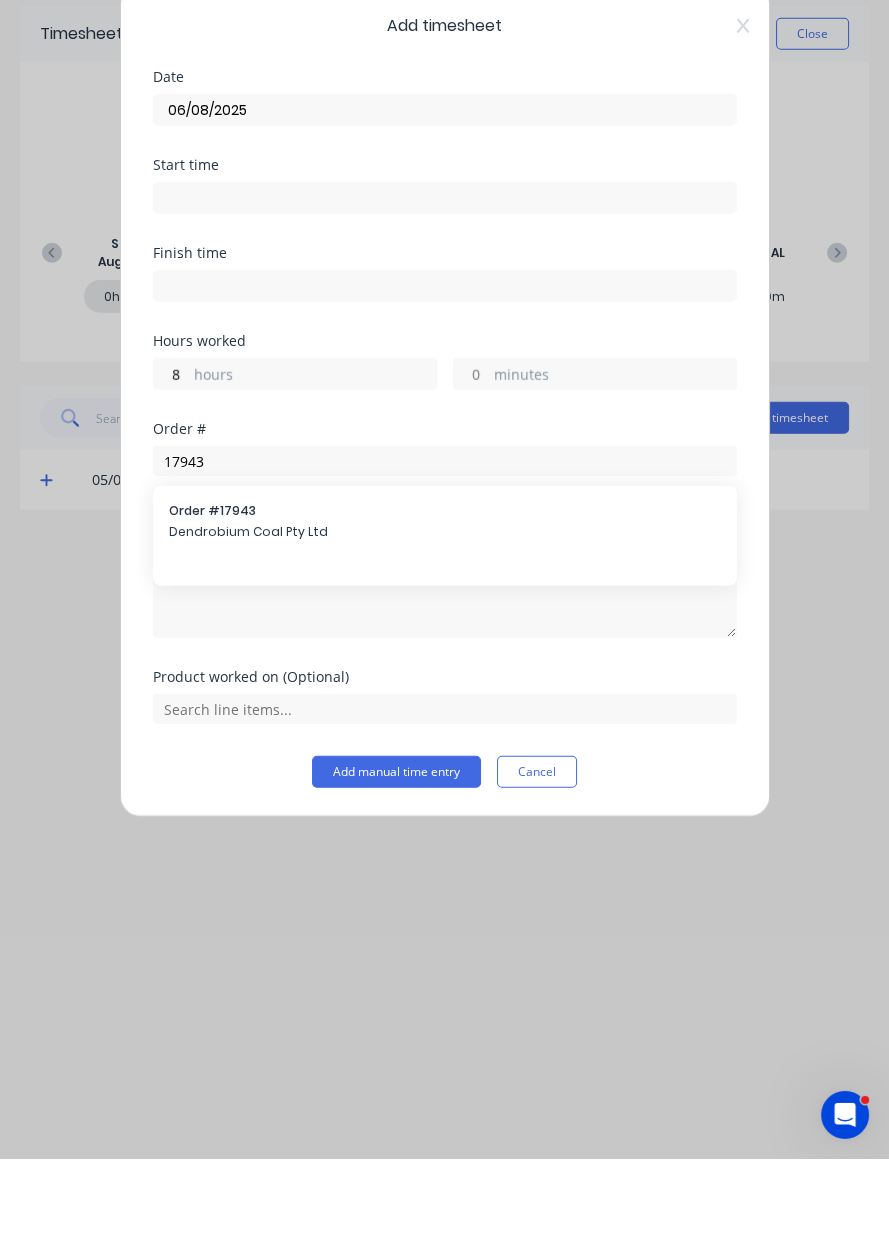 click on "Order # 17943 Dendrobium Coal Pty Ltd" at bounding box center [445, 602] 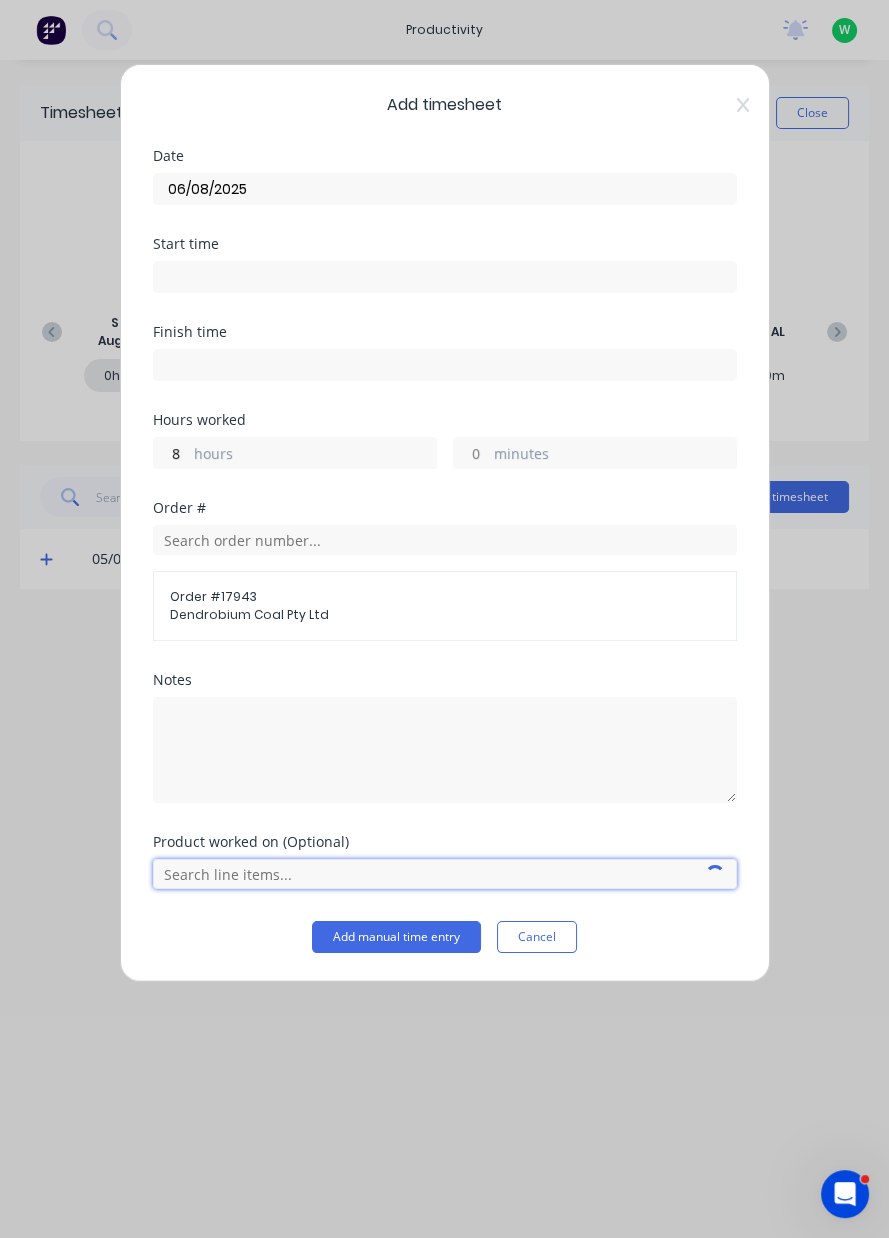 click at bounding box center (445, 874) 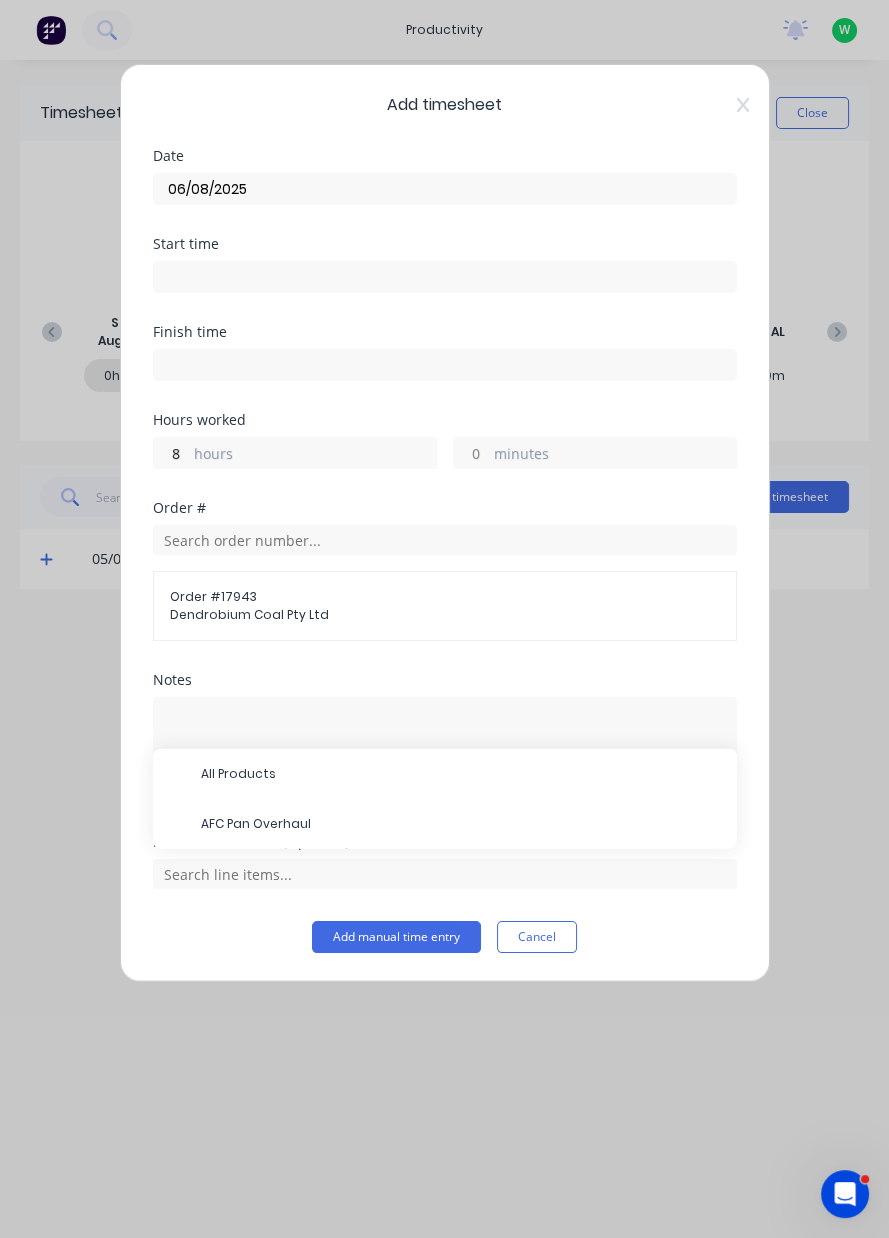 click on "AFC Pan Overhaul" at bounding box center [461, 824] 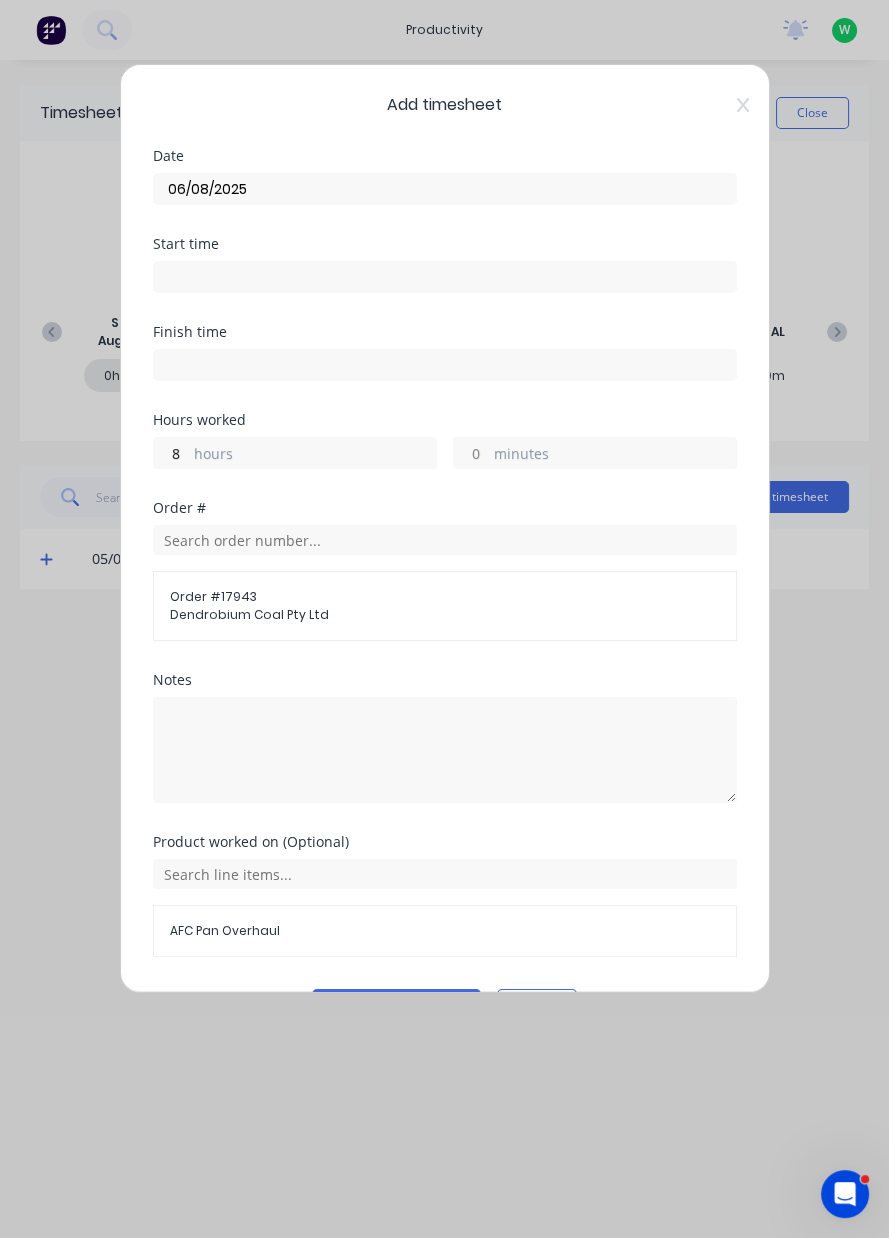 click on "Add manual time entry" at bounding box center [396, 1005] 